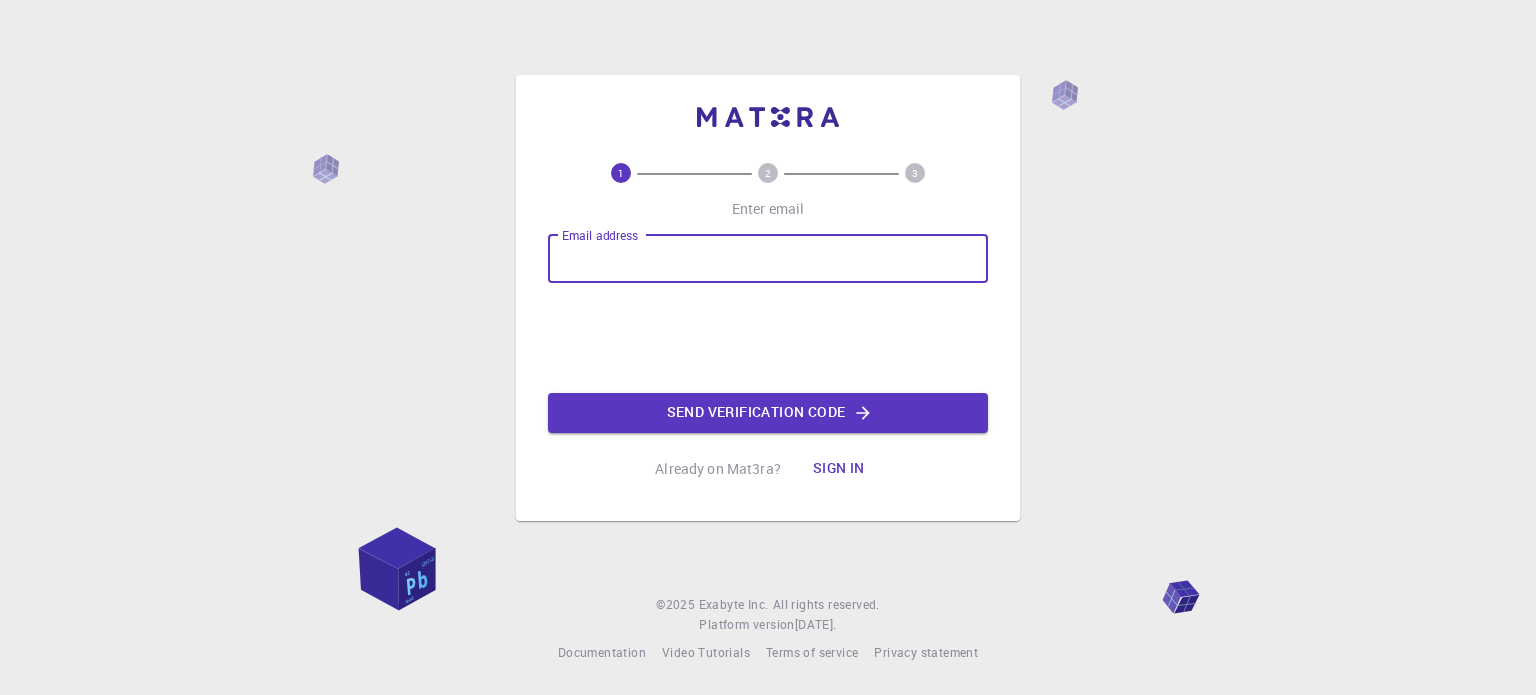 scroll, scrollTop: 0, scrollLeft: 0, axis: both 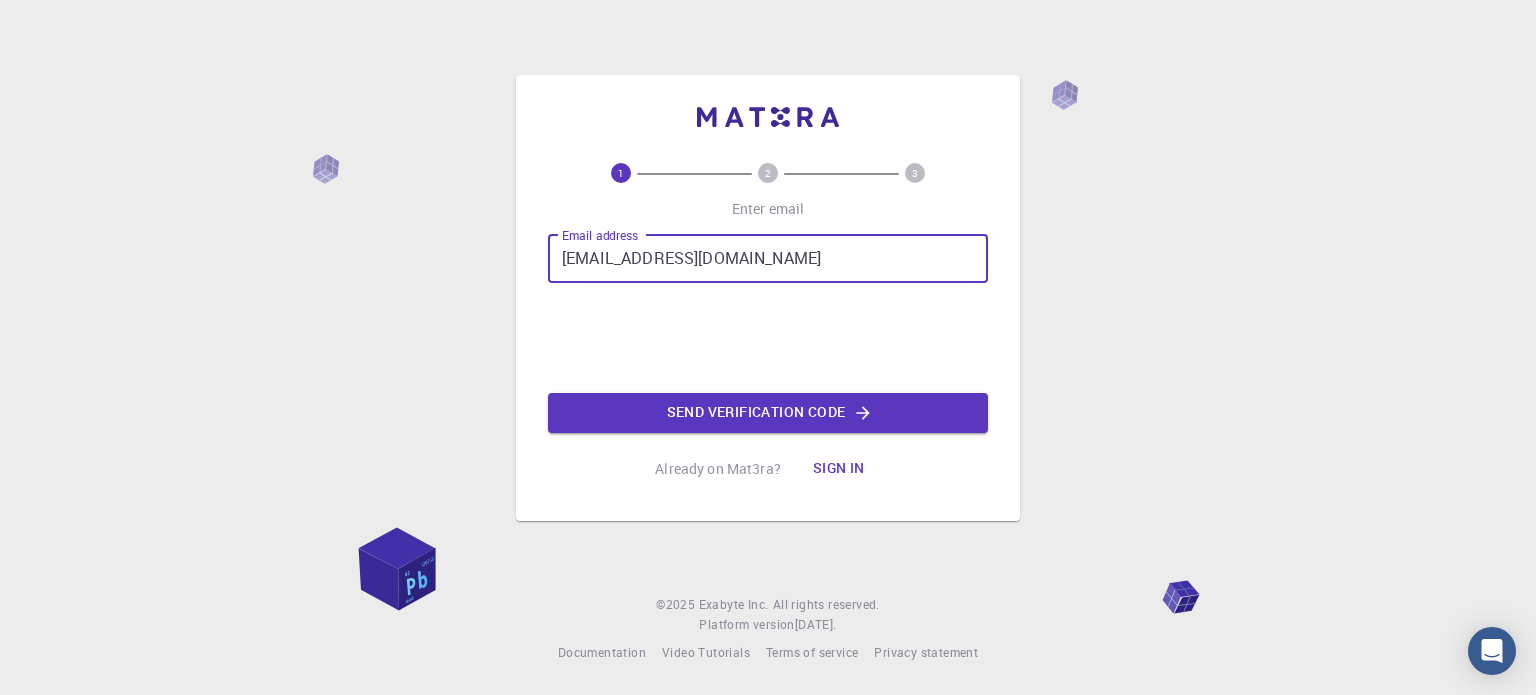 type on "[EMAIL_ADDRESS][DOMAIN_NAME]" 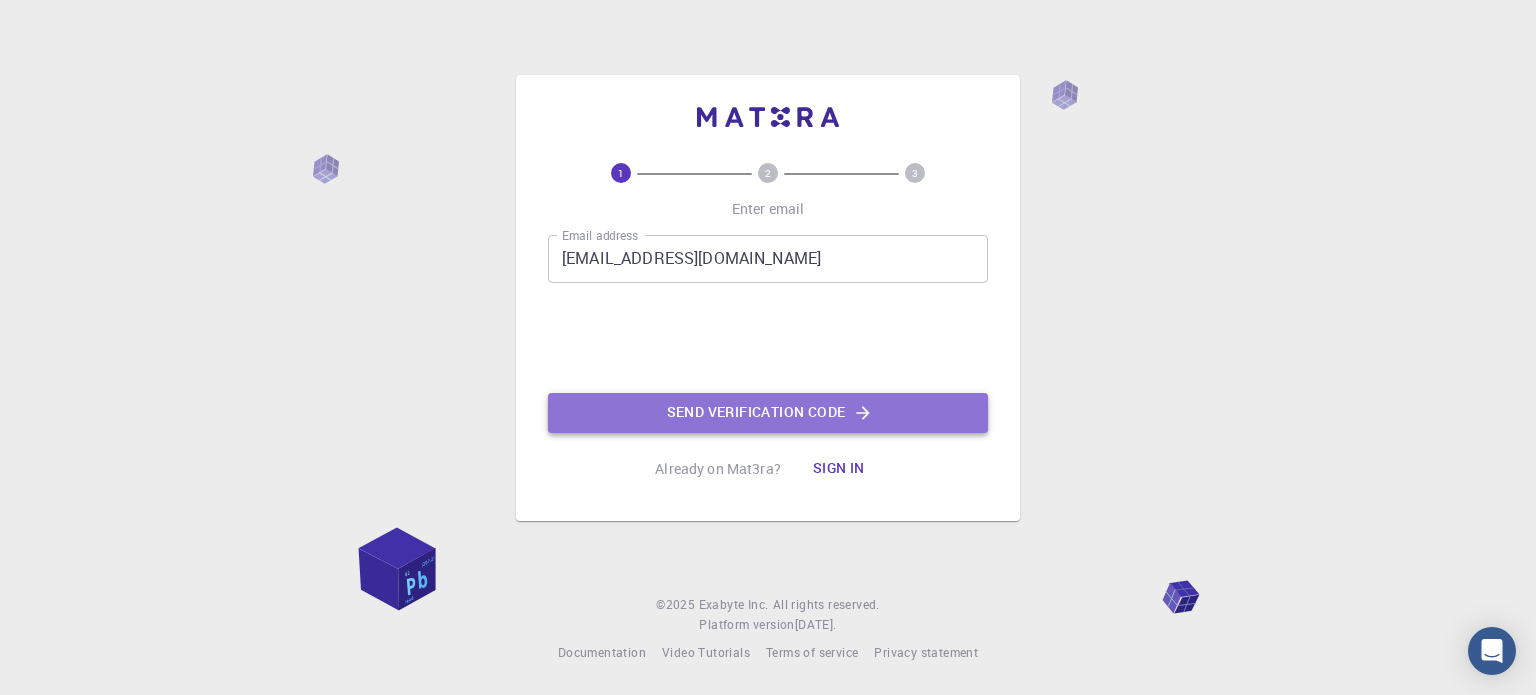click on "Send verification code" 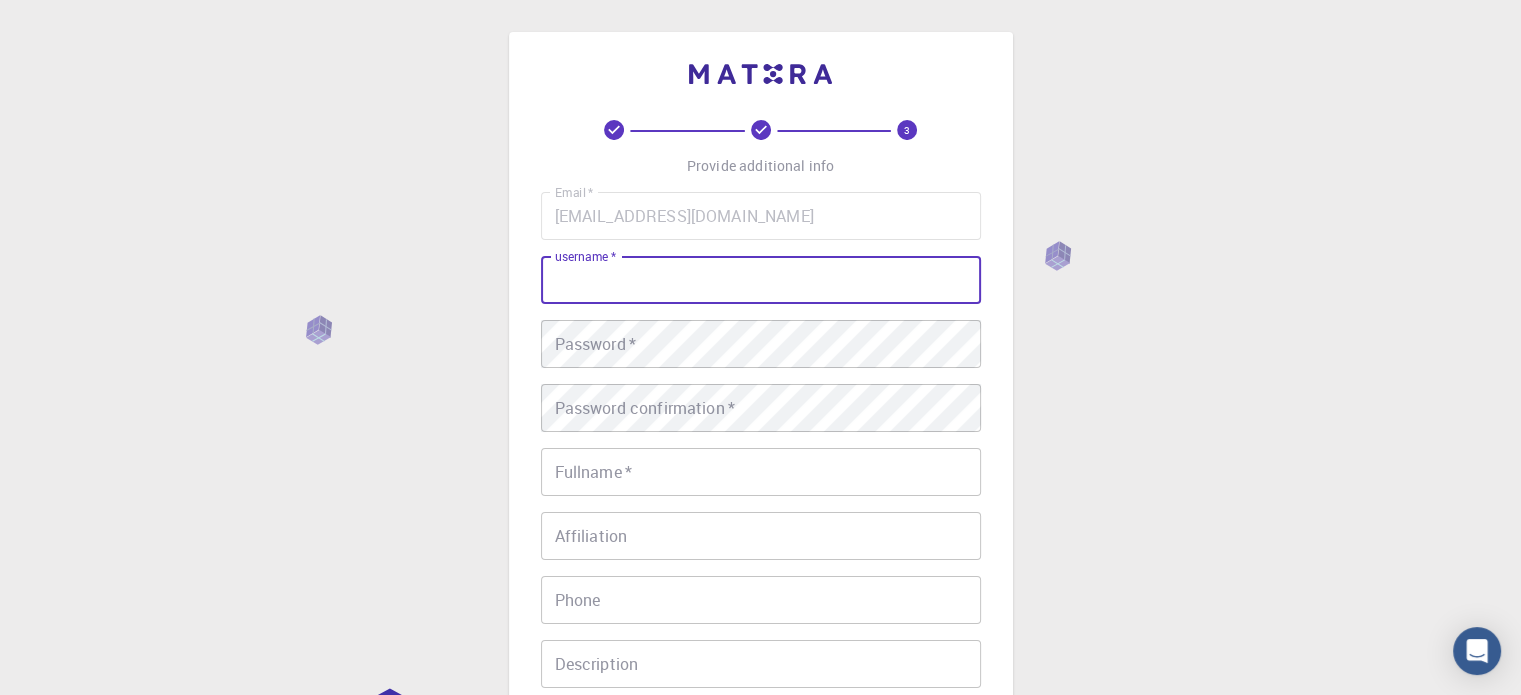 click on "username   *" at bounding box center [761, 280] 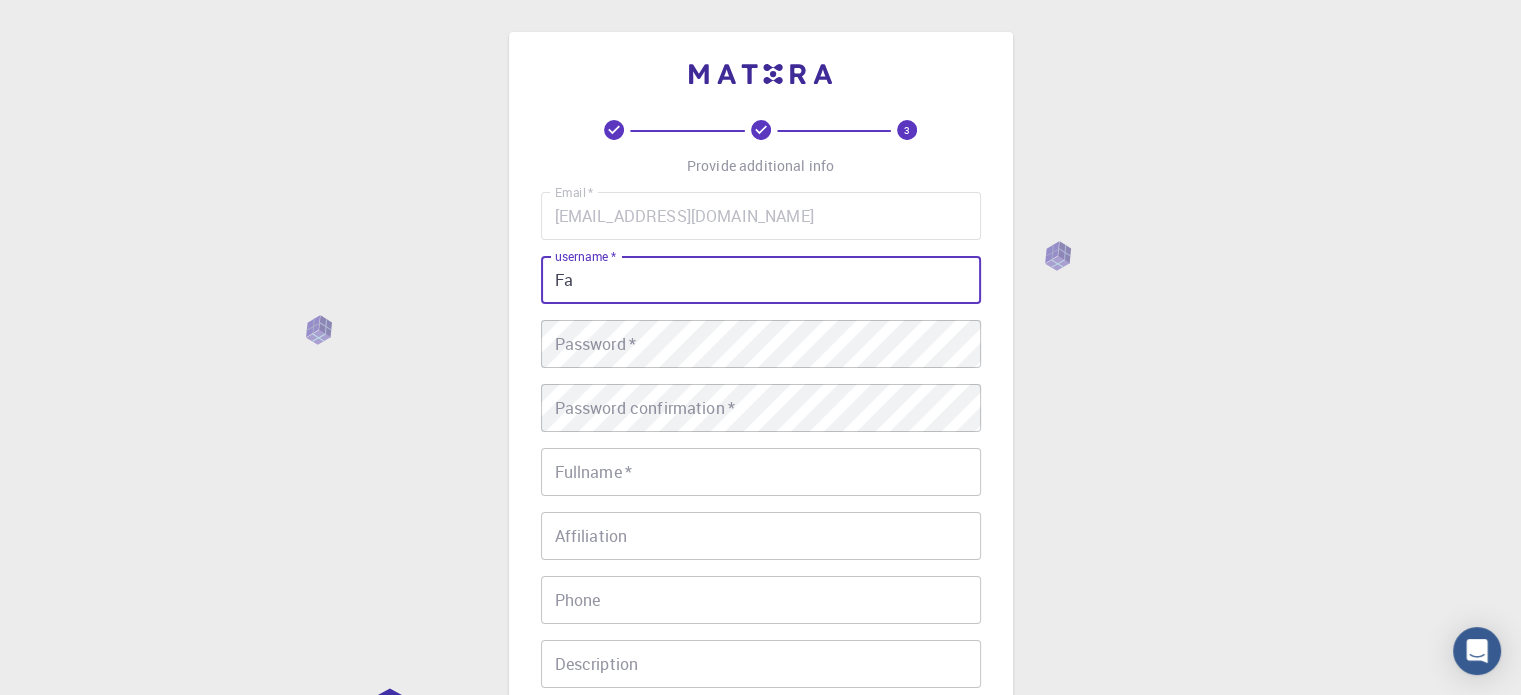 type on "F" 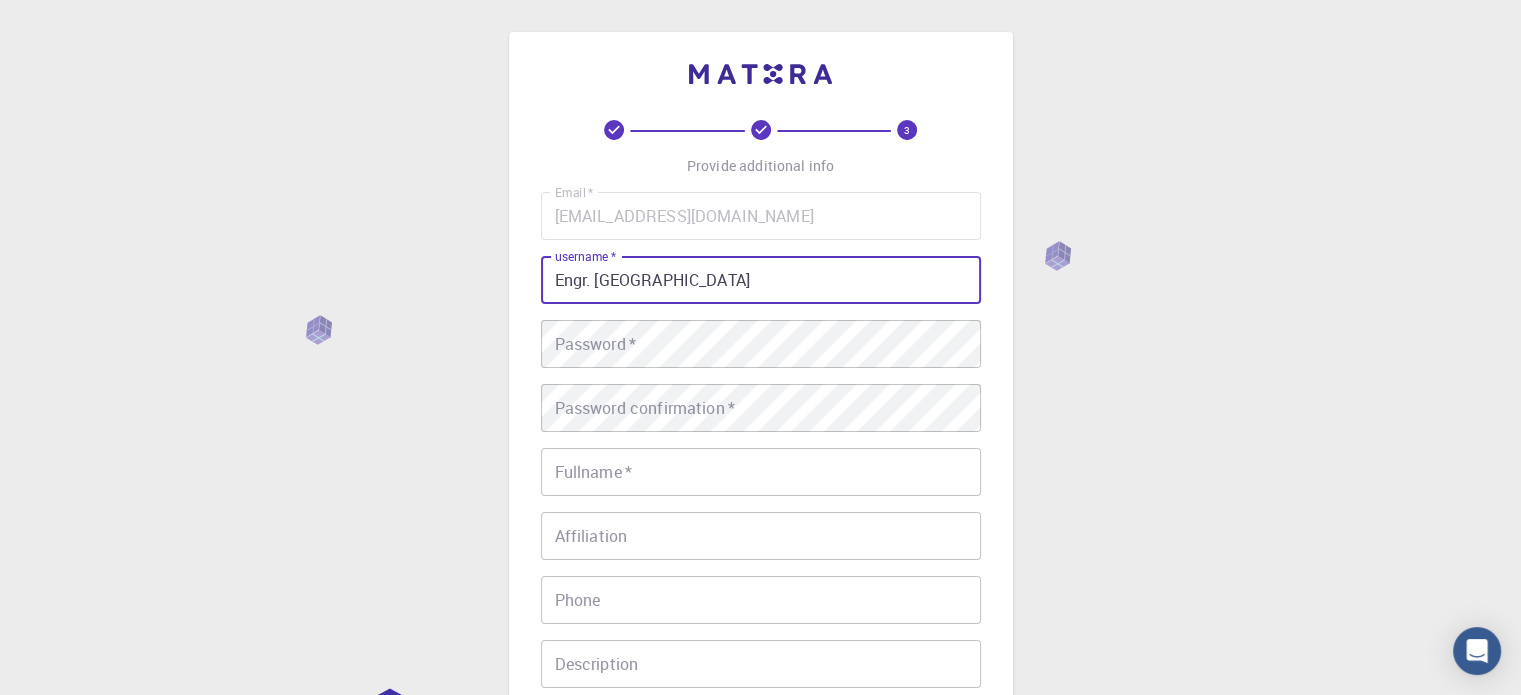 type on "Engr. [GEOGRAPHIC_DATA]" 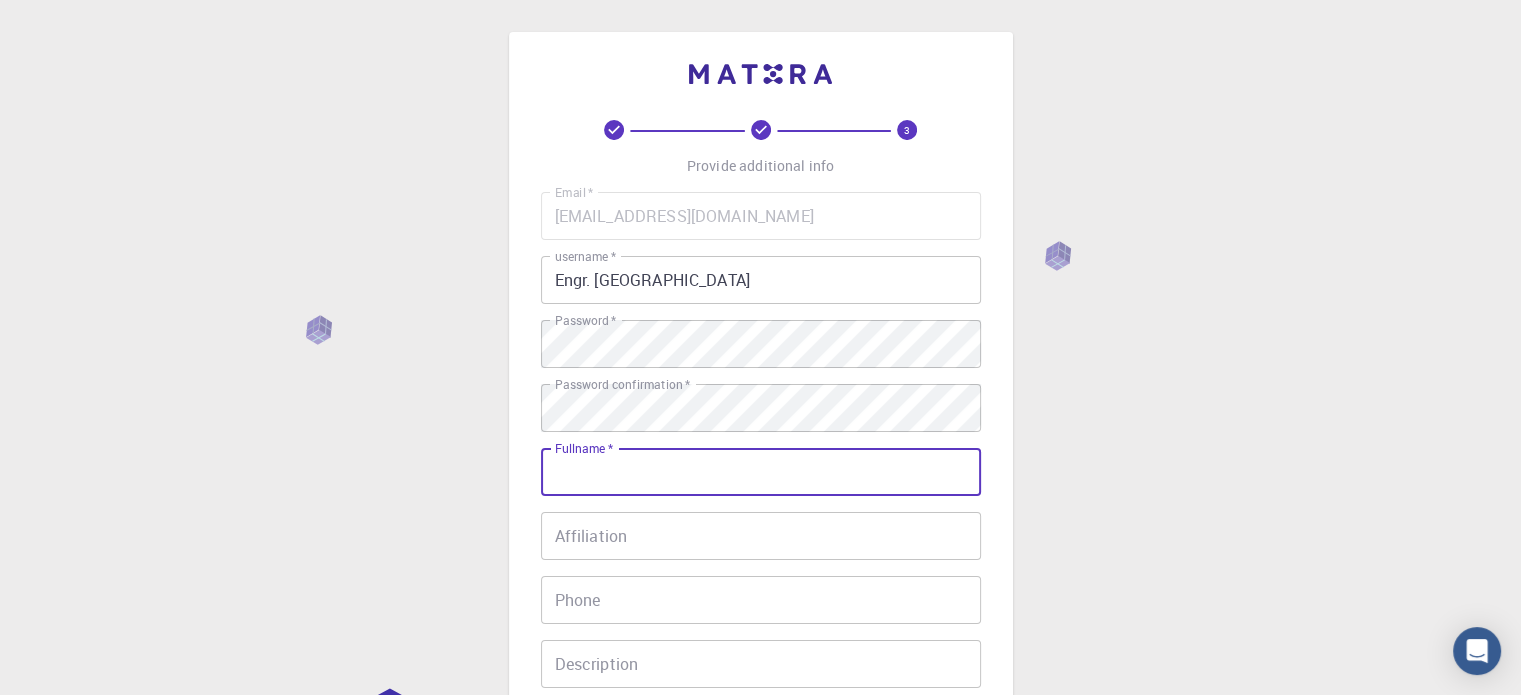 click on "Fullname   *" at bounding box center (761, 472) 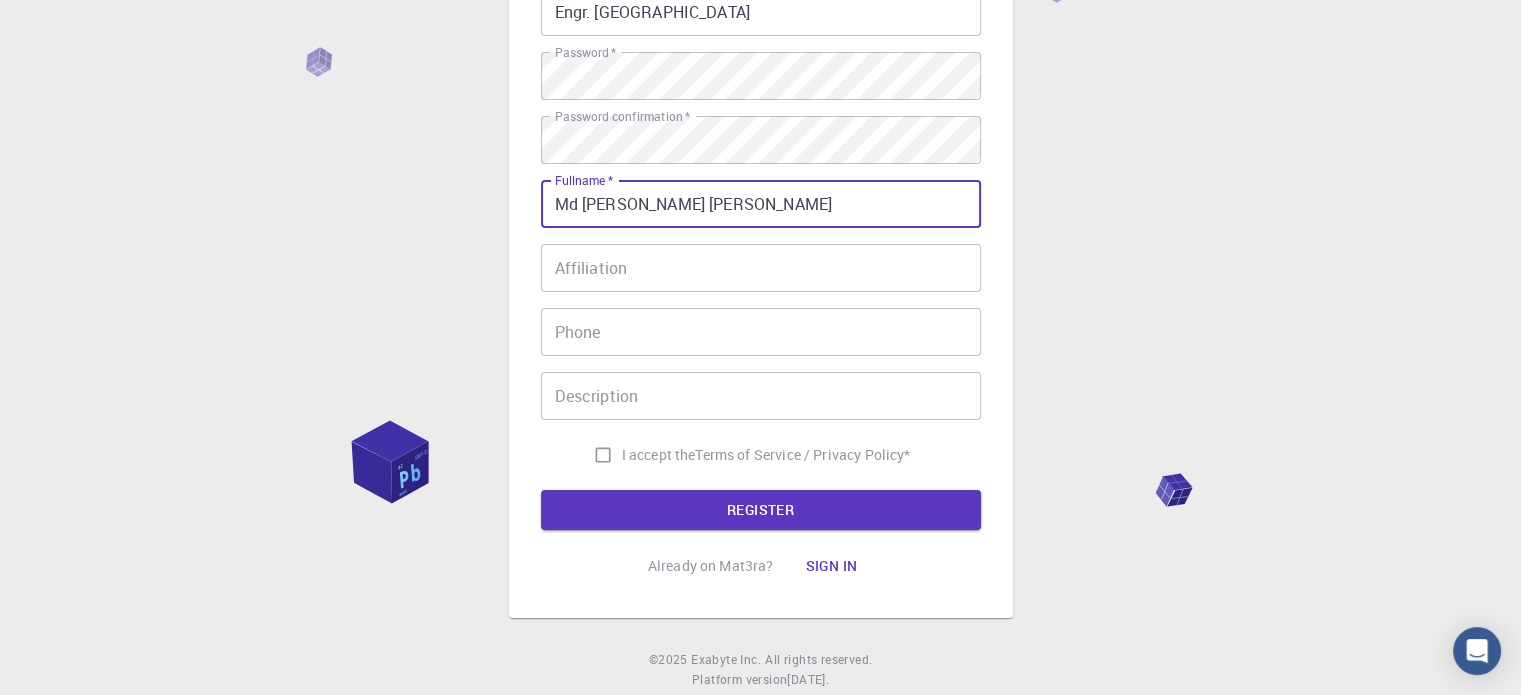 scroll, scrollTop: 316, scrollLeft: 0, axis: vertical 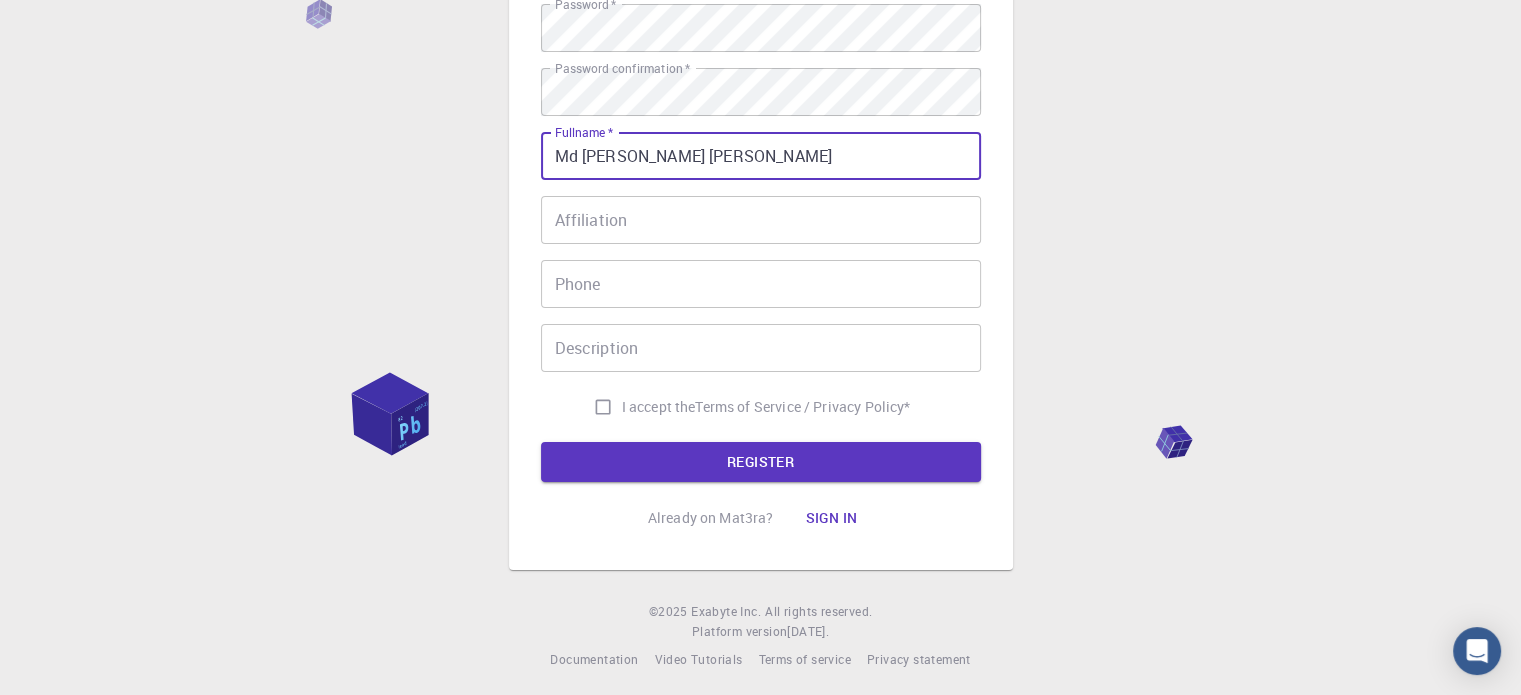 type on "Md [PERSON_NAME] [PERSON_NAME]" 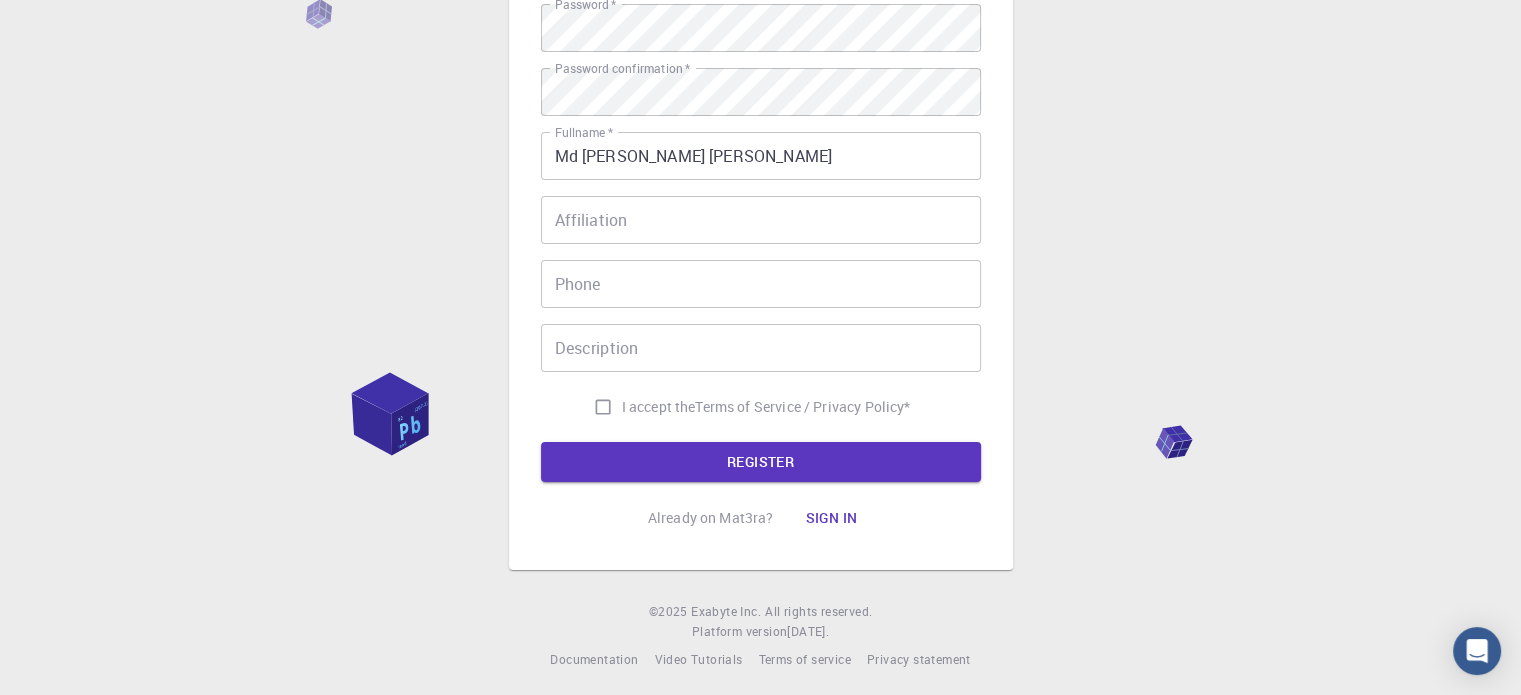 click on "I accept the" at bounding box center (659, 407) 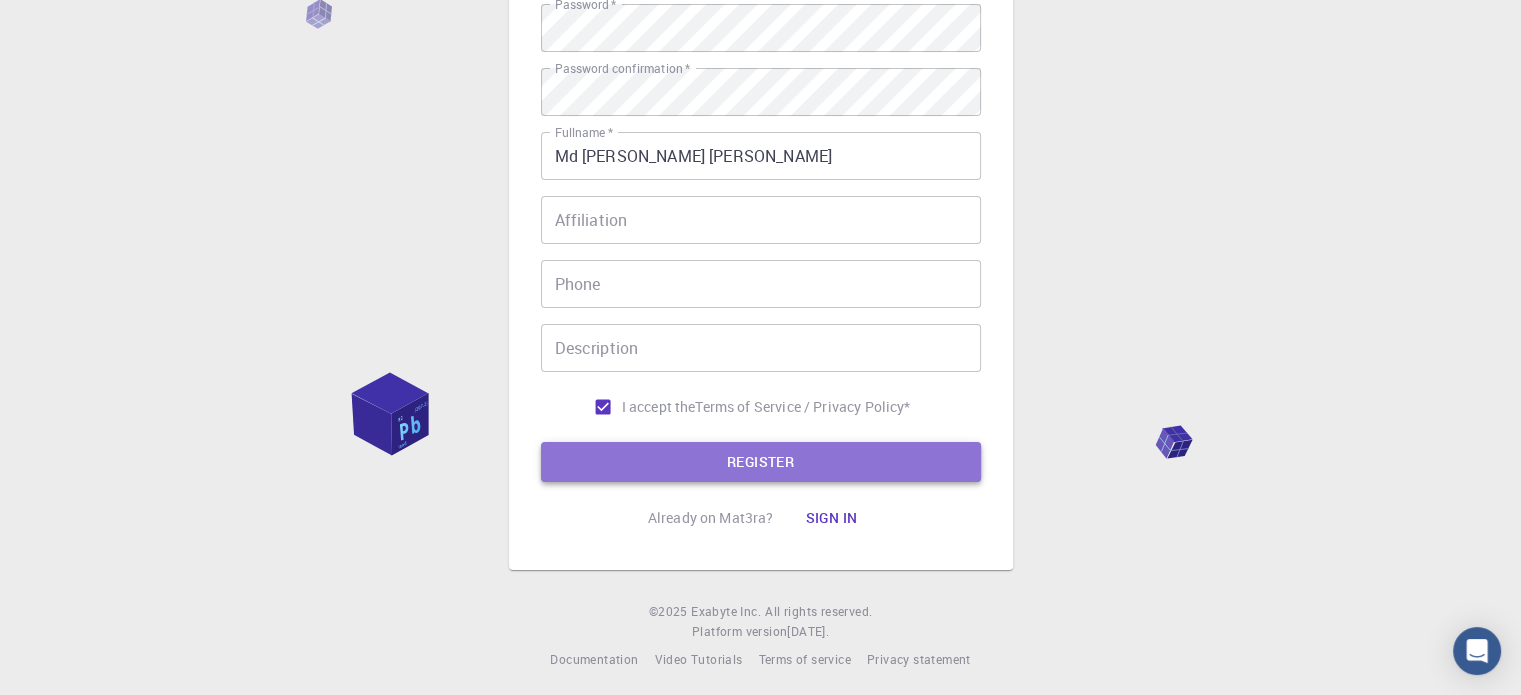 click on "REGISTER" at bounding box center [761, 462] 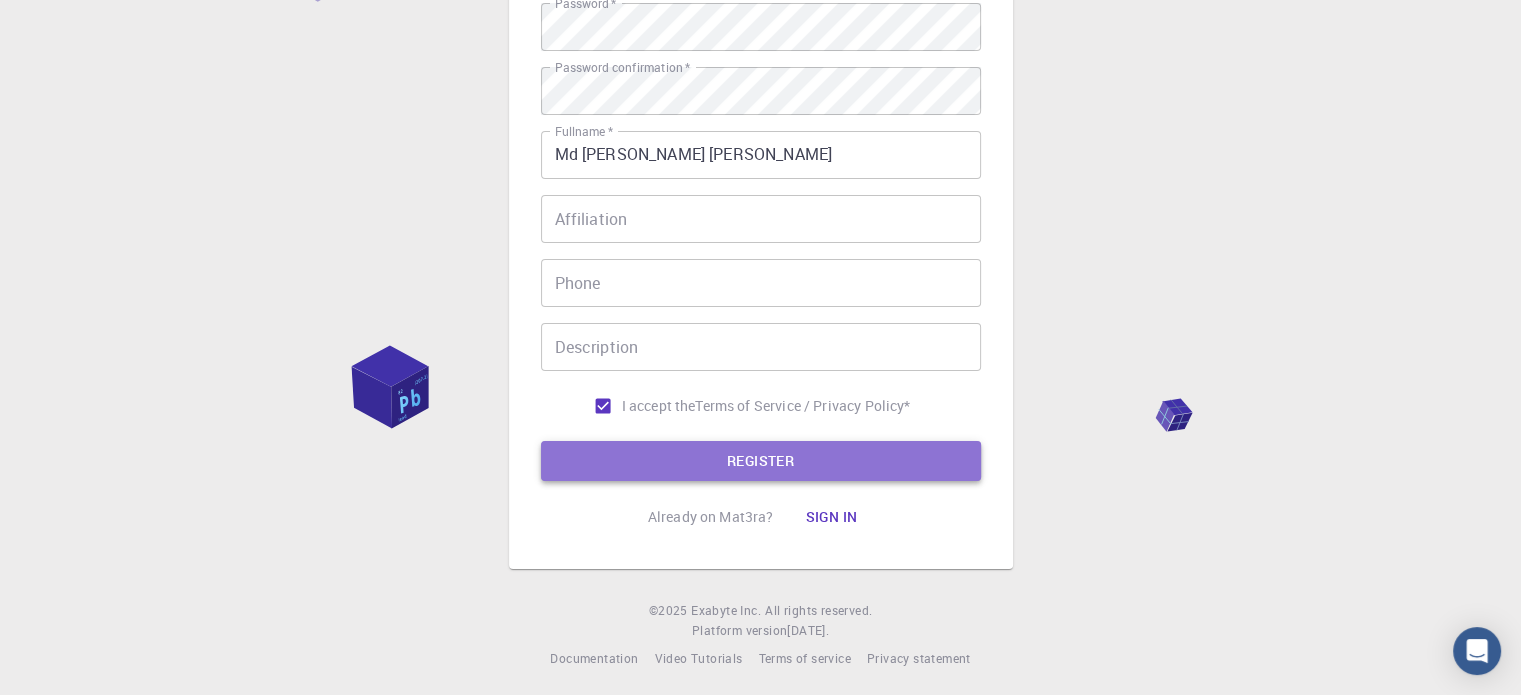 click on "REGISTER" at bounding box center (761, 461) 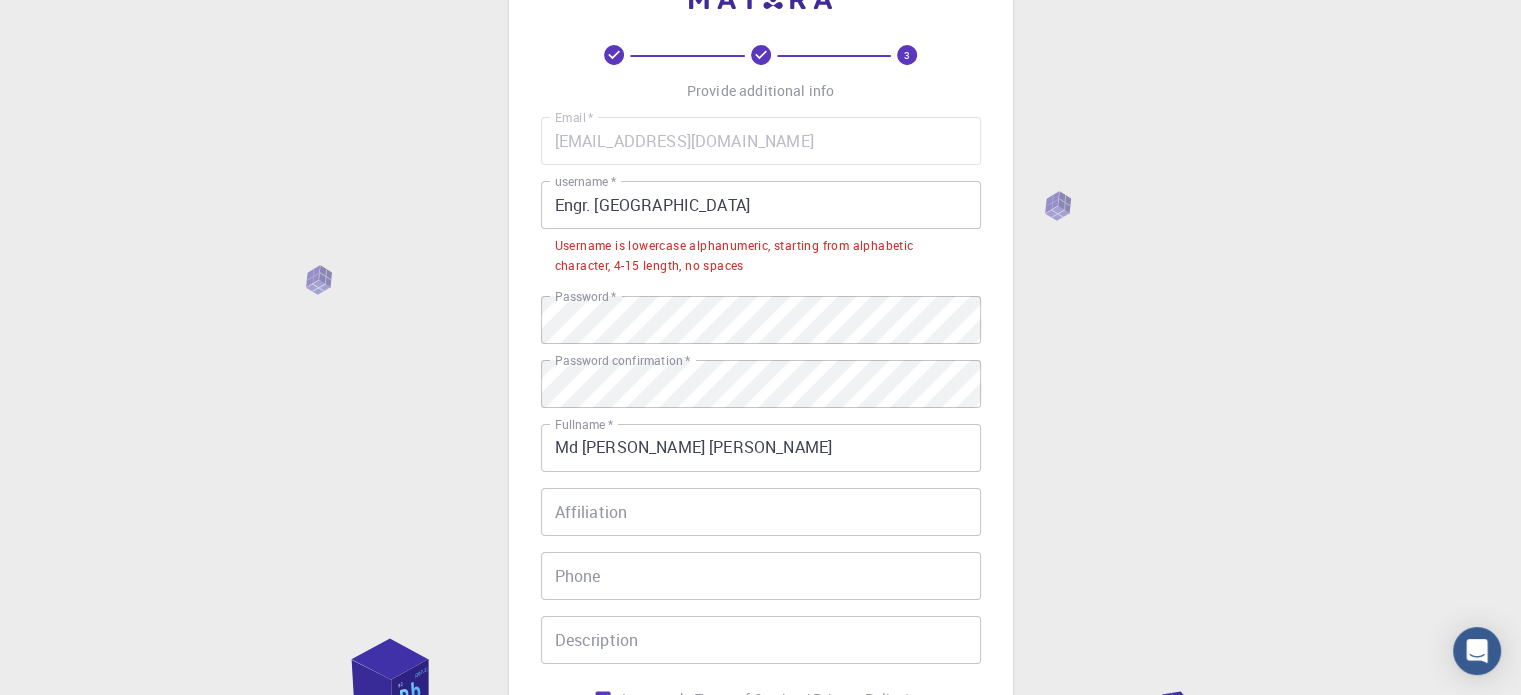 scroll, scrollTop: 73, scrollLeft: 0, axis: vertical 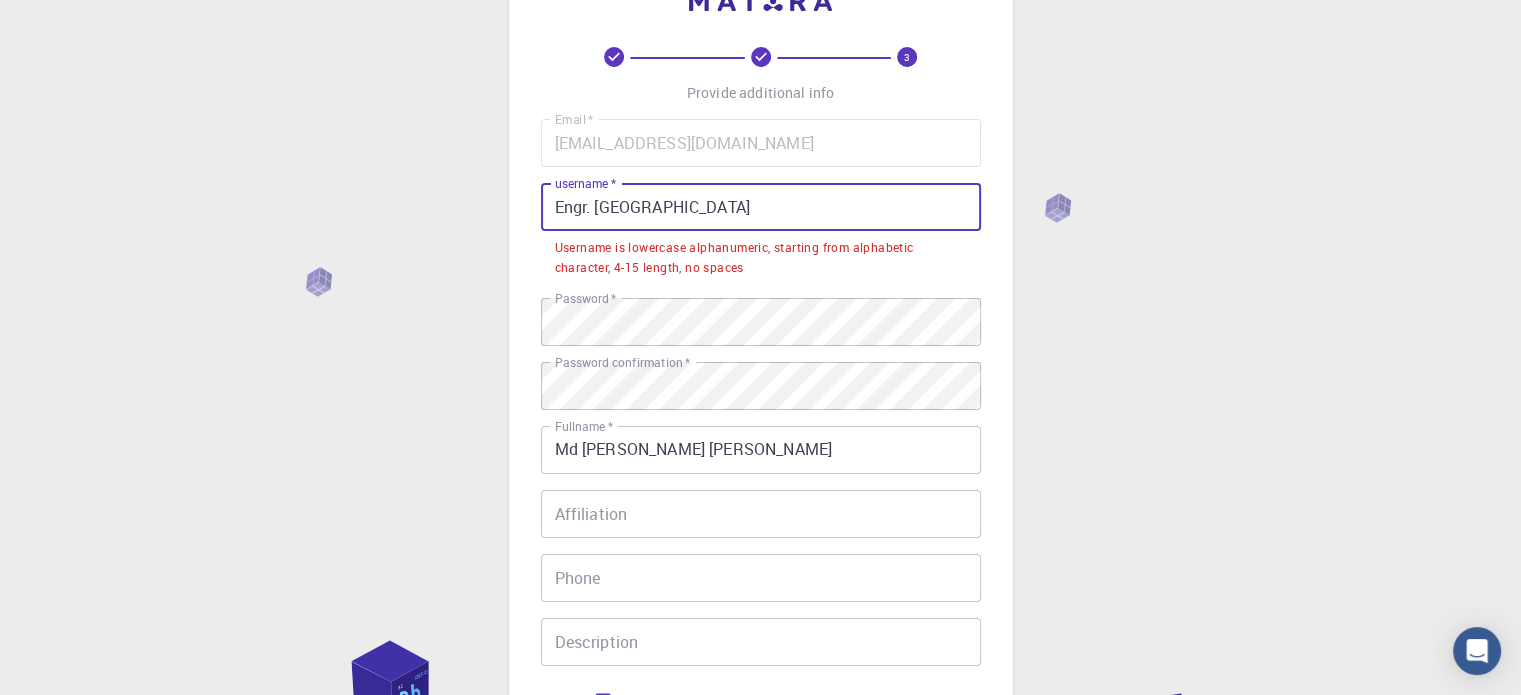 click on "Engr. [GEOGRAPHIC_DATA]" at bounding box center (761, 207) 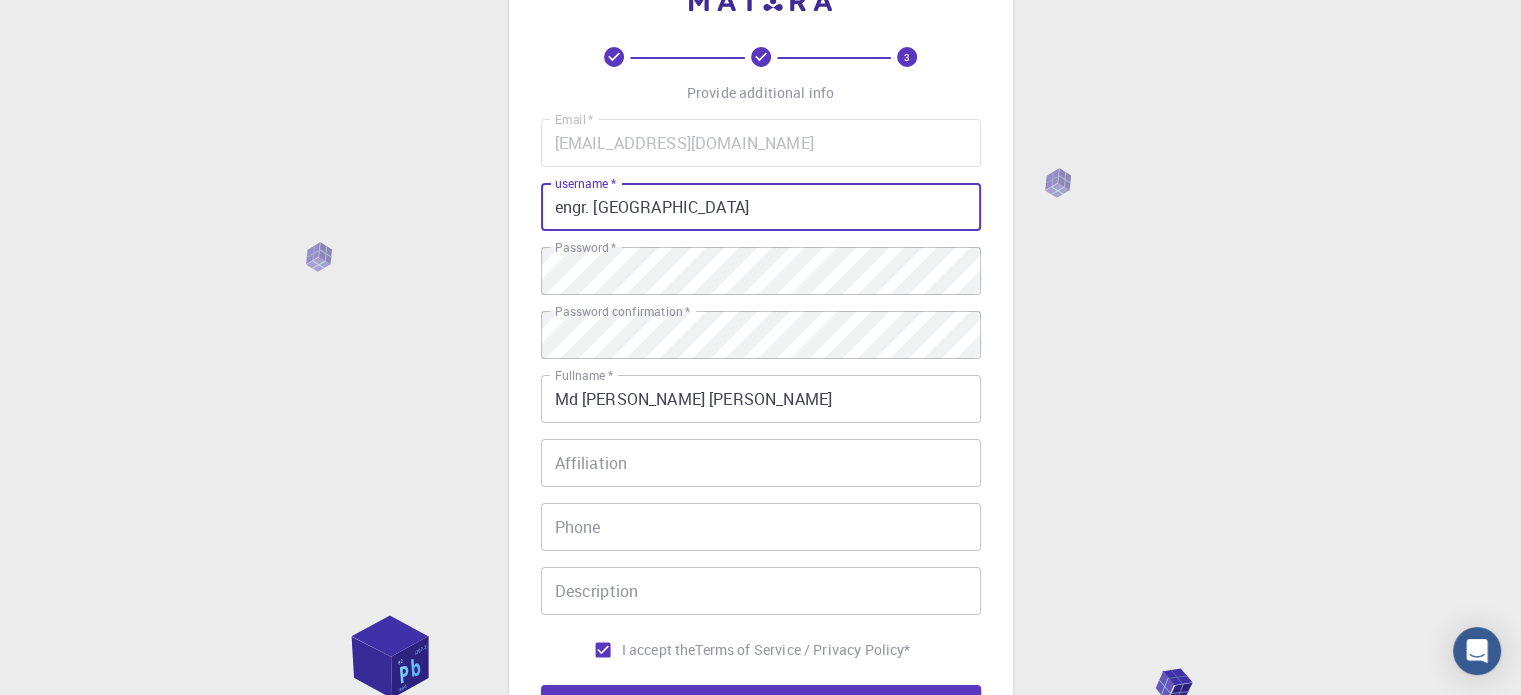 click on "engr. [GEOGRAPHIC_DATA]" at bounding box center (761, 207) 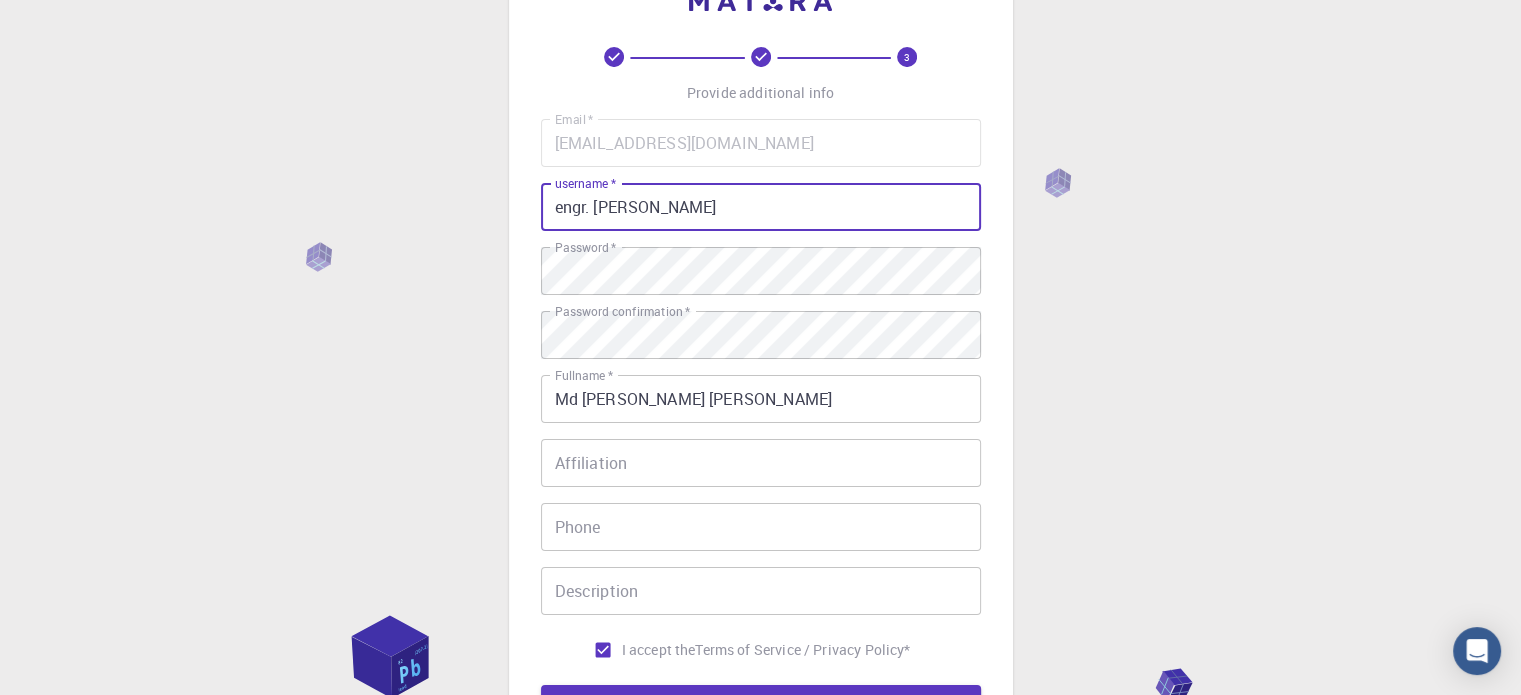 click on "engr. [PERSON_NAME]" at bounding box center (761, 207) 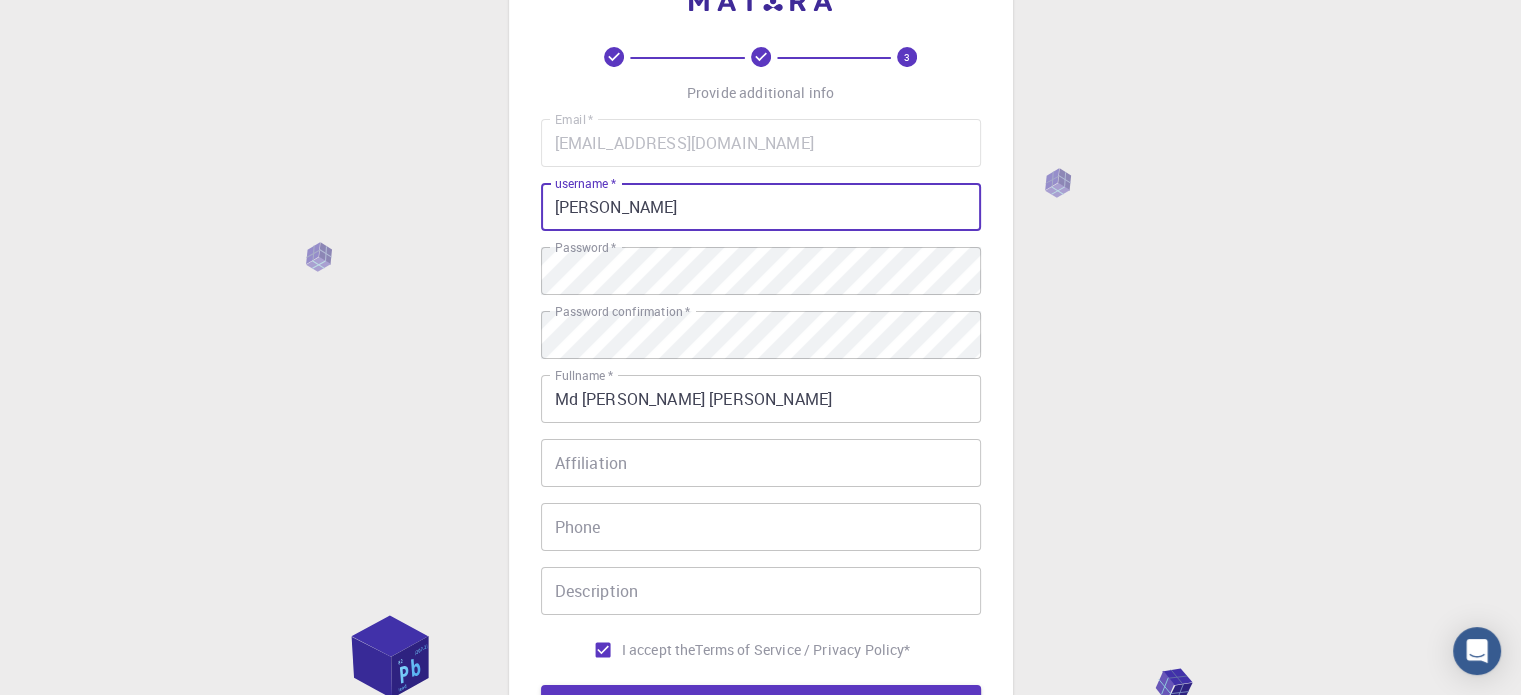 scroll, scrollTop: 322, scrollLeft: 0, axis: vertical 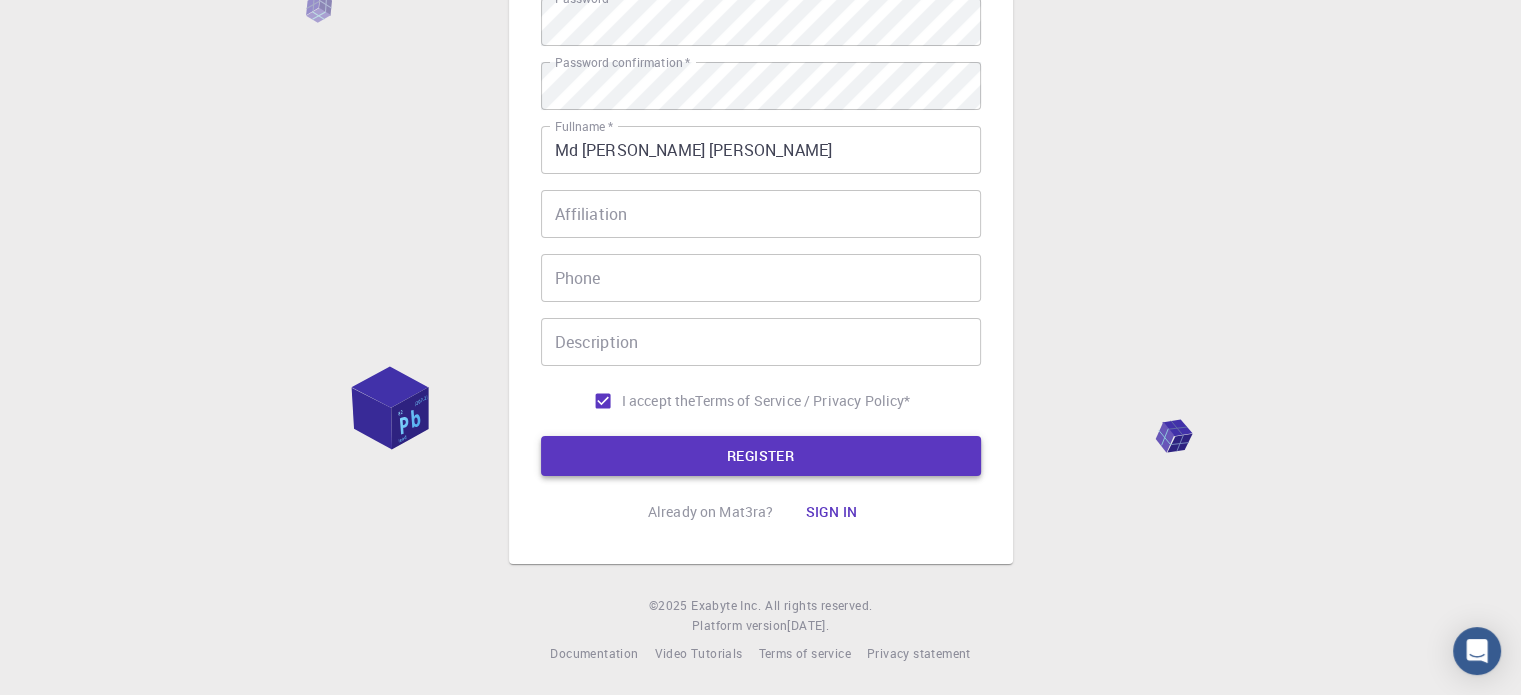 type on "[PERSON_NAME]" 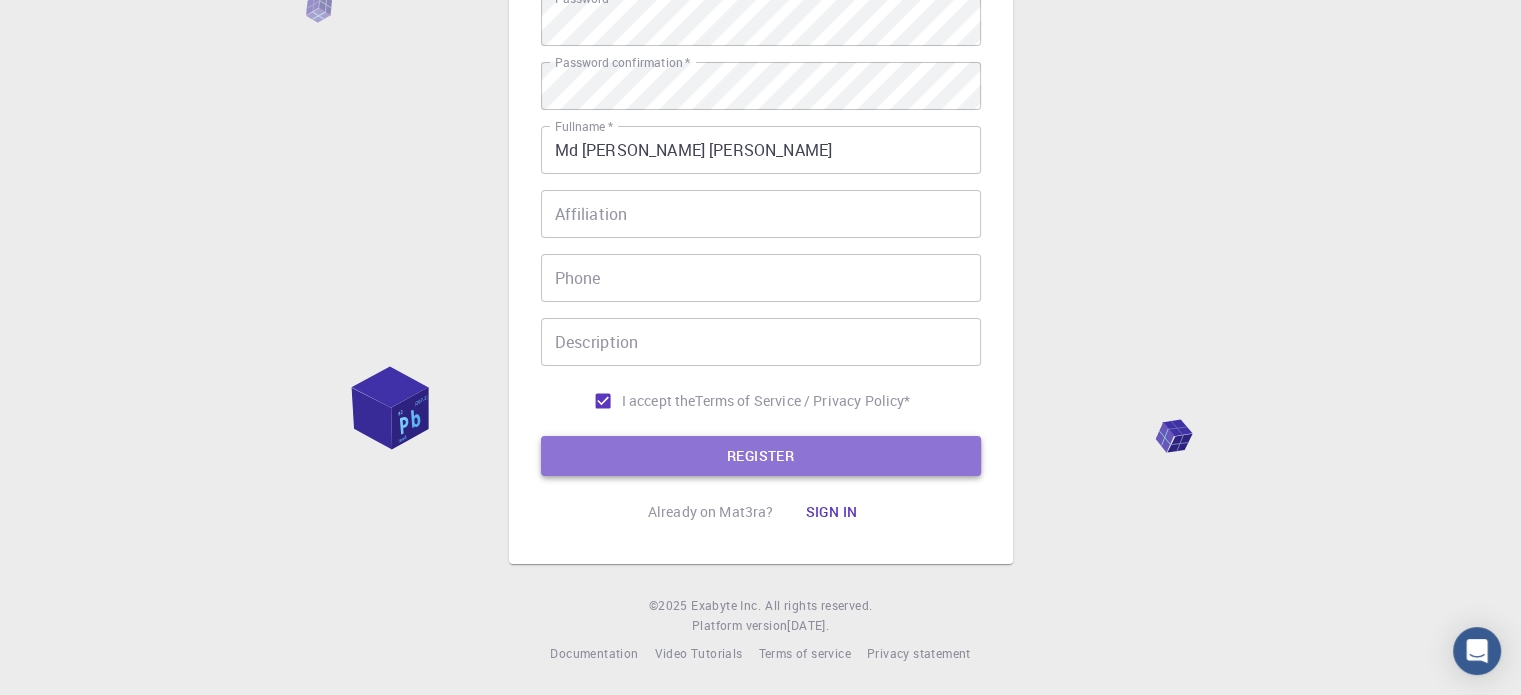 click on "REGISTER" at bounding box center [761, 456] 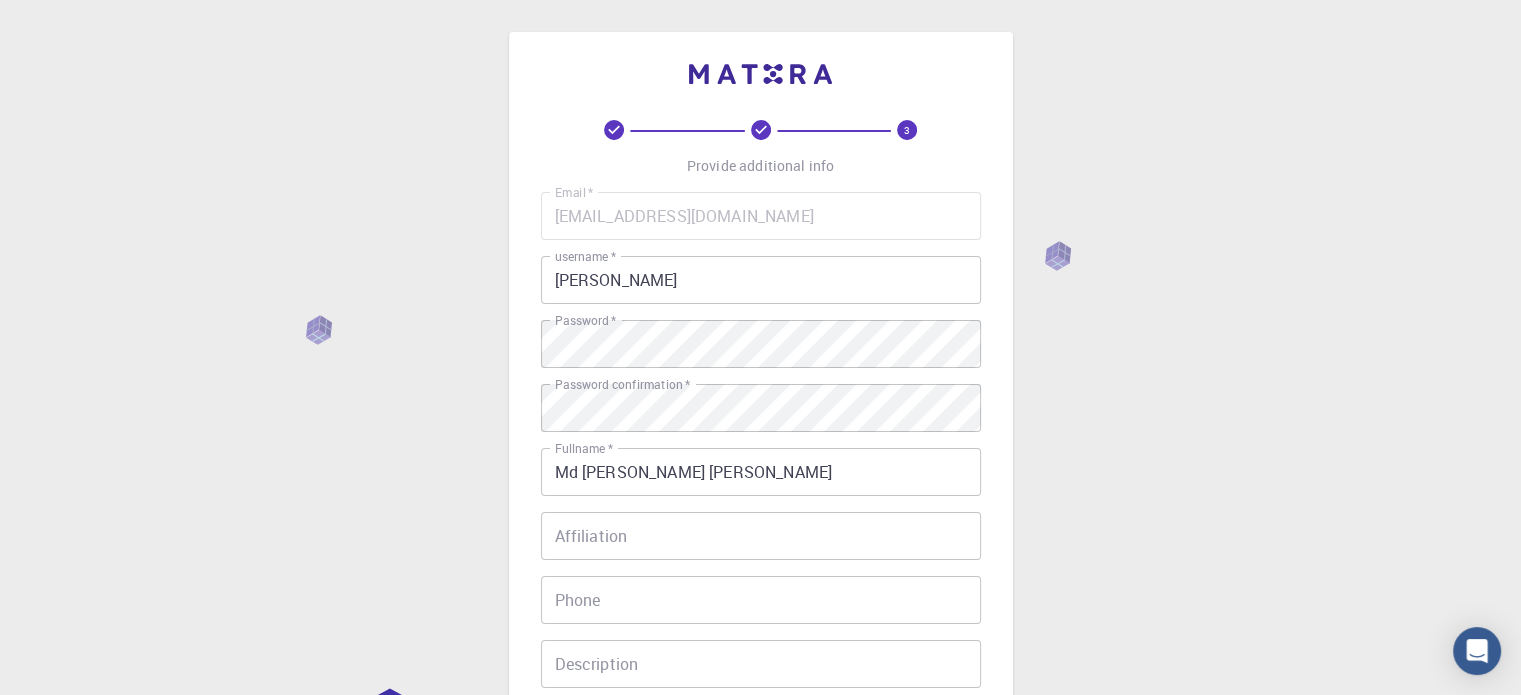 scroll, scrollTop: 322, scrollLeft: 0, axis: vertical 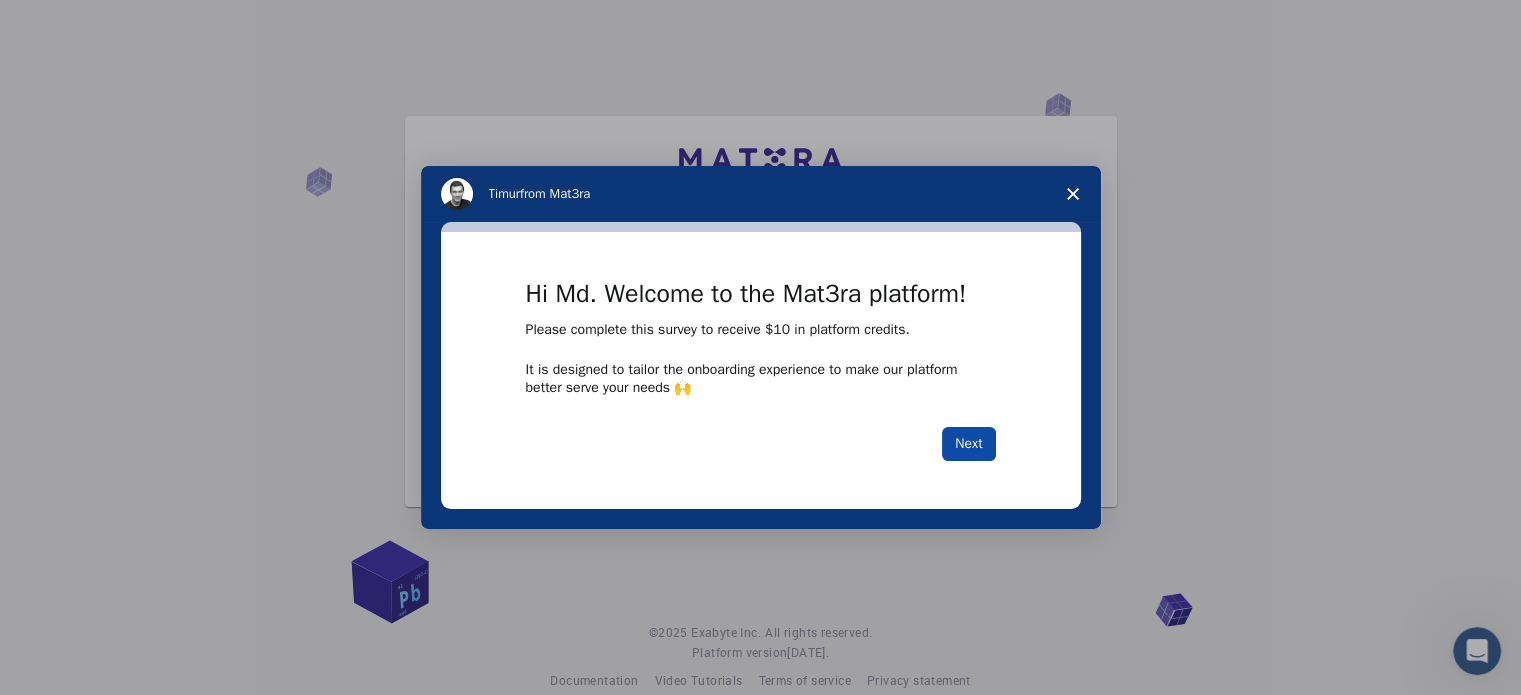 click on "Next" at bounding box center [968, 444] 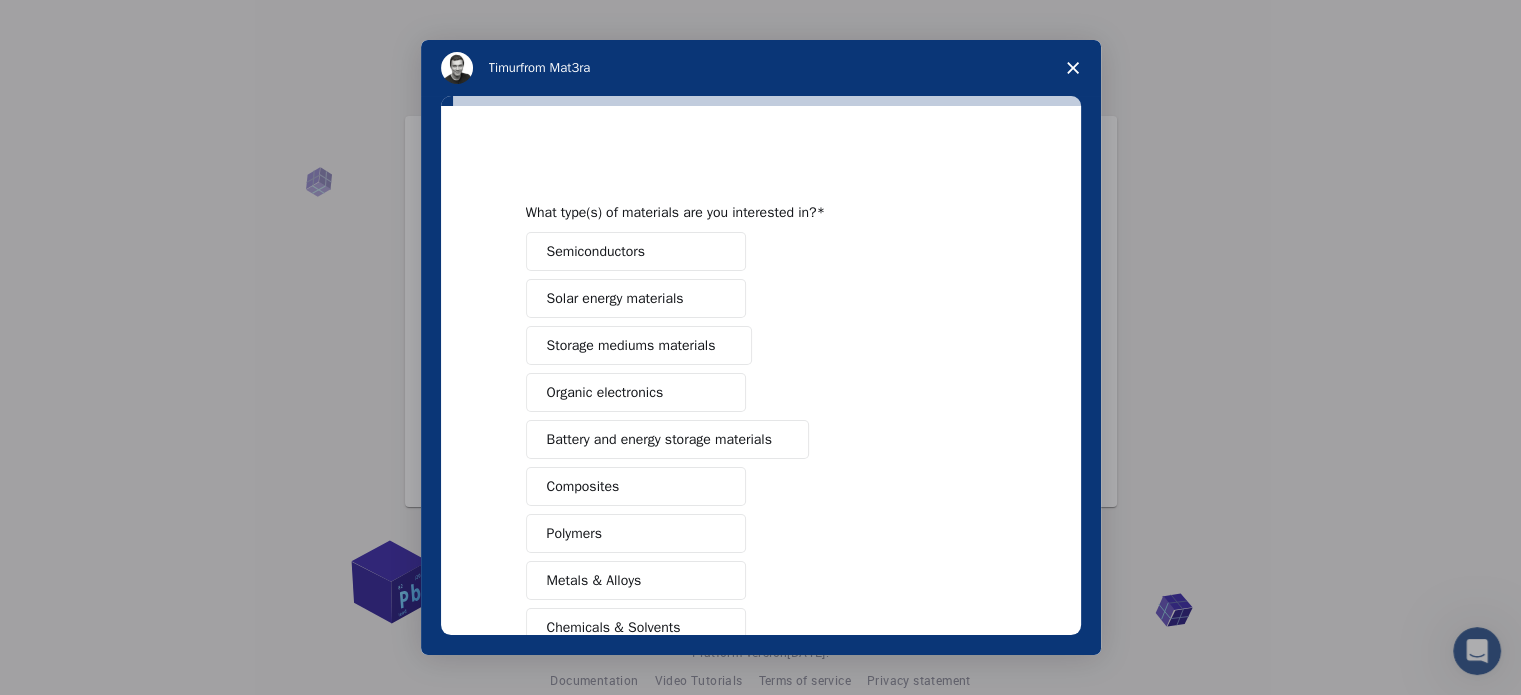 click on "Semiconductors Solar energy materials Storage mediums materials Organic electronics Battery and energy storage materials Composites Polymers Metals & Alloys Chemicals & Solvents Catalysis and reactivity Glasses Other (Please specify)" at bounding box center [761, 510] 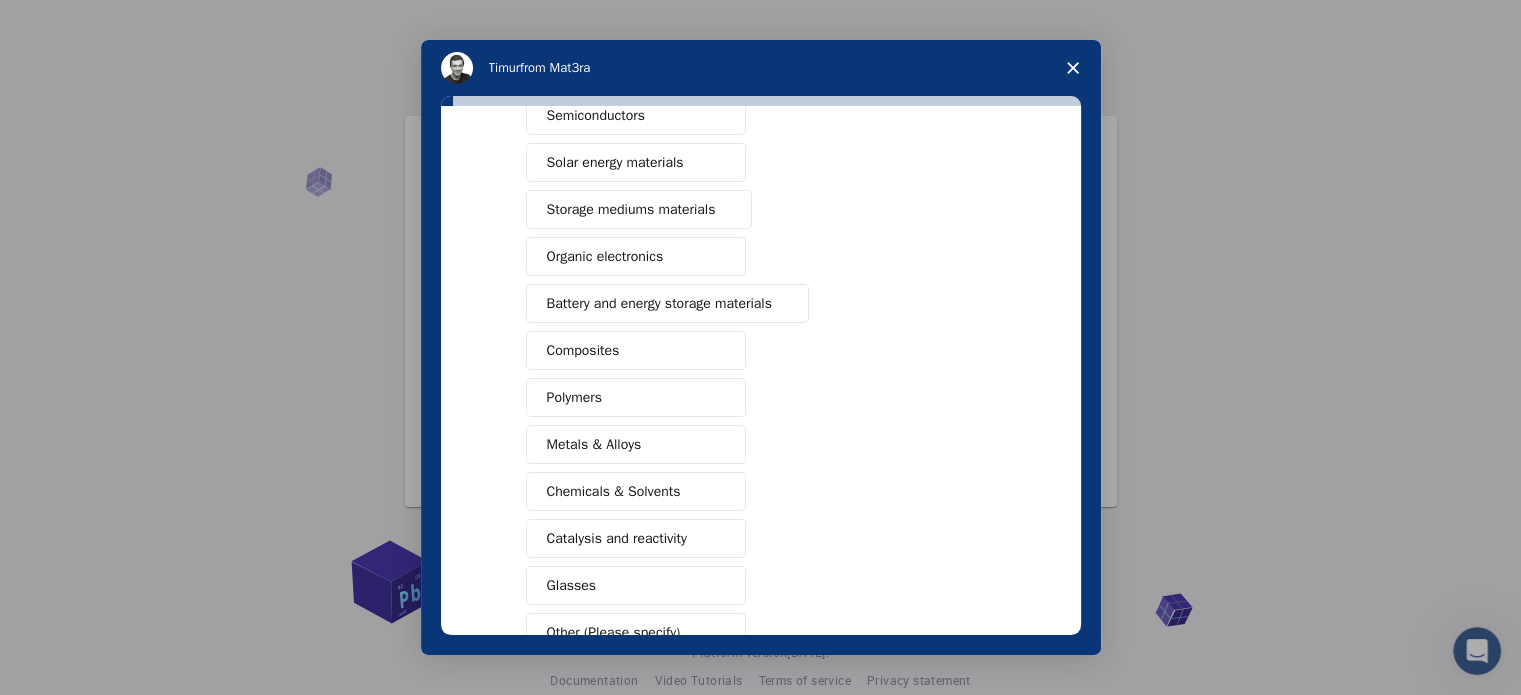 scroll, scrollTop: 136, scrollLeft: 0, axis: vertical 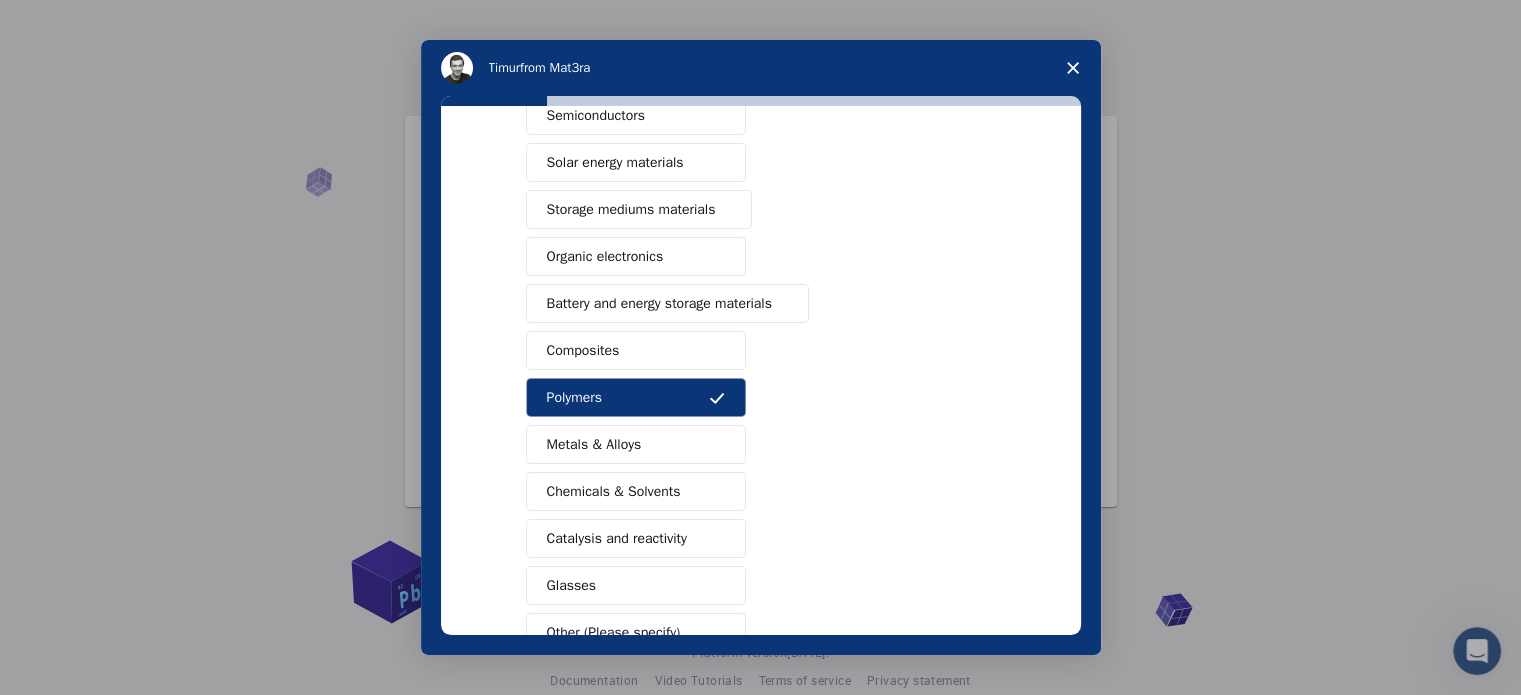 click on "Composites" at bounding box center (636, 350) 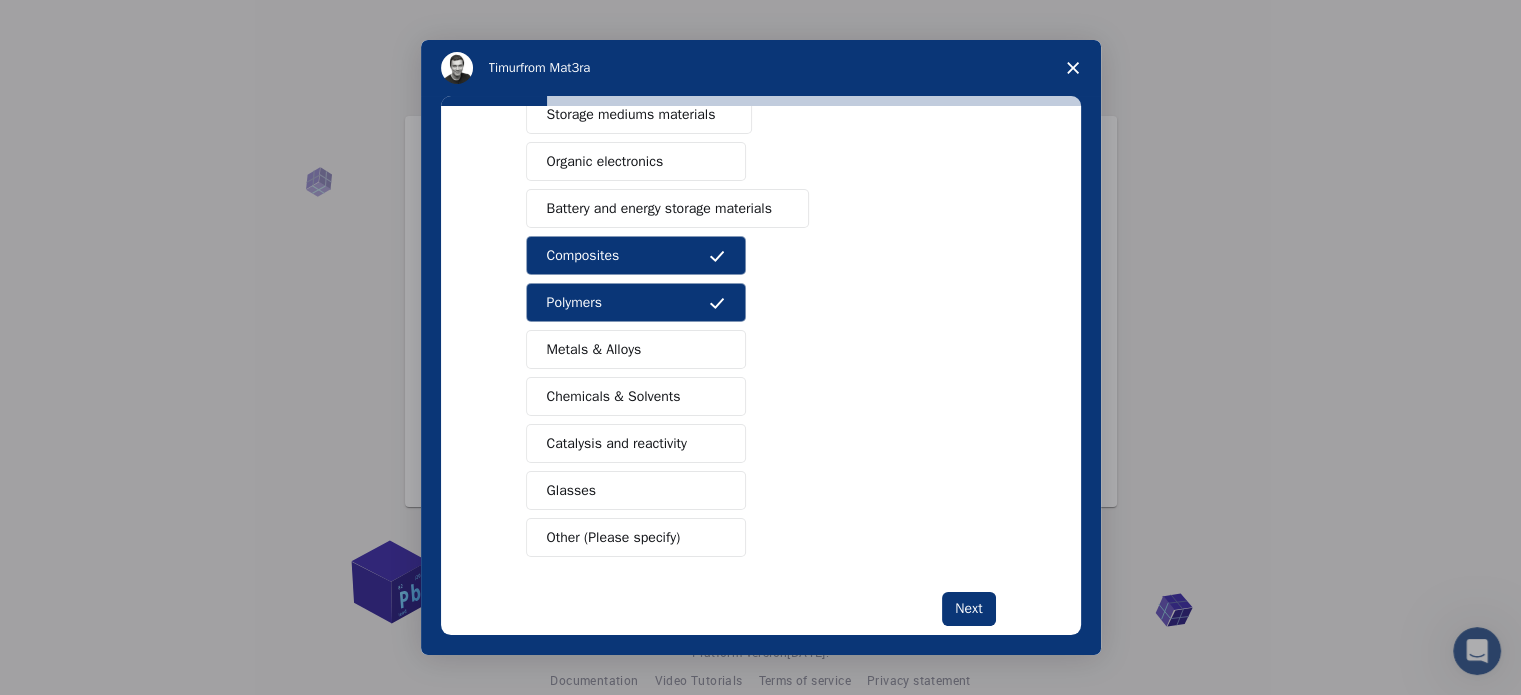 scroll, scrollTop: 264, scrollLeft: 0, axis: vertical 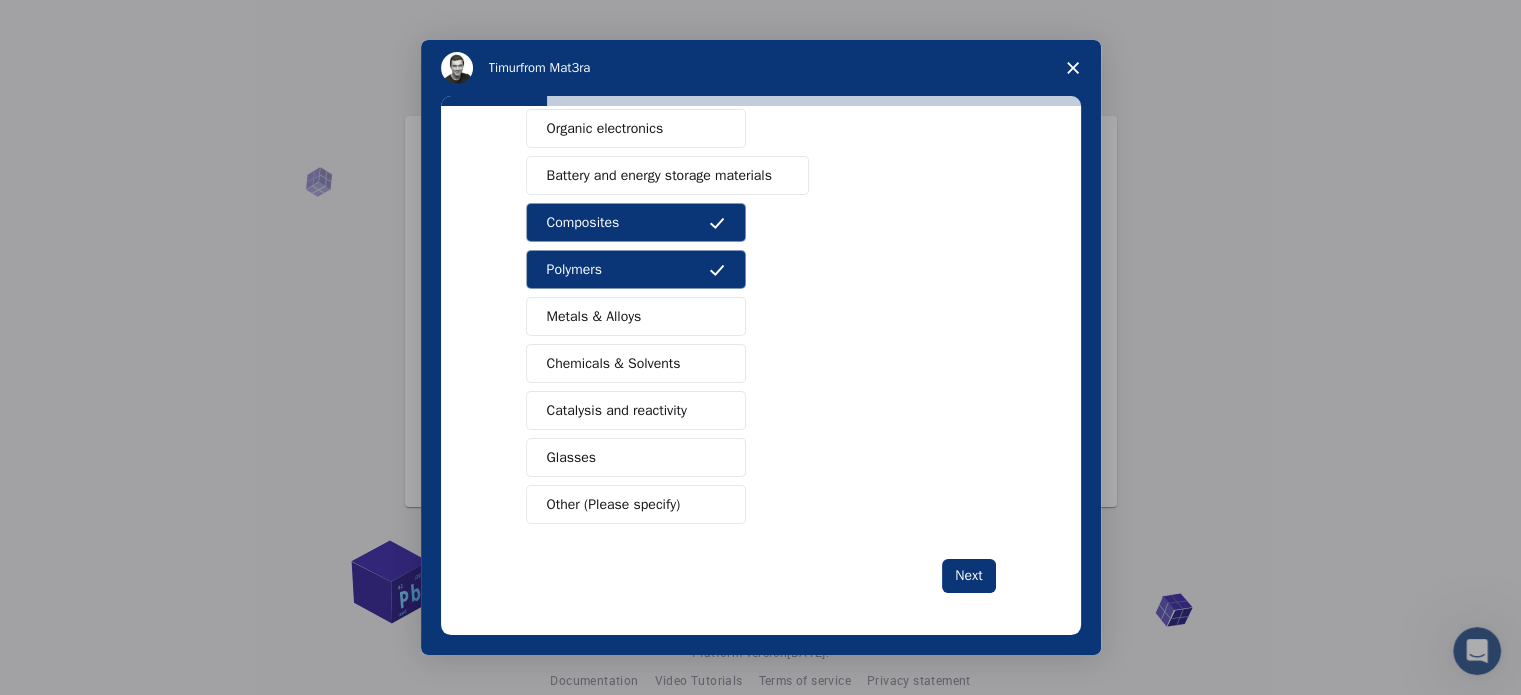 click on "Chemicals & Solvents" at bounding box center [614, 363] 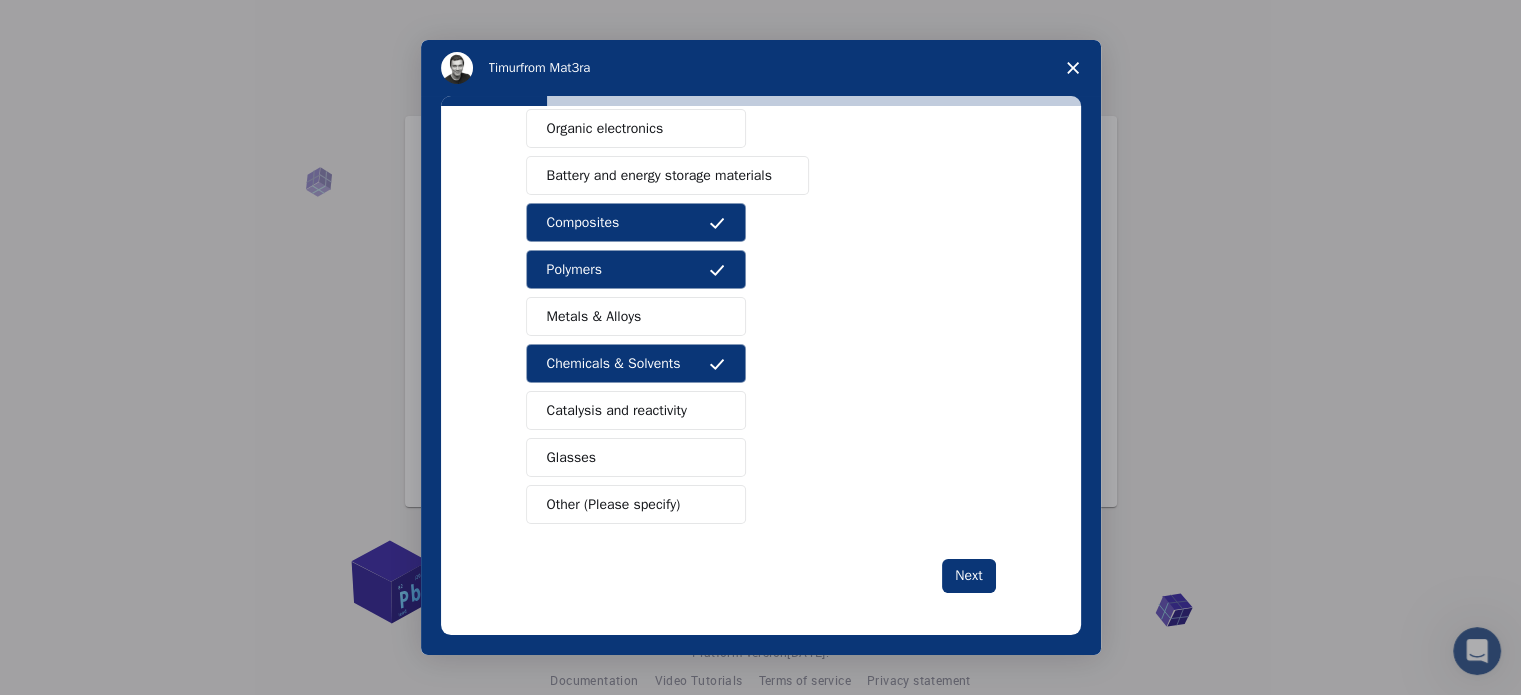 click on "Catalysis and reactivity" at bounding box center [617, 410] 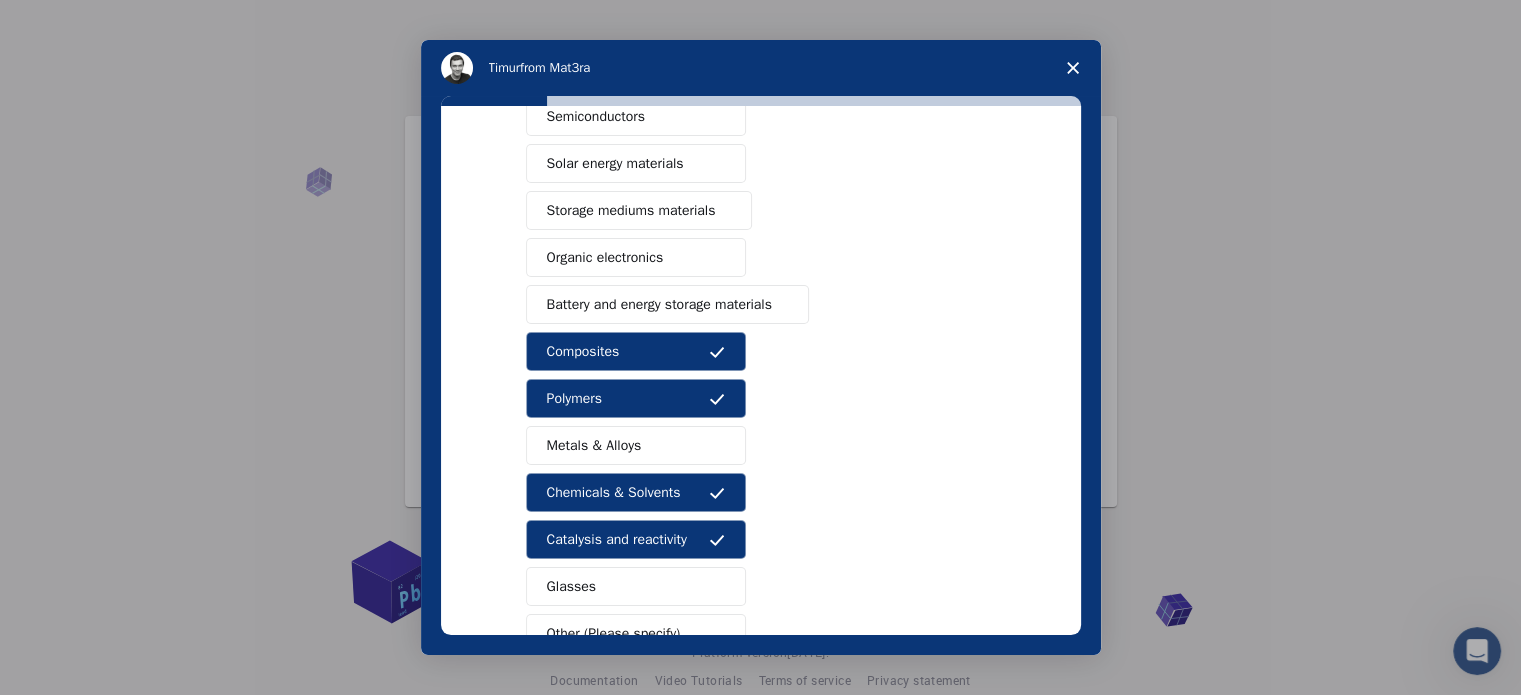 scroll, scrollTop: 264, scrollLeft: 0, axis: vertical 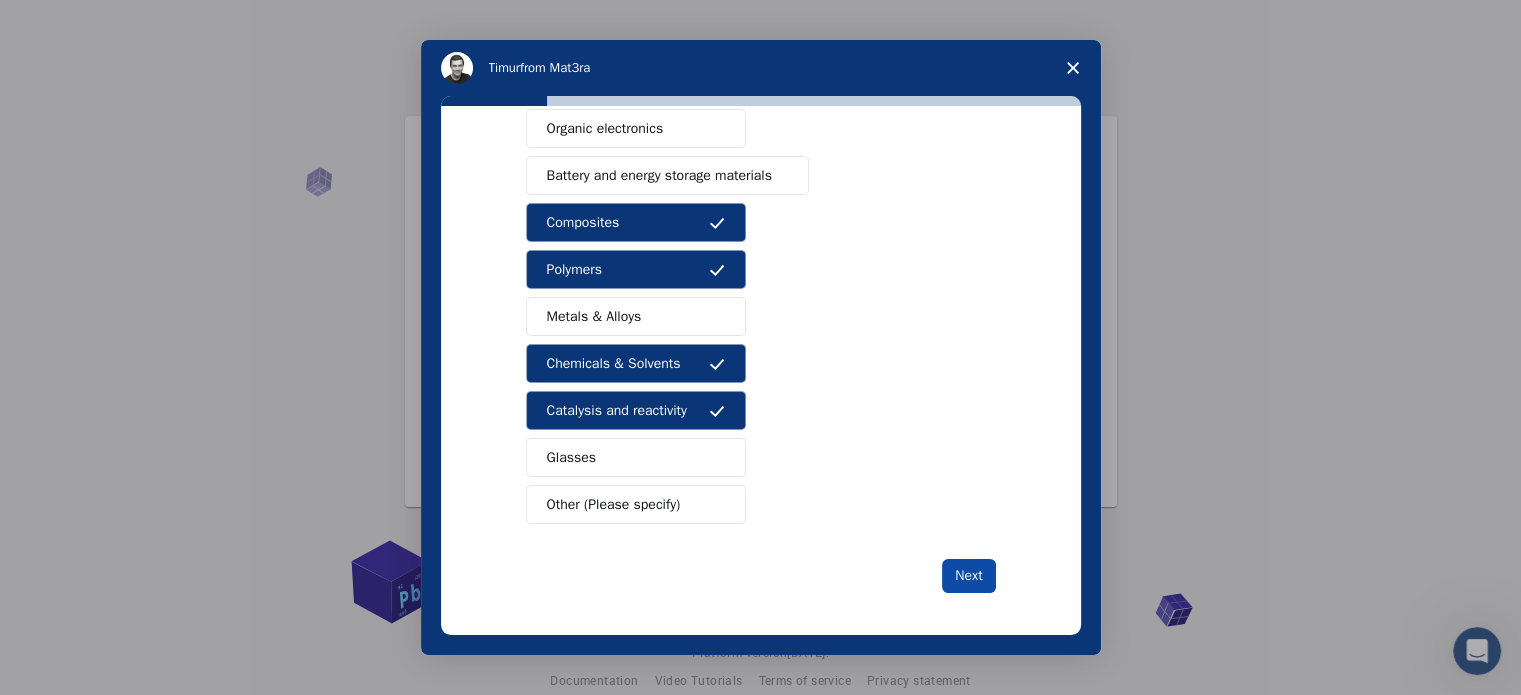 click on "Next" at bounding box center [968, 576] 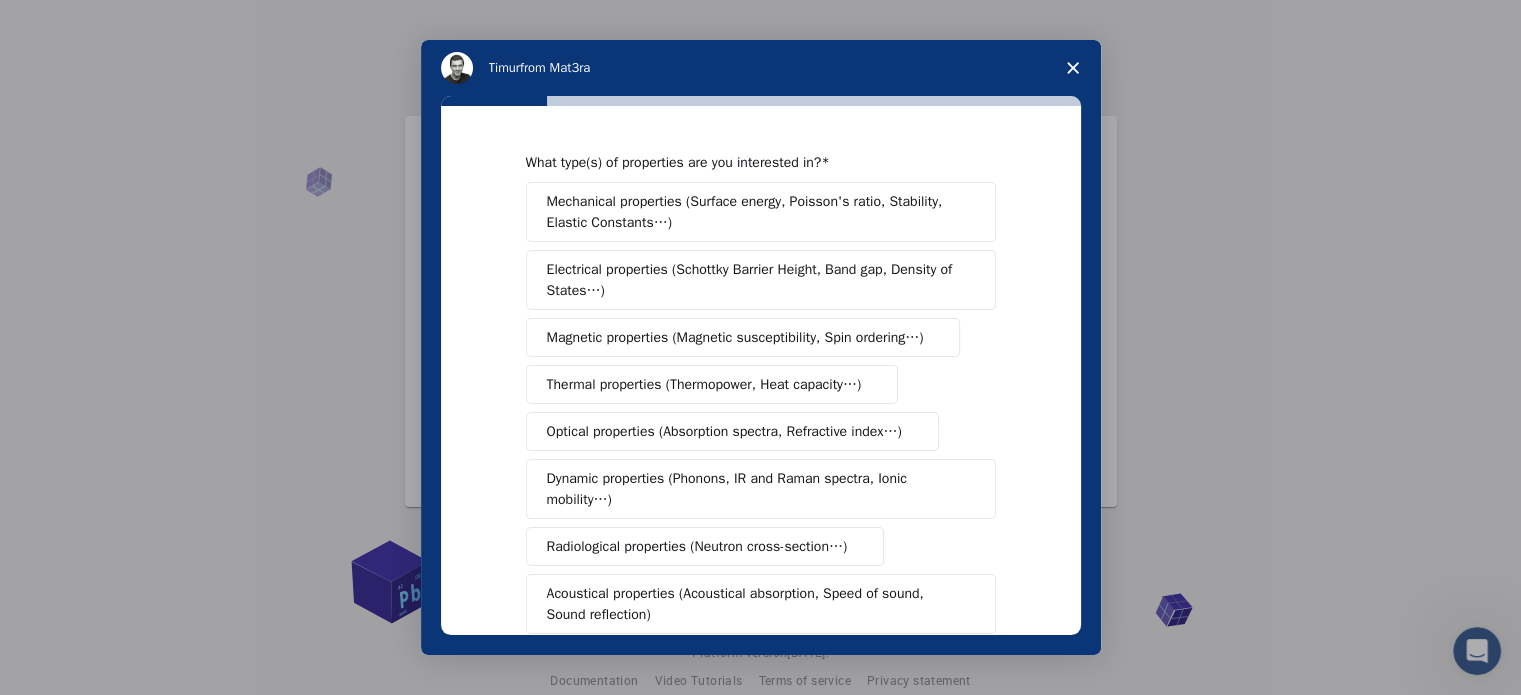 click on "Mechanical properties (Surface energy, Poisson's ratio, Stability, Elastic Constants…)" at bounding box center [754, 212] 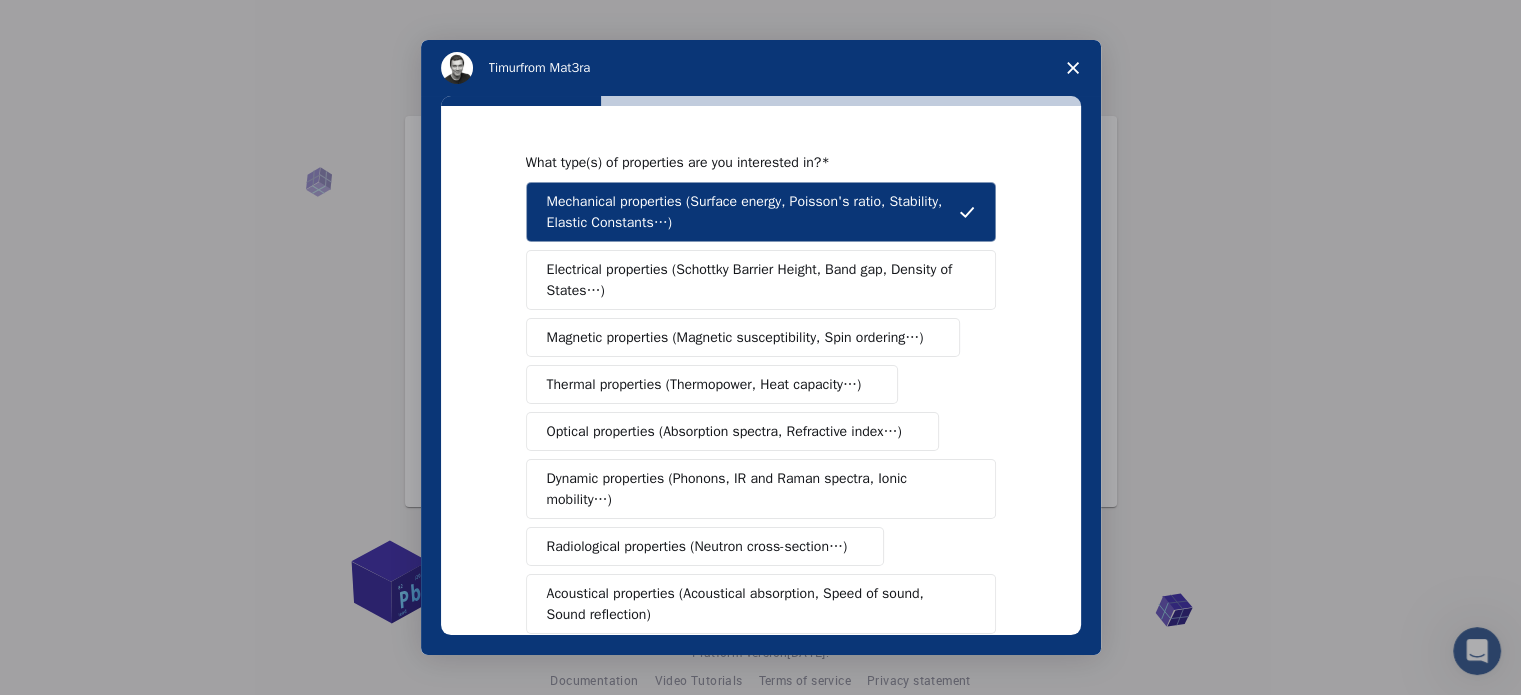 click on "Electrical properties (Schottky Barrier Height, Band gap, Density of States…)" at bounding box center (754, 280) 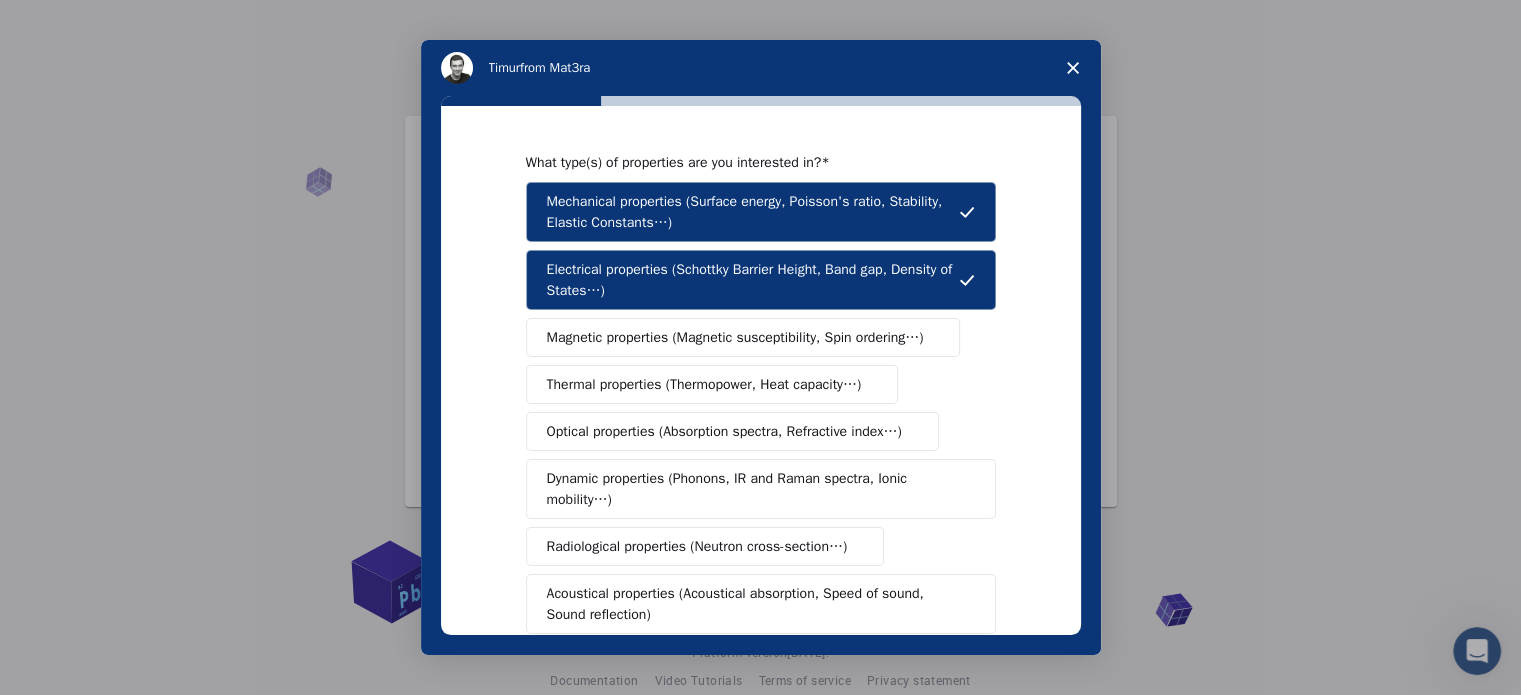 click on "Magnetic properties (Magnetic susceptibility, Spin ordering…)" at bounding box center [735, 337] 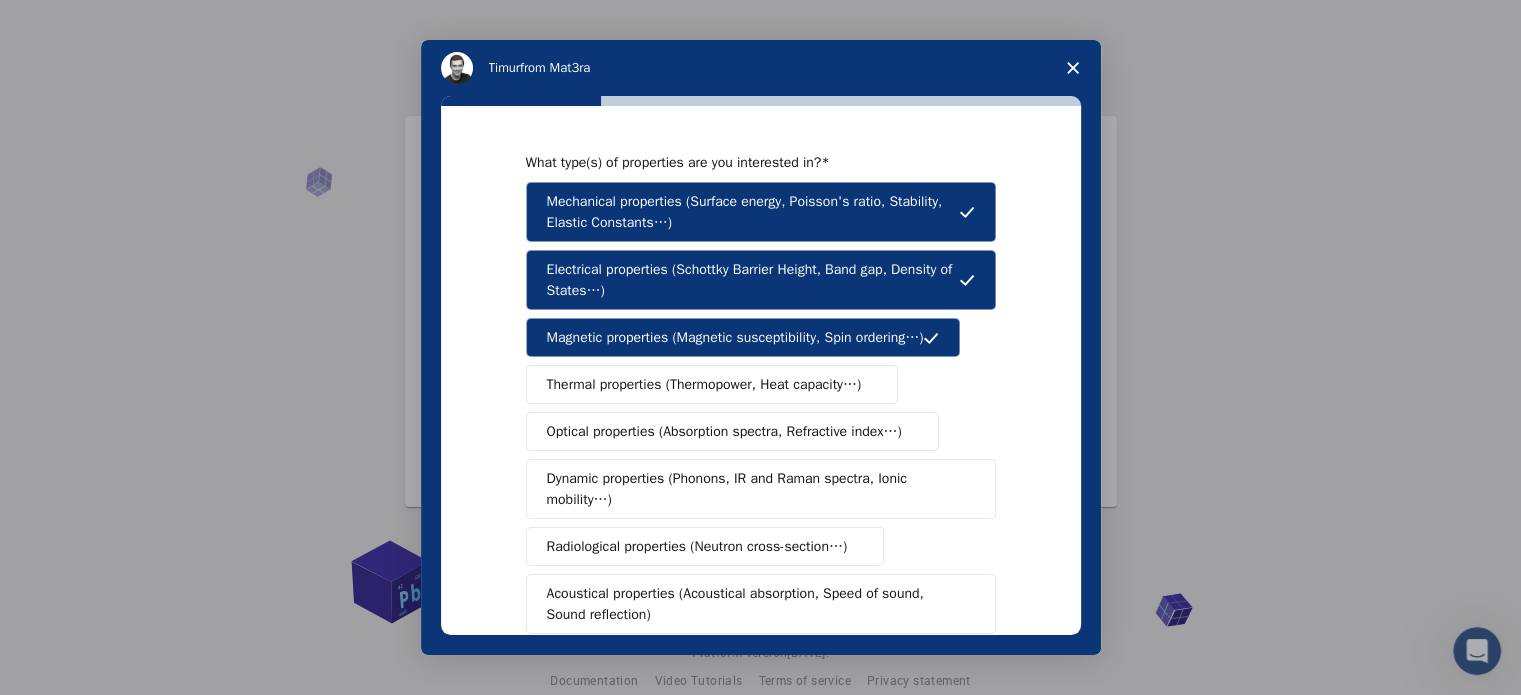 click on "Thermal properties (Thermopower, Heat capacity…)" at bounding box center [704, 384] 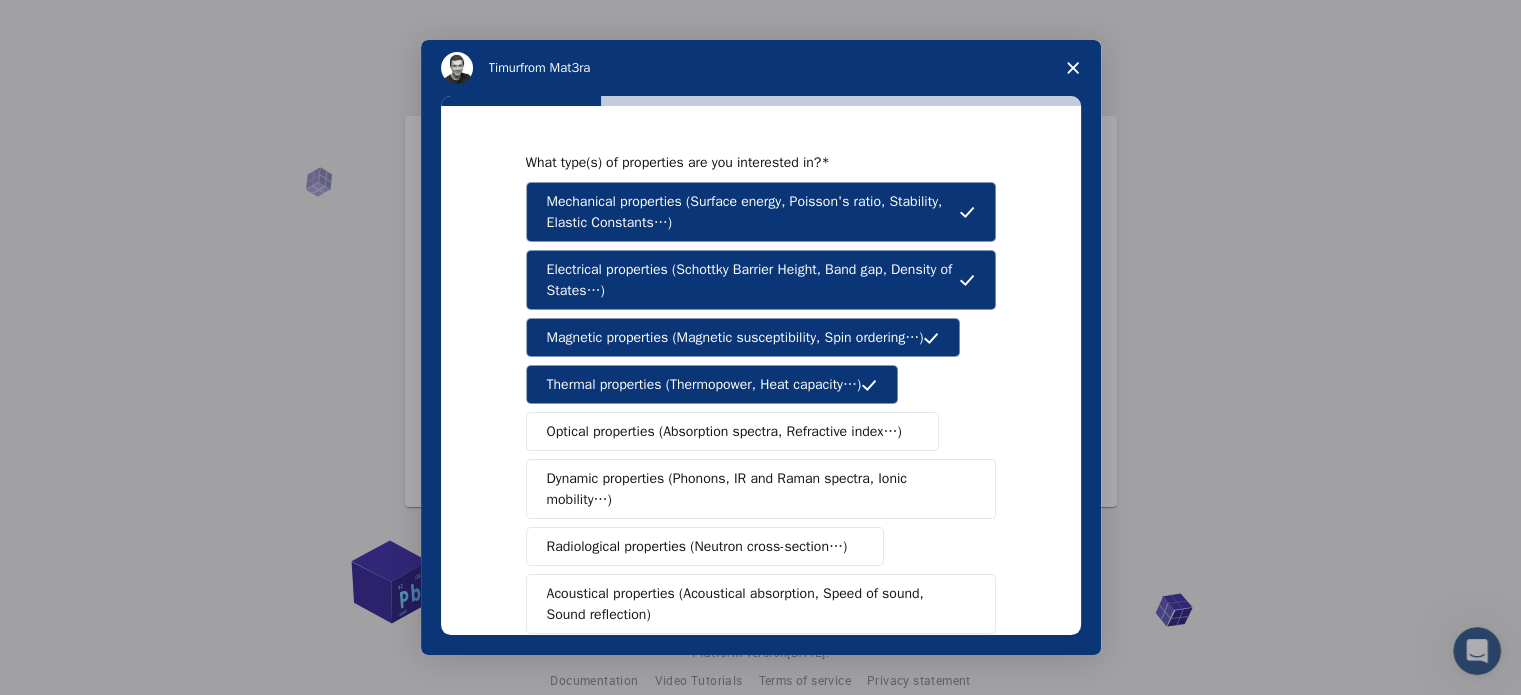 click on "Optical properties (Absorption spectra, Refractive index…)" at bounding box center [724, 431] 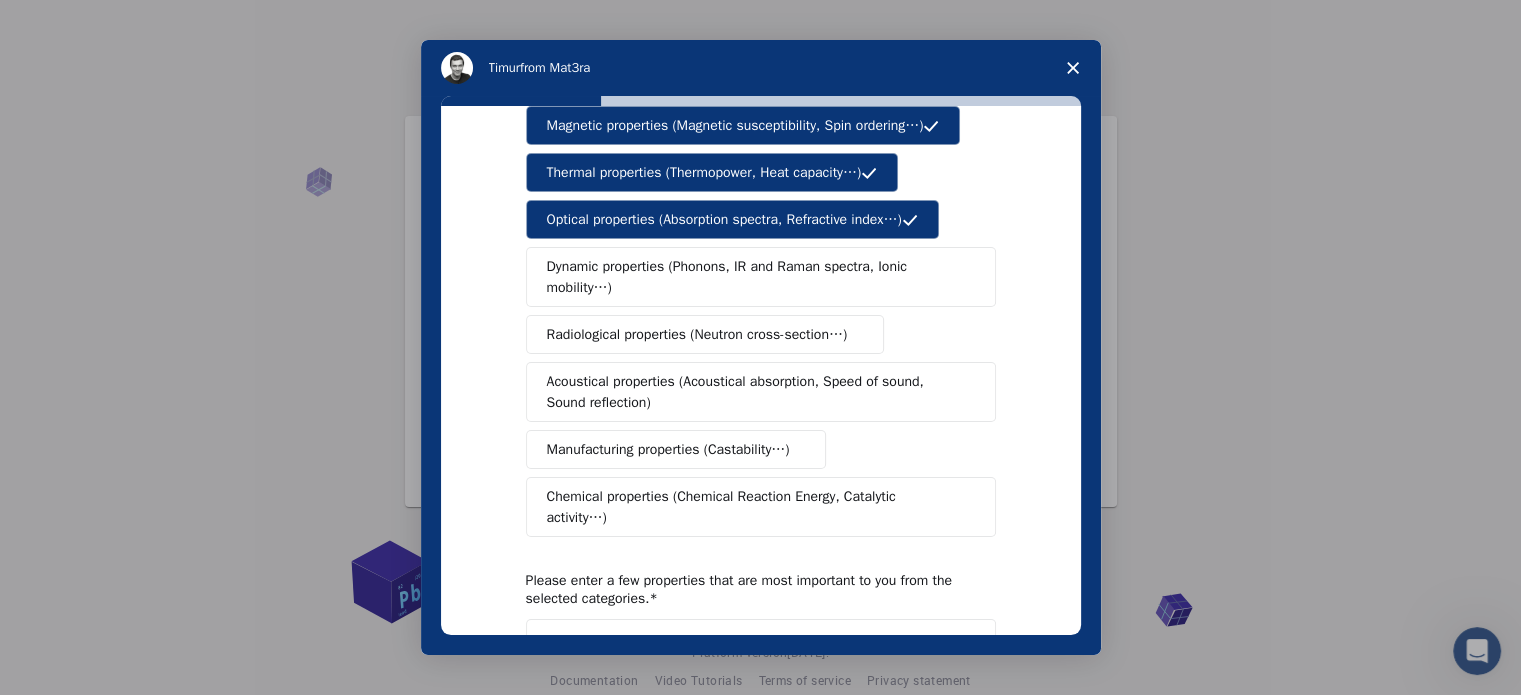 scroll, scrollTop: 216, scrollLeft: 0, axis: vertical 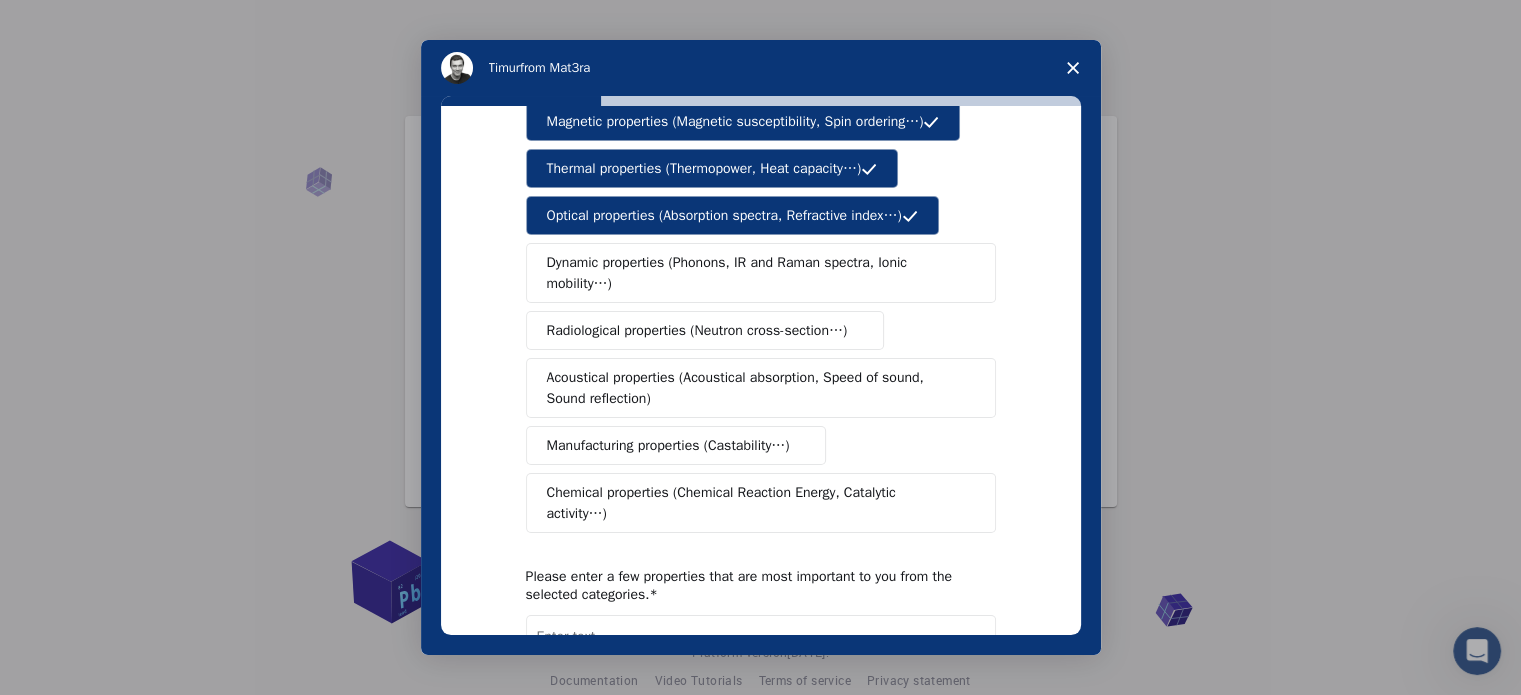 click on "Manufacturing properties (Castability…)" at bounding box center (668, 445) 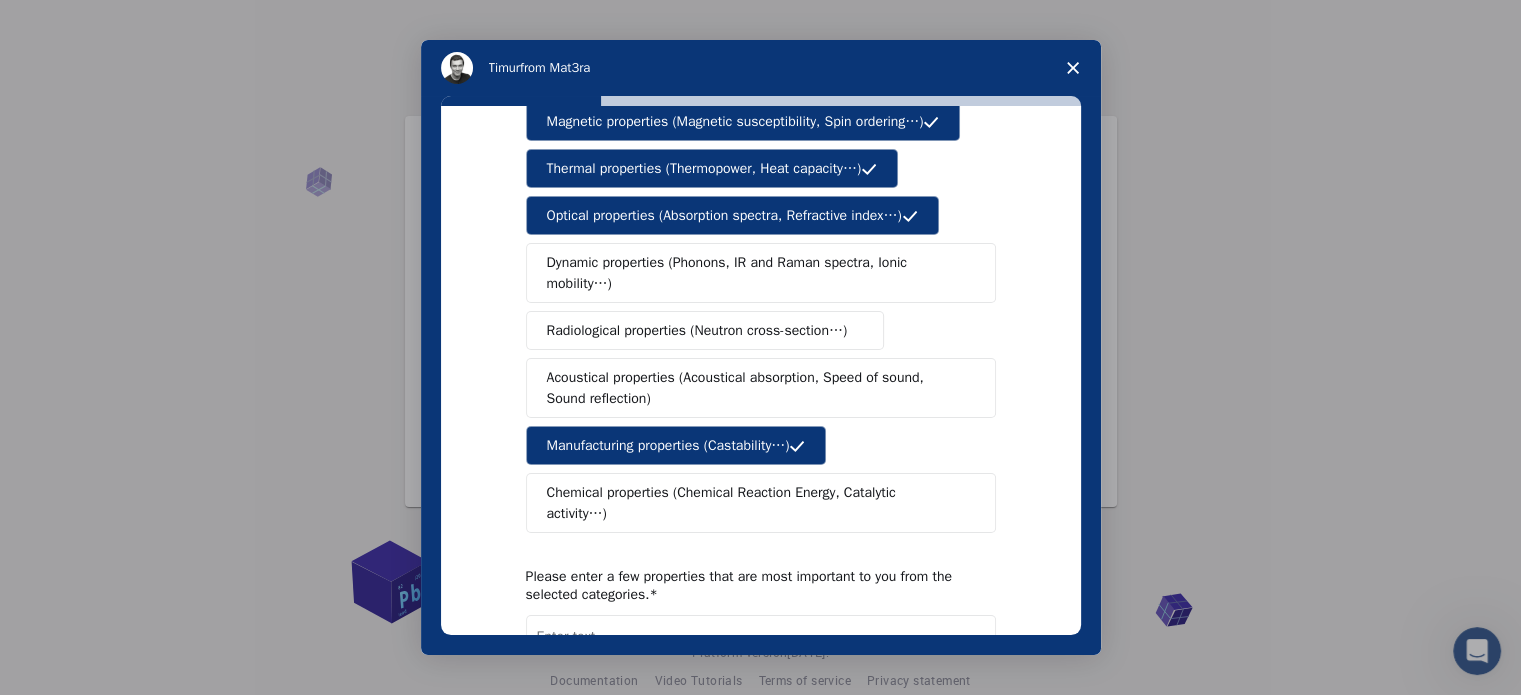 click on "Chemical properties (Chemical Reaction Energy, Catalytic activity…)" at bounding box center (753, 503) 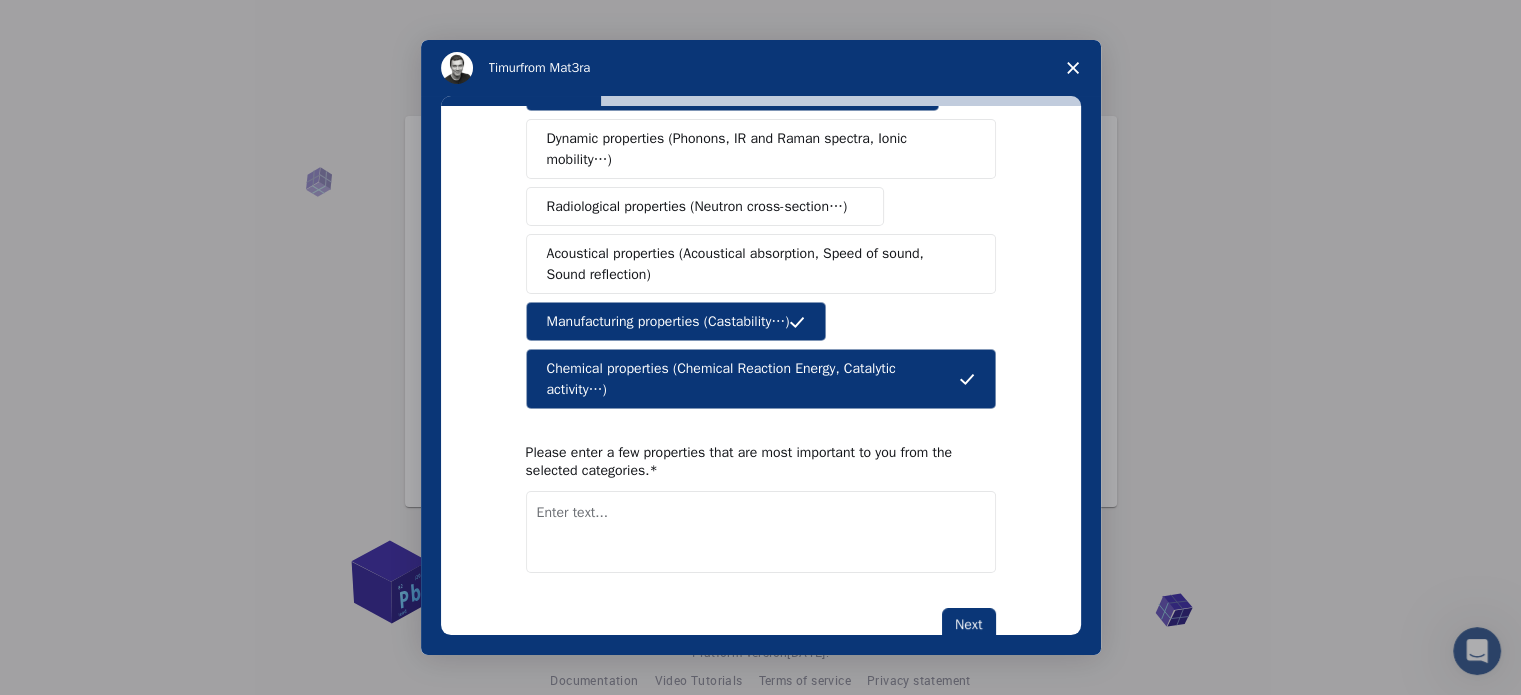 scroll, scrollTop: 368, scrollLeft: 0, axis: vertical 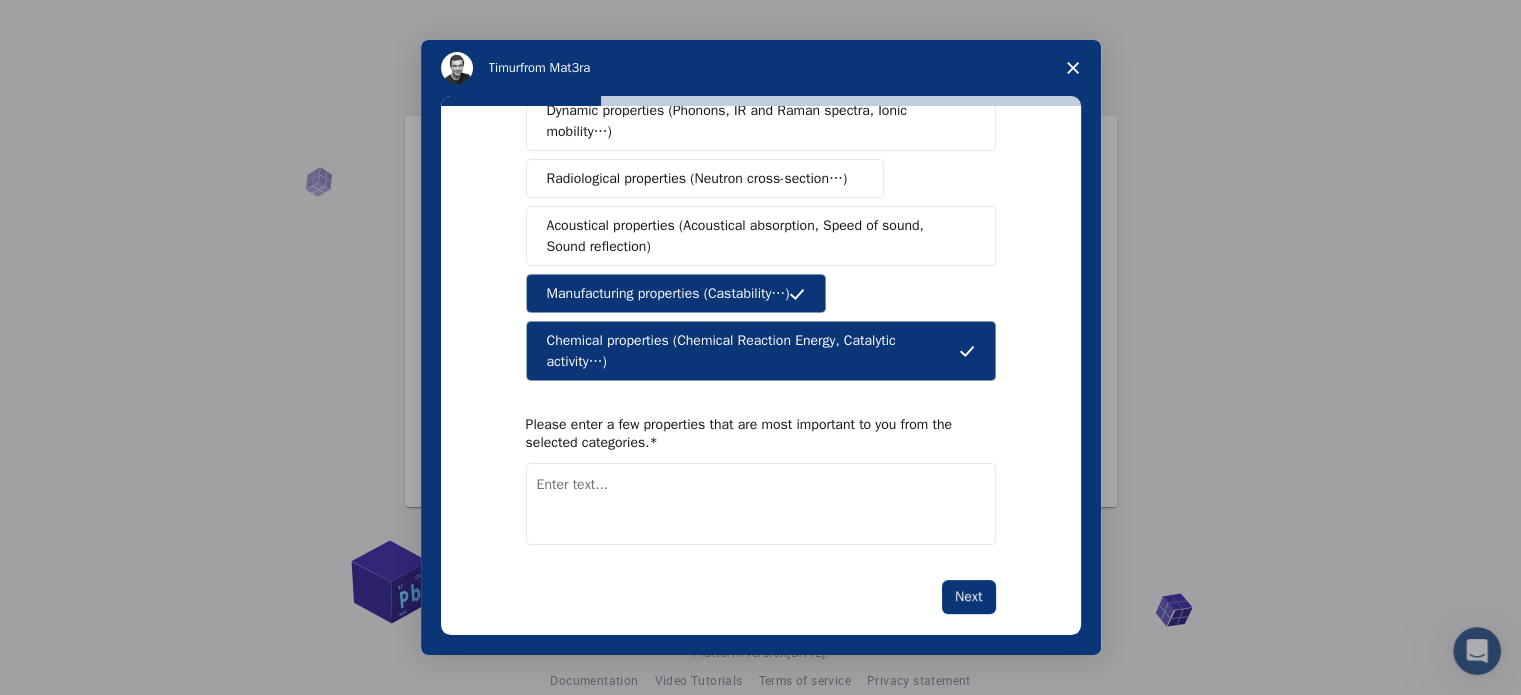 click at bounding box center (761, 504) 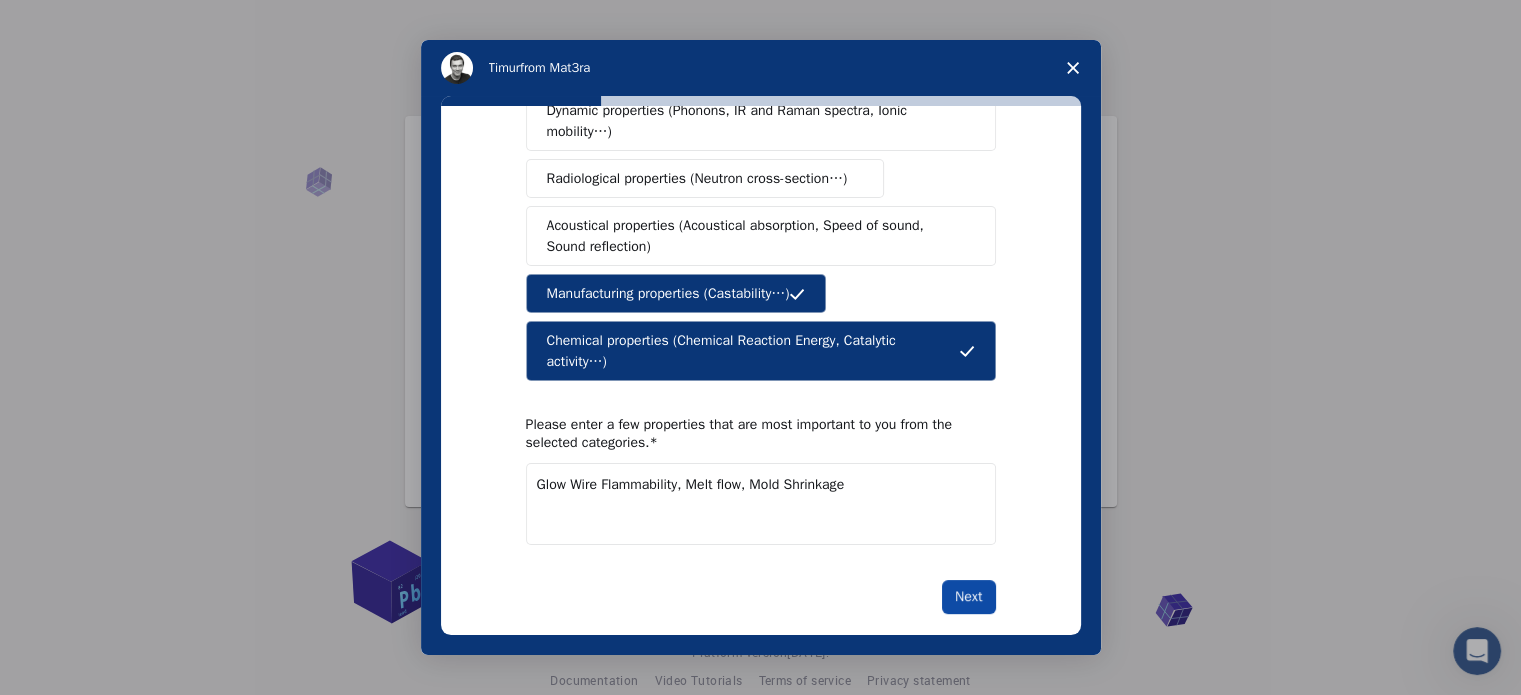 type on "Glow Wire Flammability, Melt flow, Mold Shrinkage" 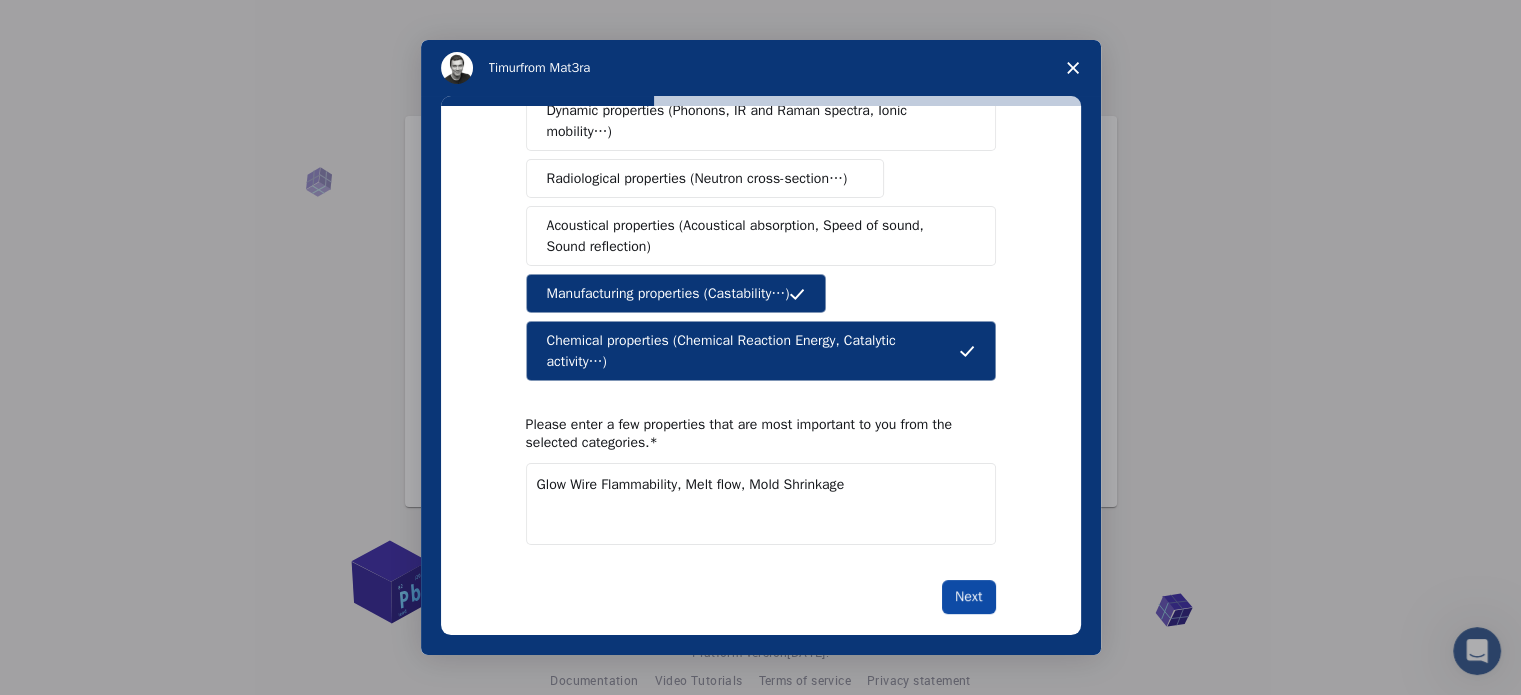 click on "Next" at bounding box center [968, 597] 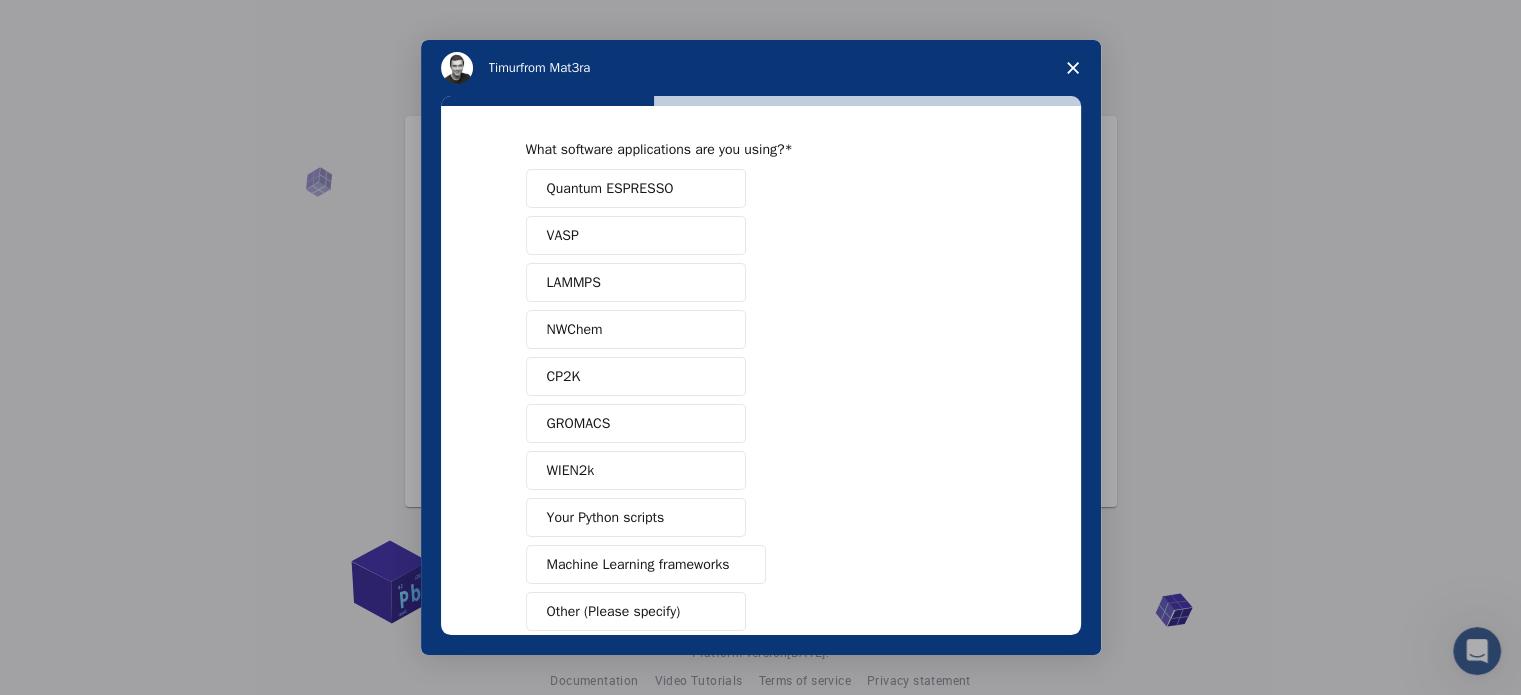 scroll, scrollTop: 11, scrollLeft: 0, axis: vertical 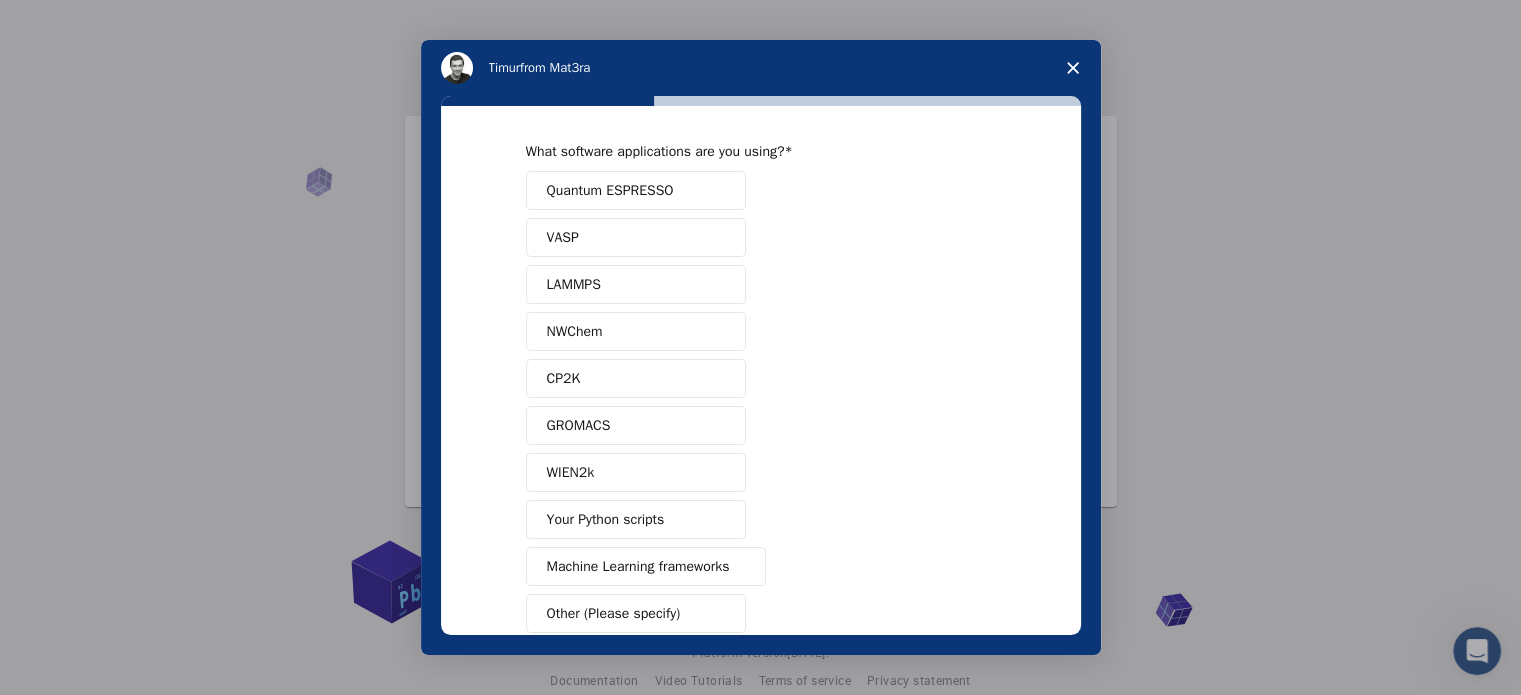 click on "LAMMPS" at bounding box center (636, 284) 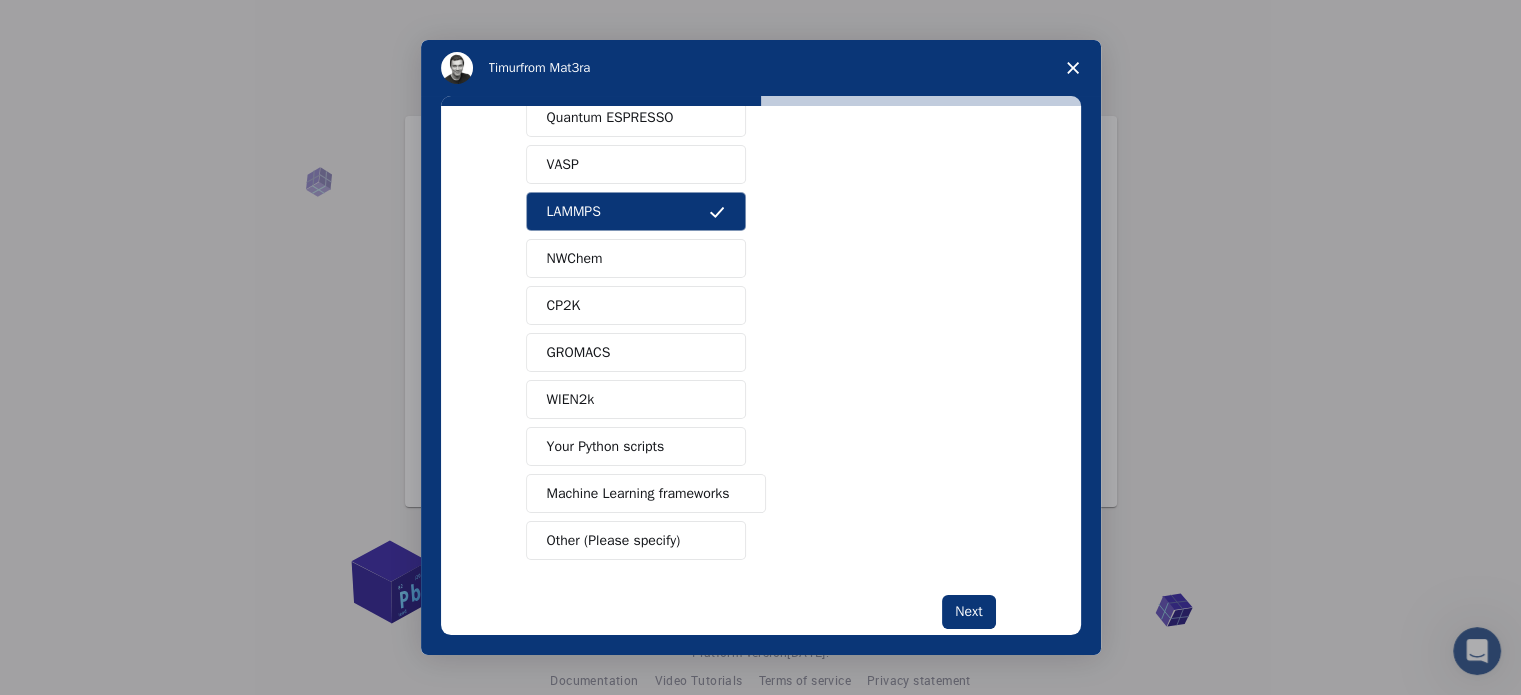 scroll, scrollTop: 84, scrollLeft: 0, axis: vertical 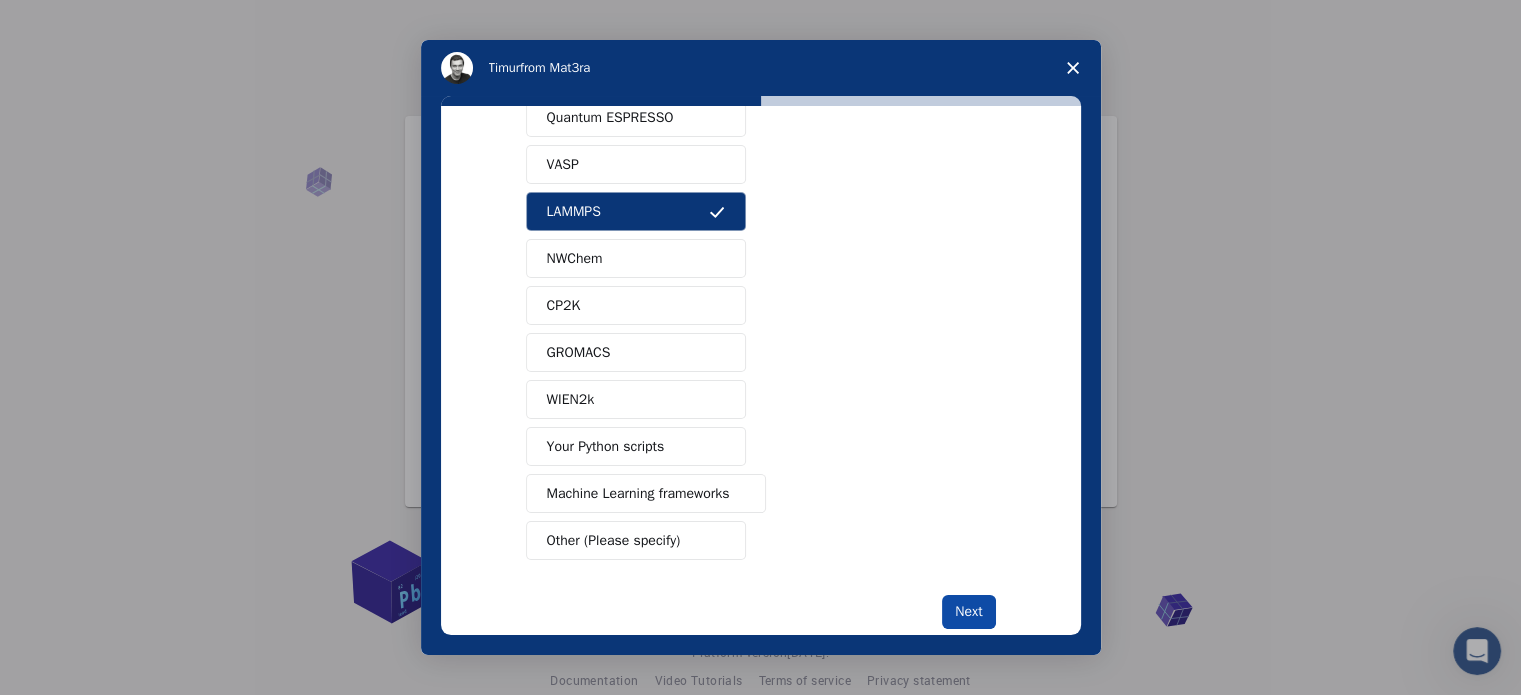 click on "Next" at bounding box center (968, 612) 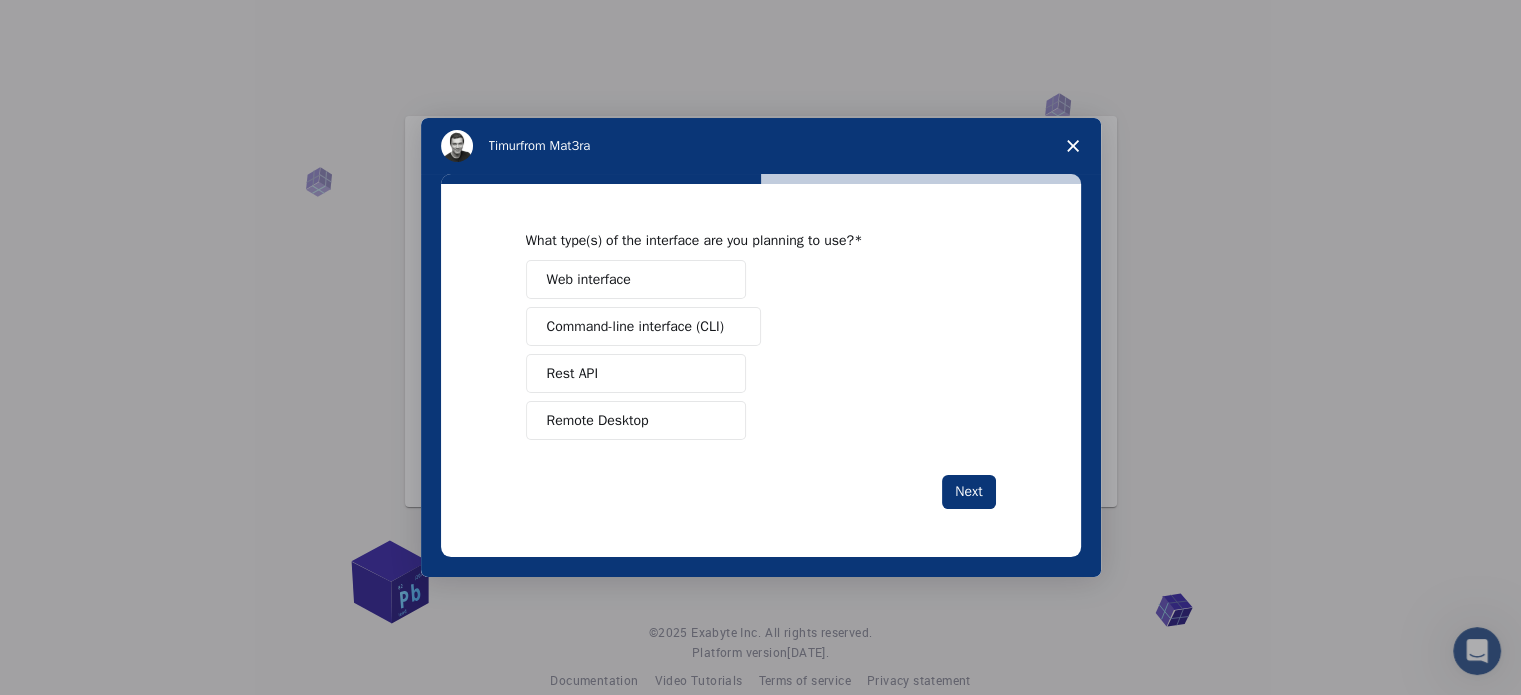 scroll, scrollTop: 0, scrollLeft: 0, axis: both 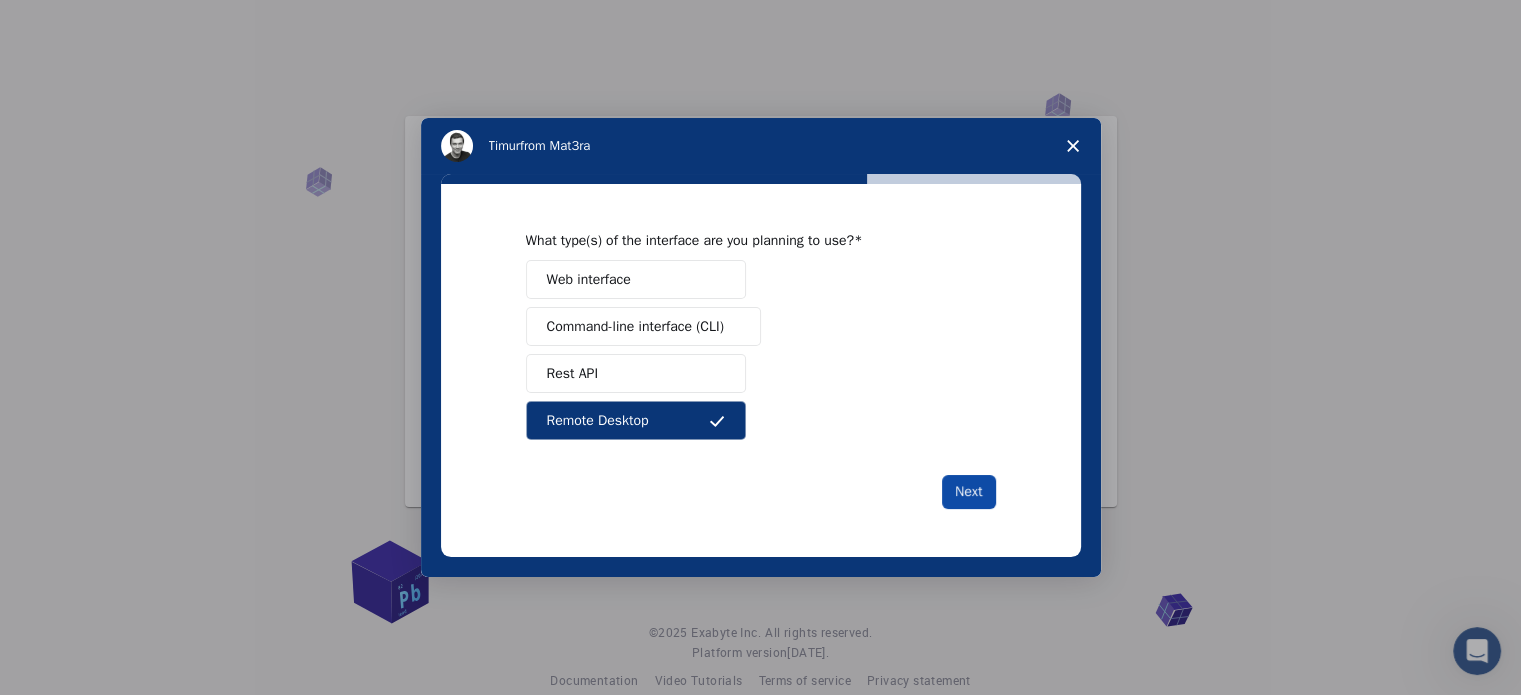 click on "Next" at bounding box center (968, 492) 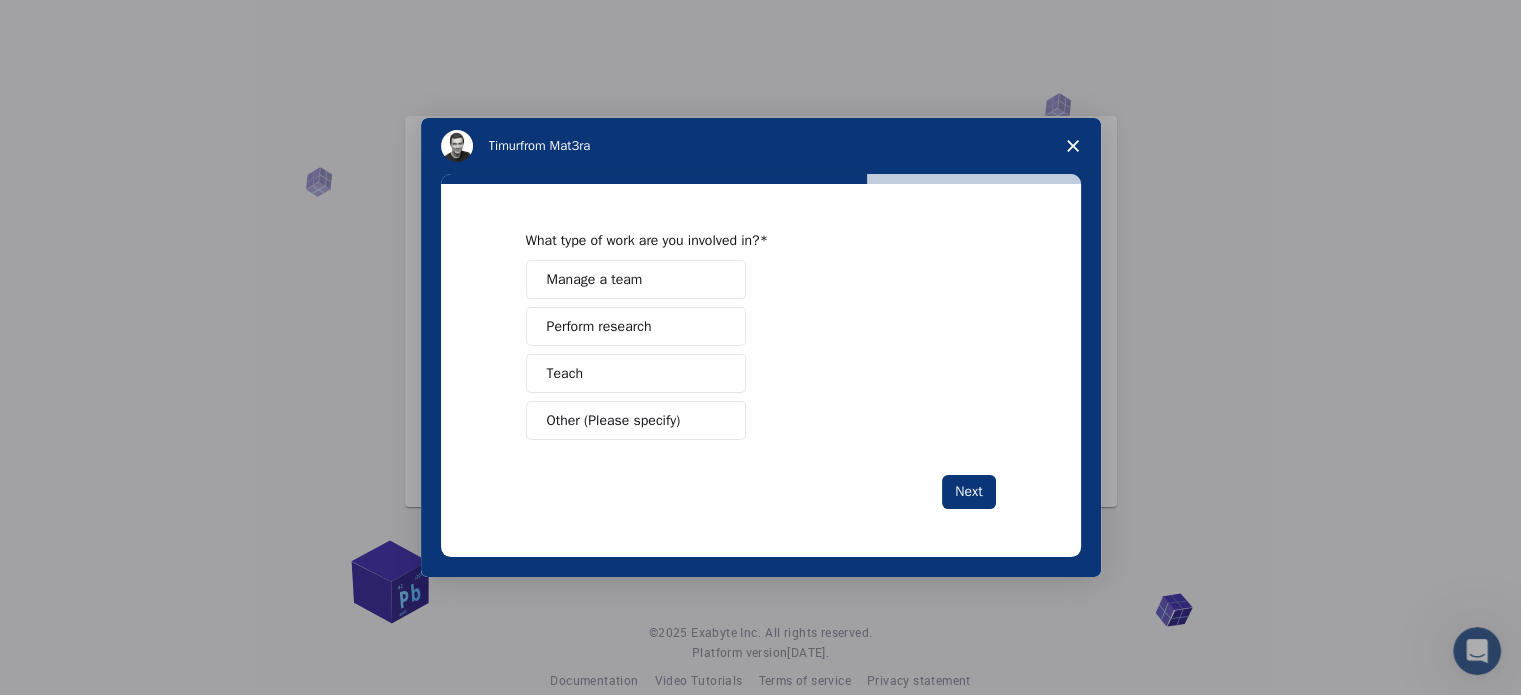 click on "Perform research" at bounding box center (599, 326) 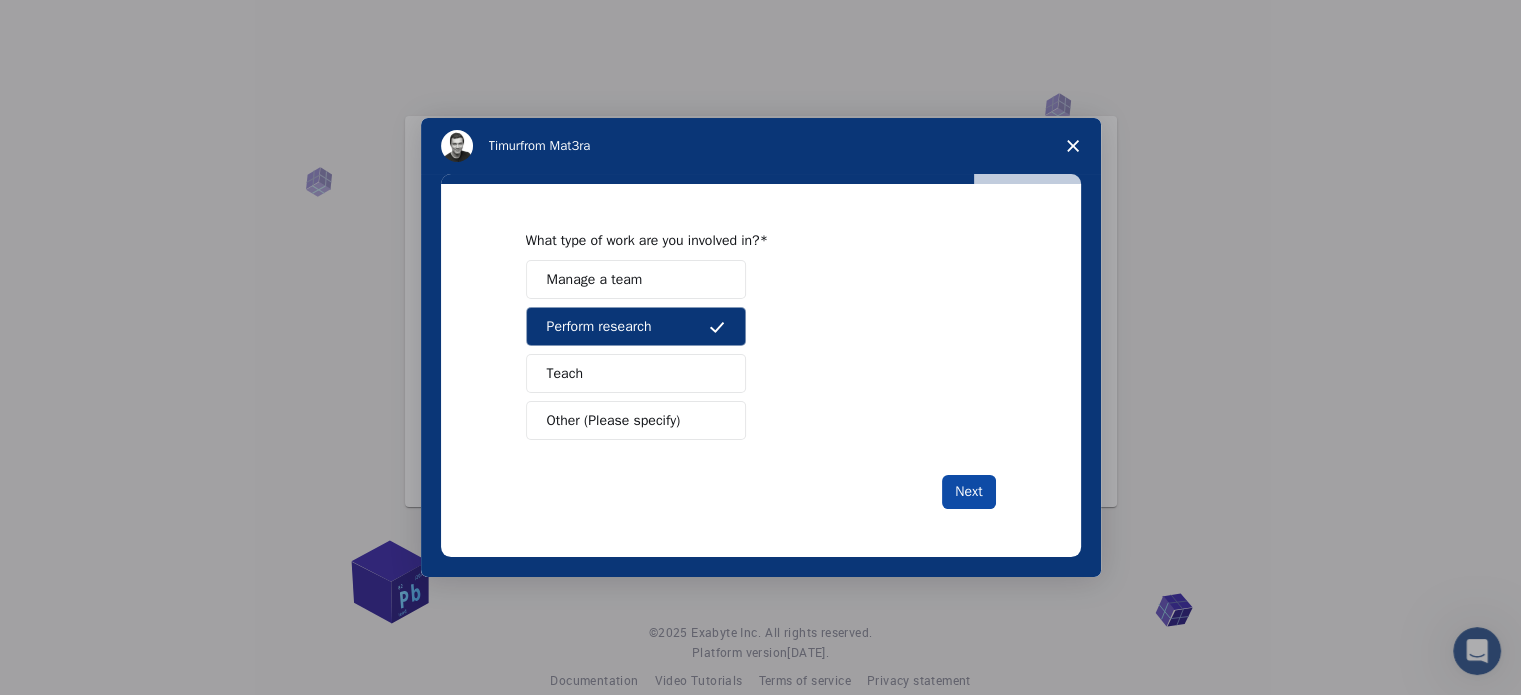 click on "Next" at bounding box center (968, 492) 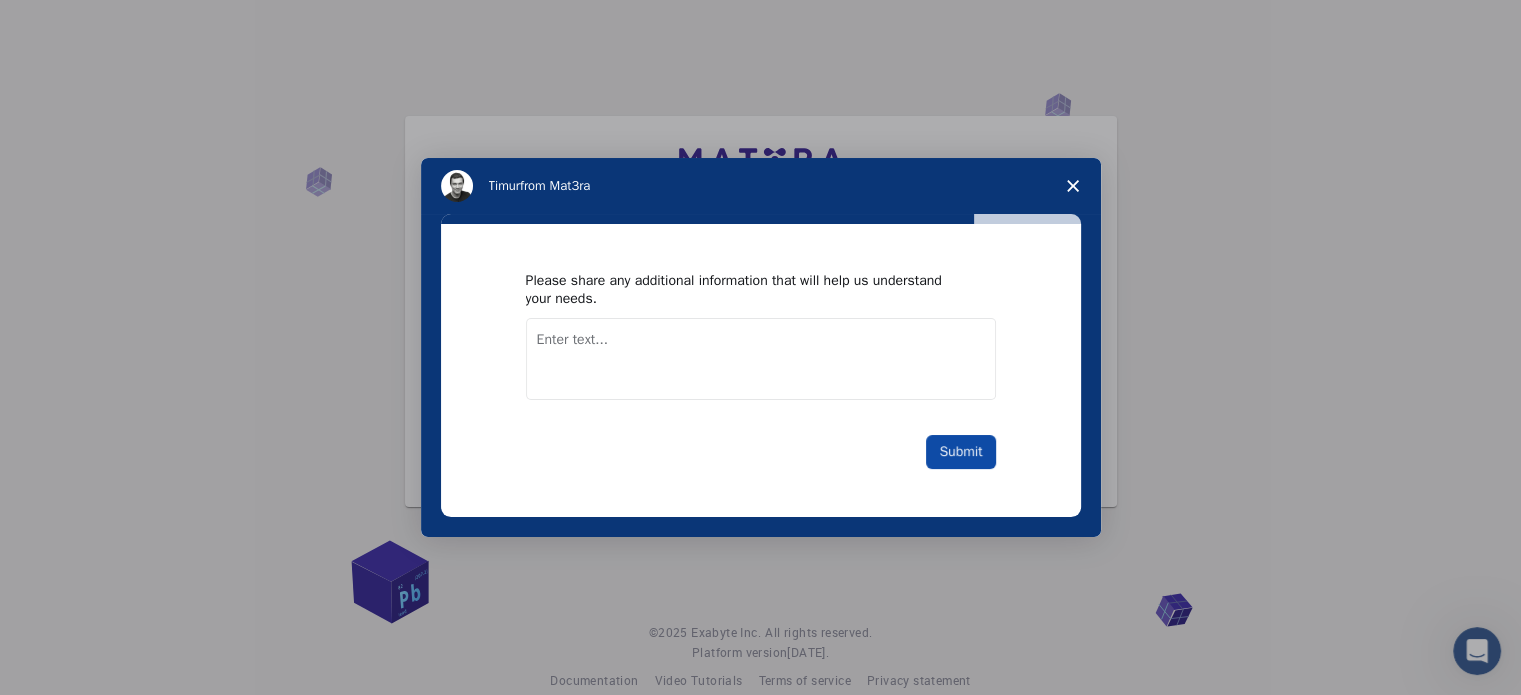 click on "Submit" at bounding box center (960, 452) 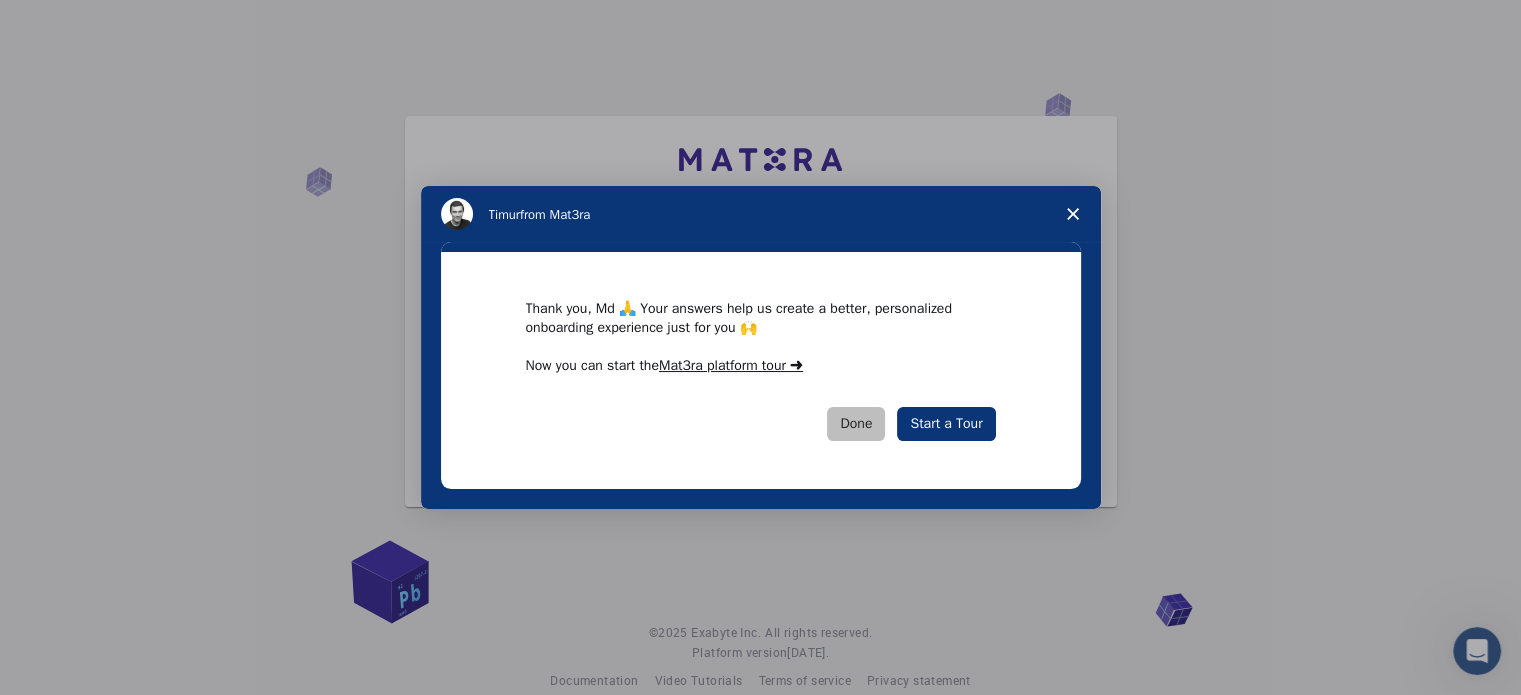 click on "Done" at bounding box center (856, 424) 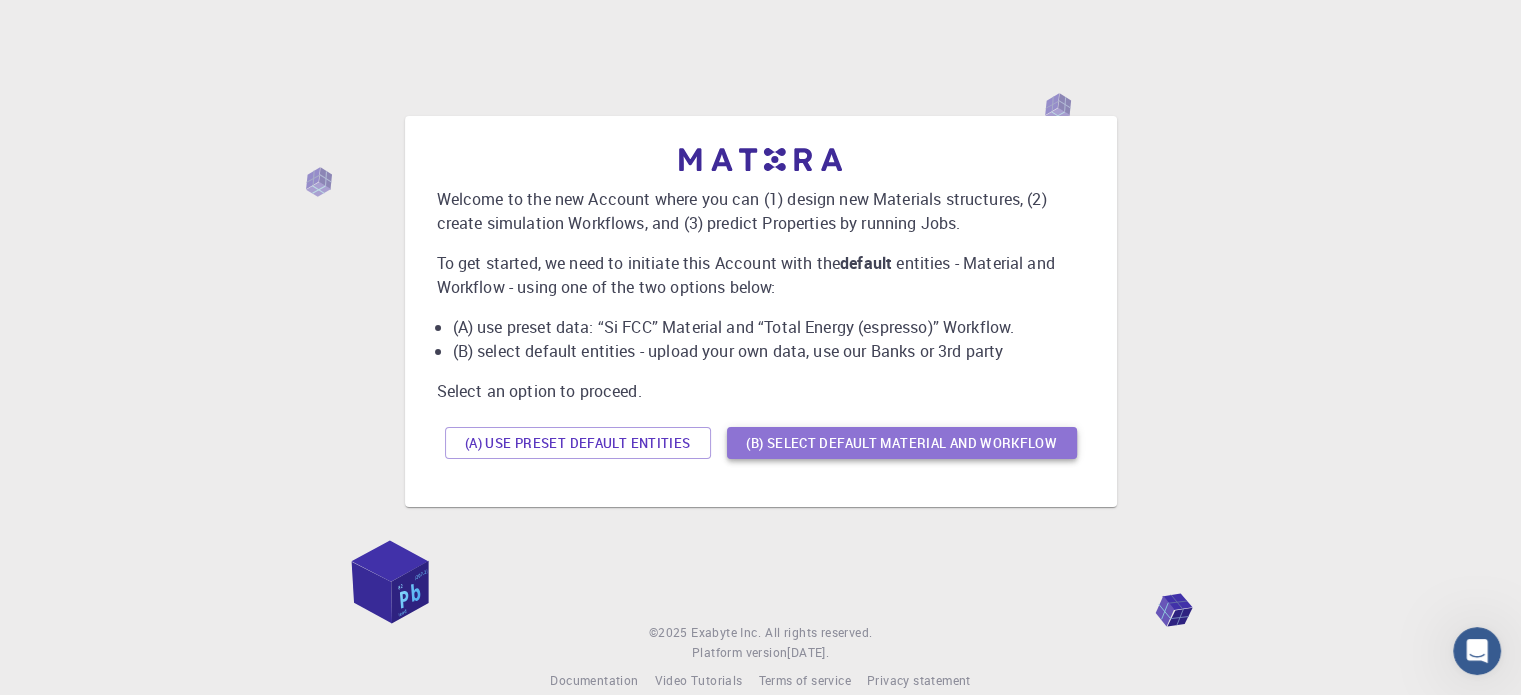 click on "(B) Select default material and workflow" at bounding box center [902, 443] 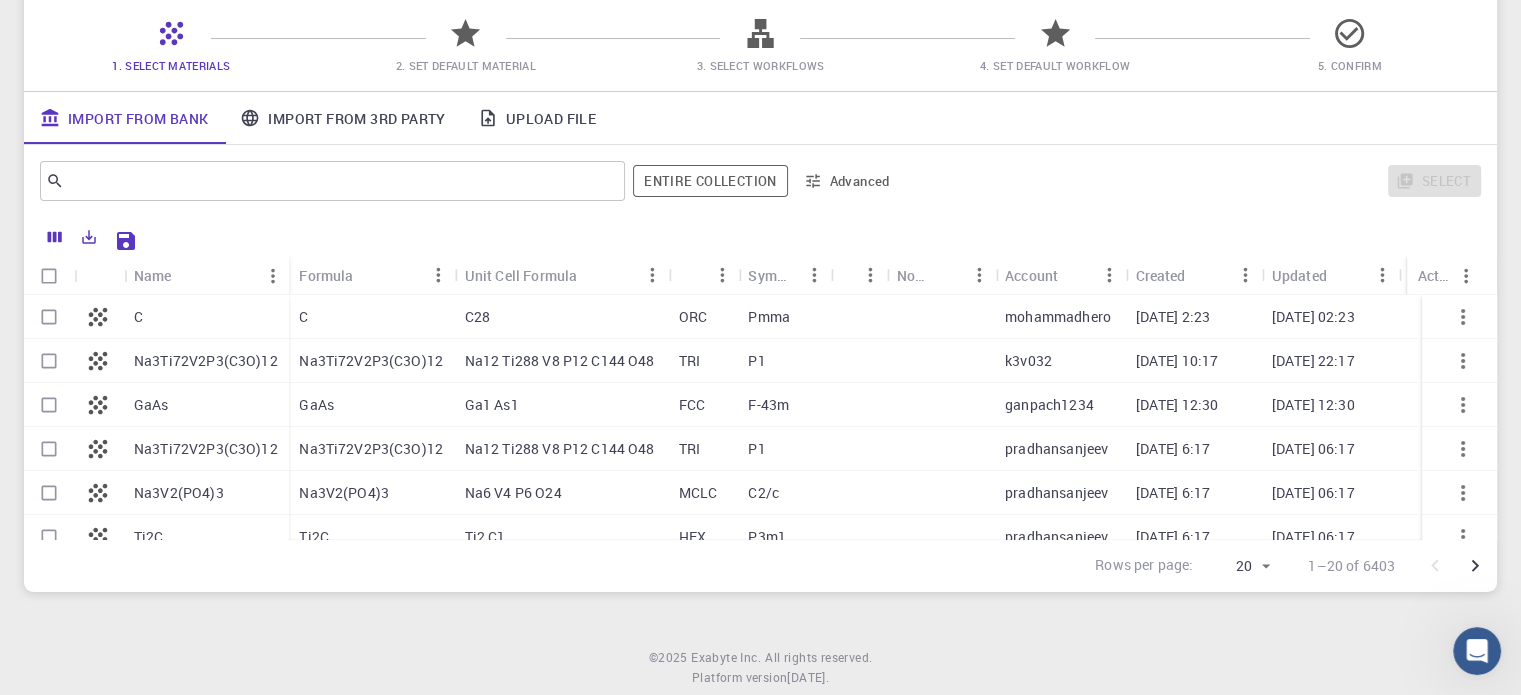 scroll, scrollTop: 159, scrollLeft: 0, axis: vertical 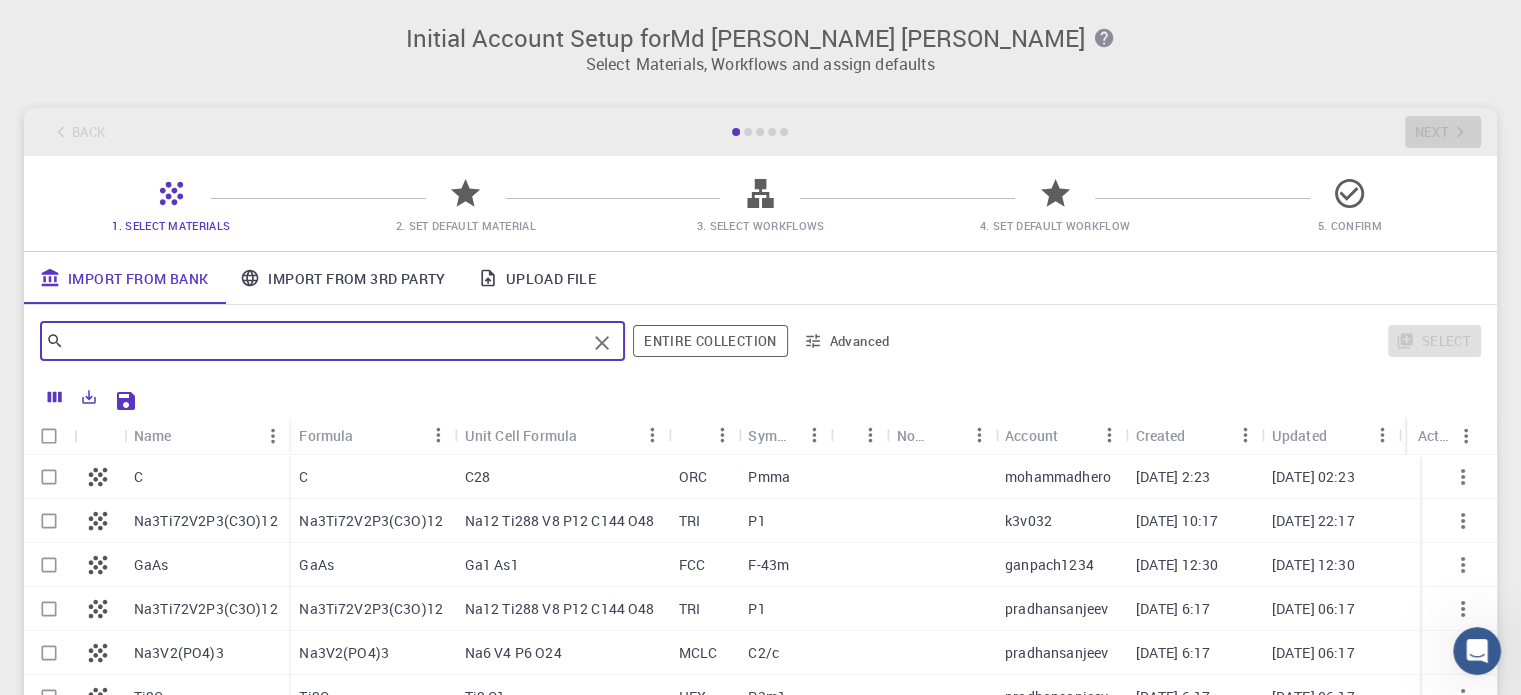 click at bounding box center (325, 341) 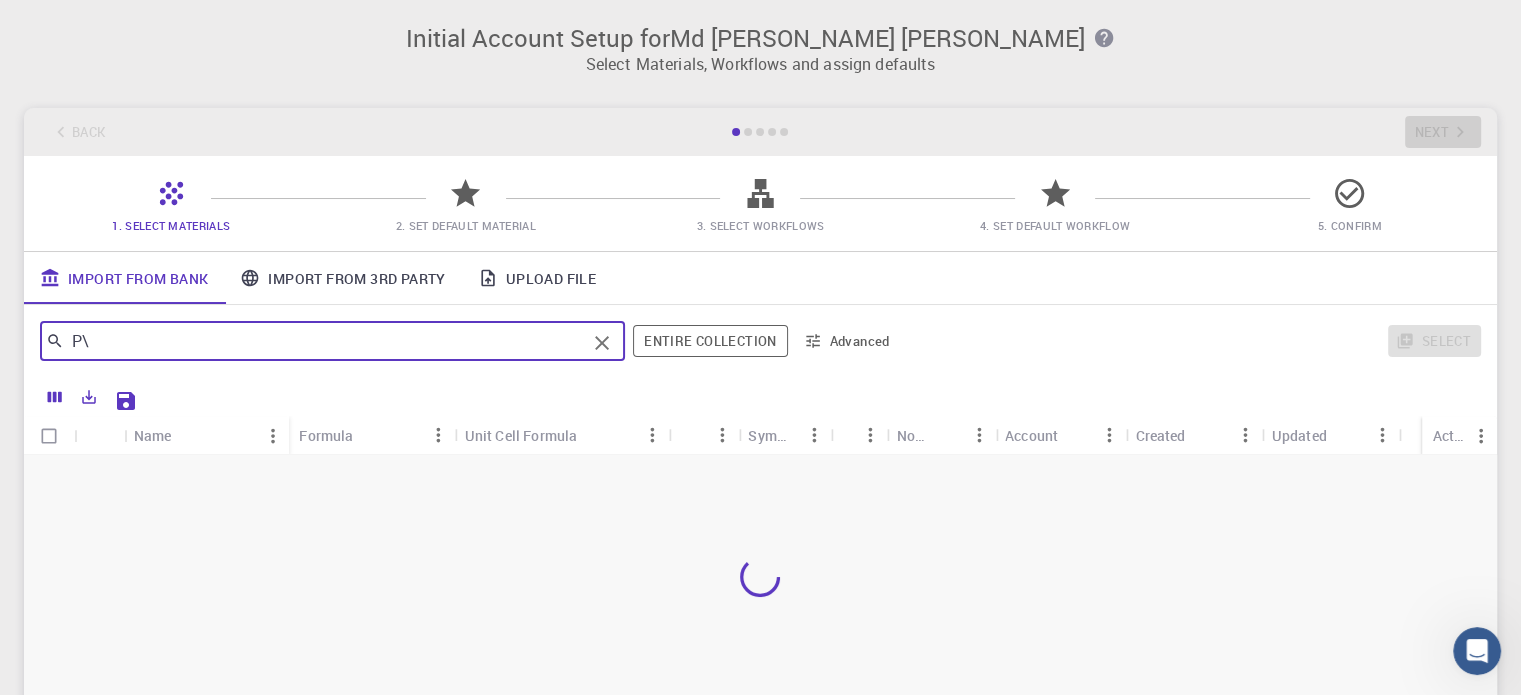 type on "P" 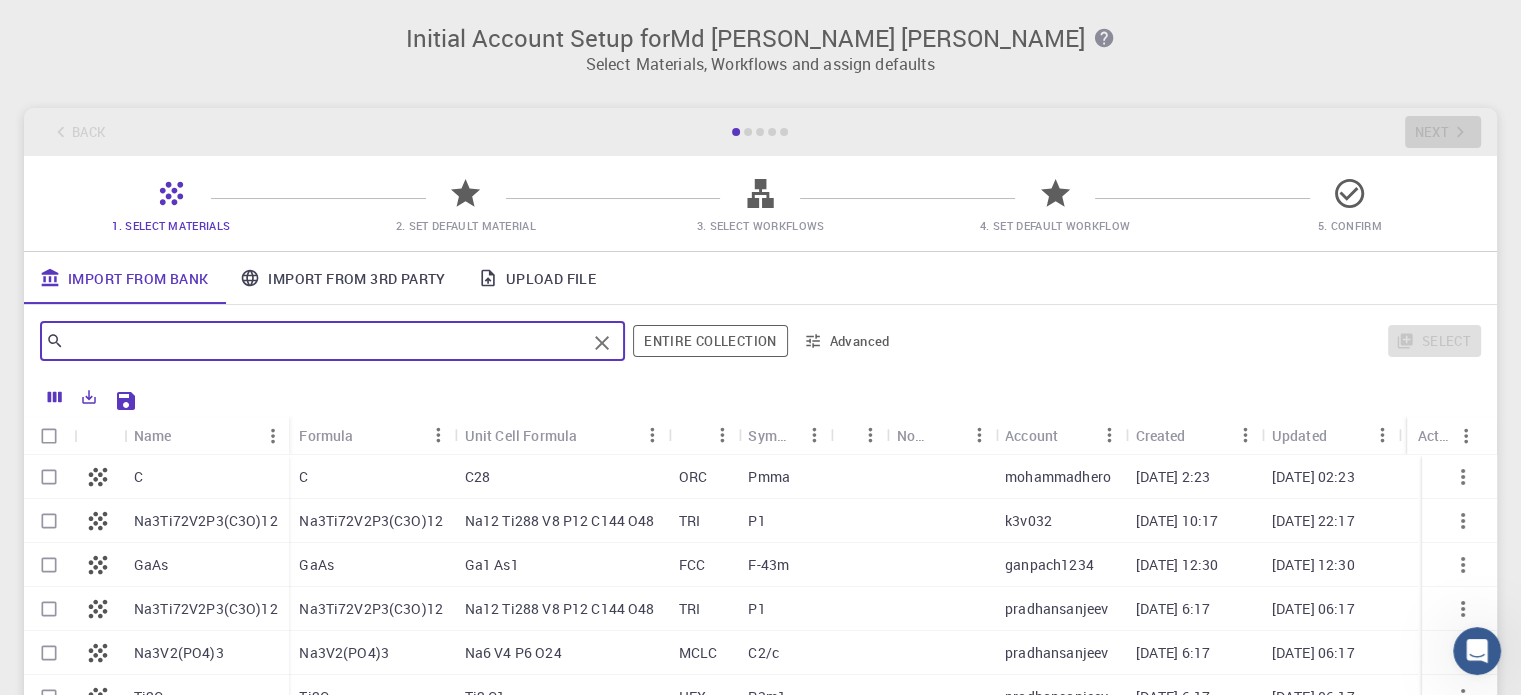 paste on "(PhOC(O)OC6H4 )2CMe2" 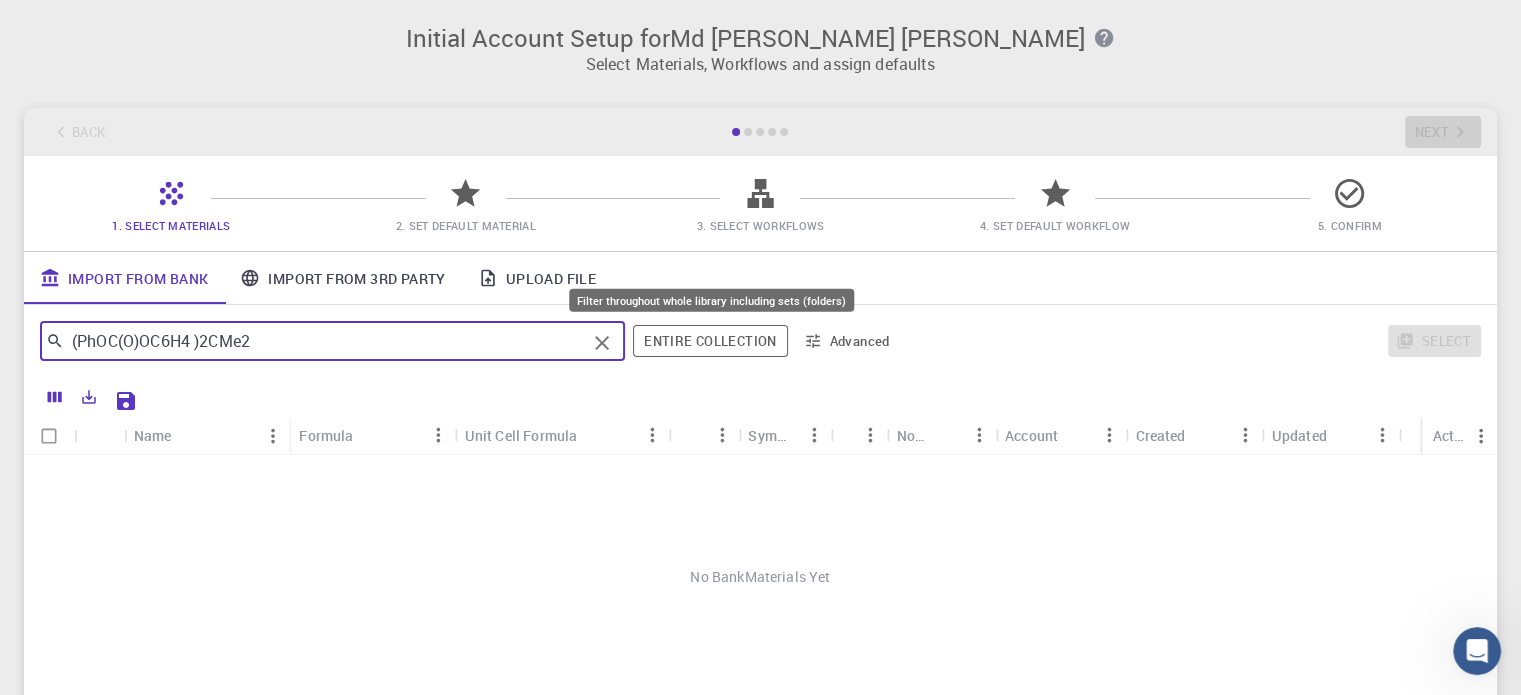 type on "(PhOC(O)OC6H4 )2CMe2" 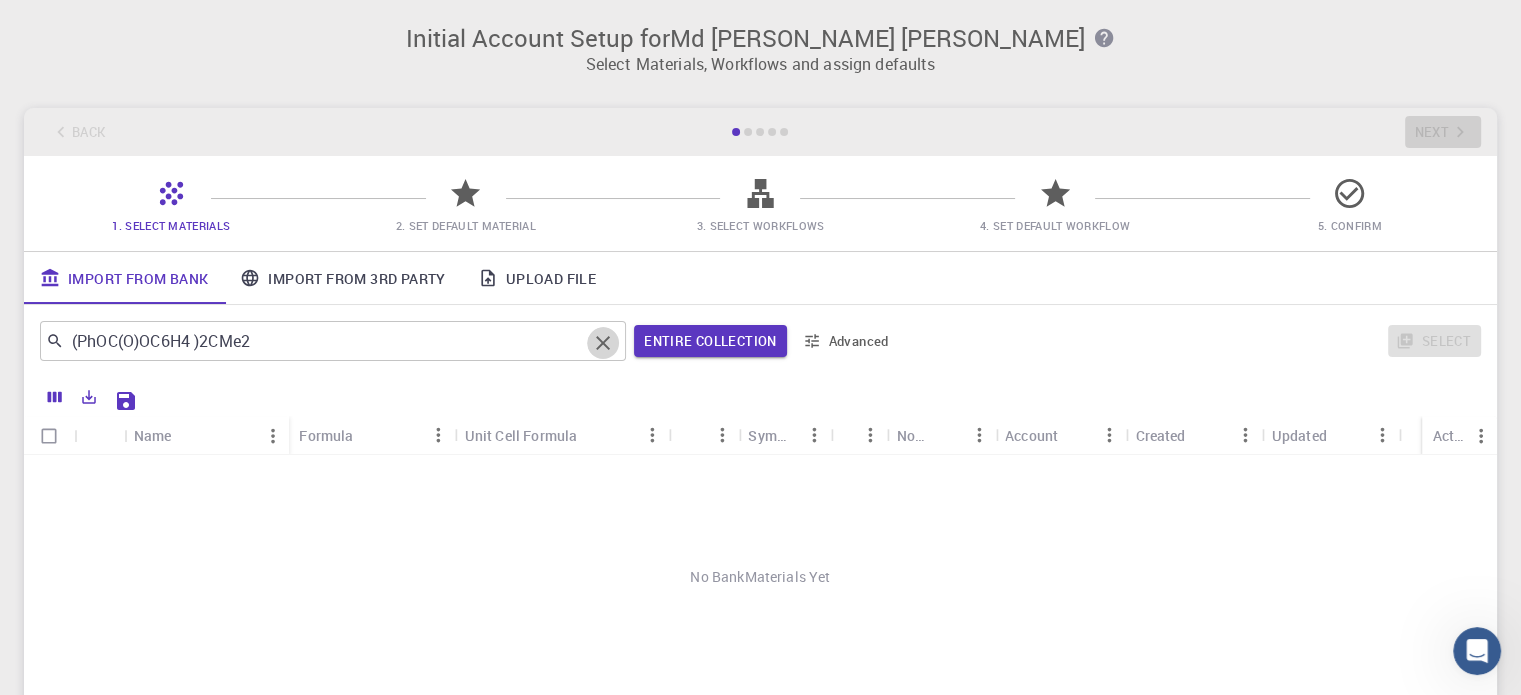 click 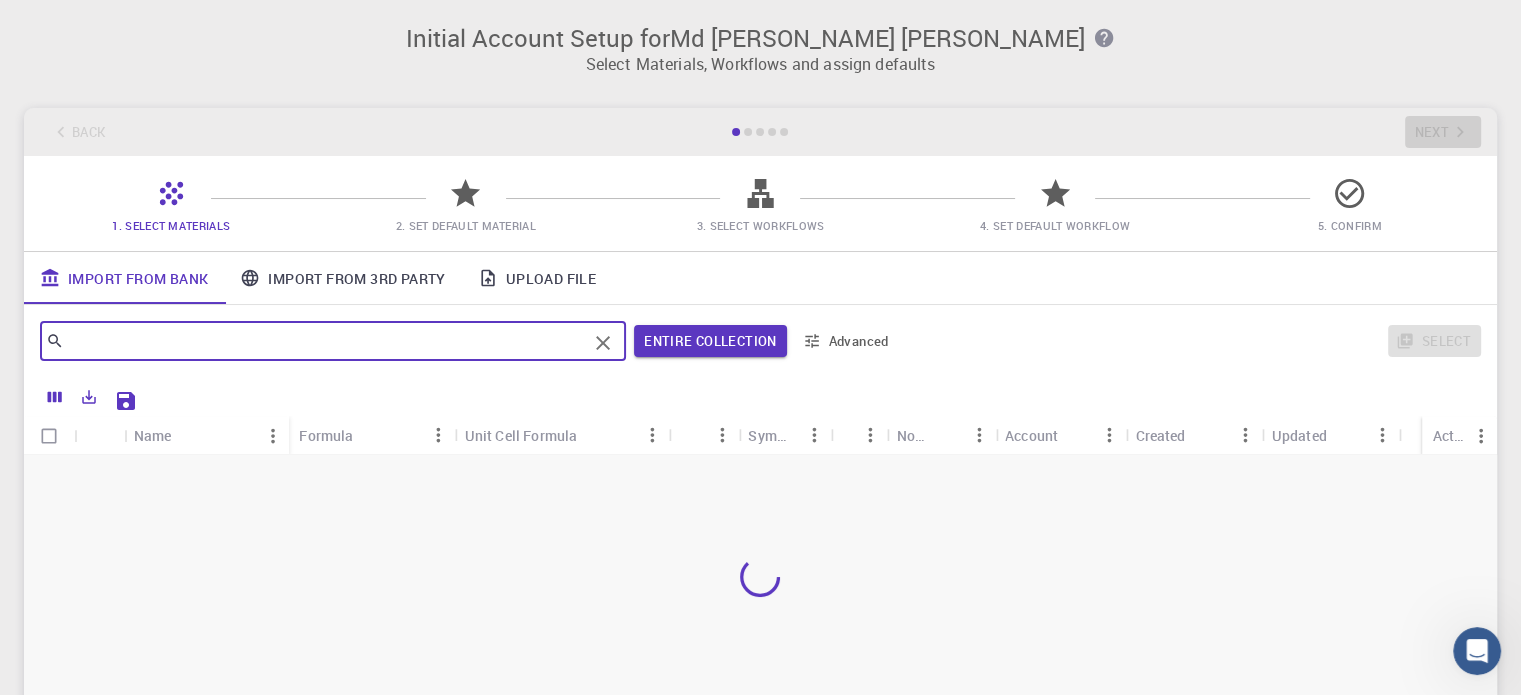 scroll, scrollTop: 212, scrollLeft: 0, axis: vertical 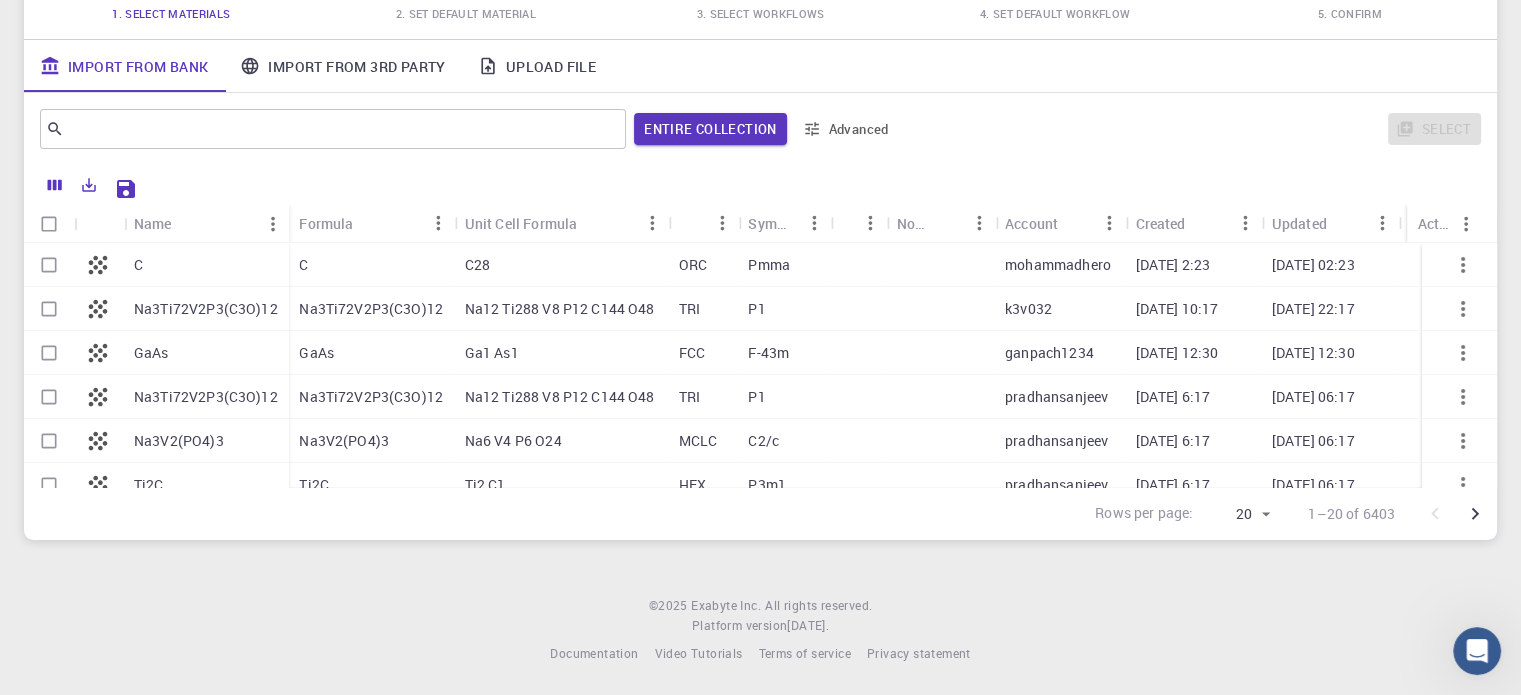 click on "C" at bounding box center [206, 265] 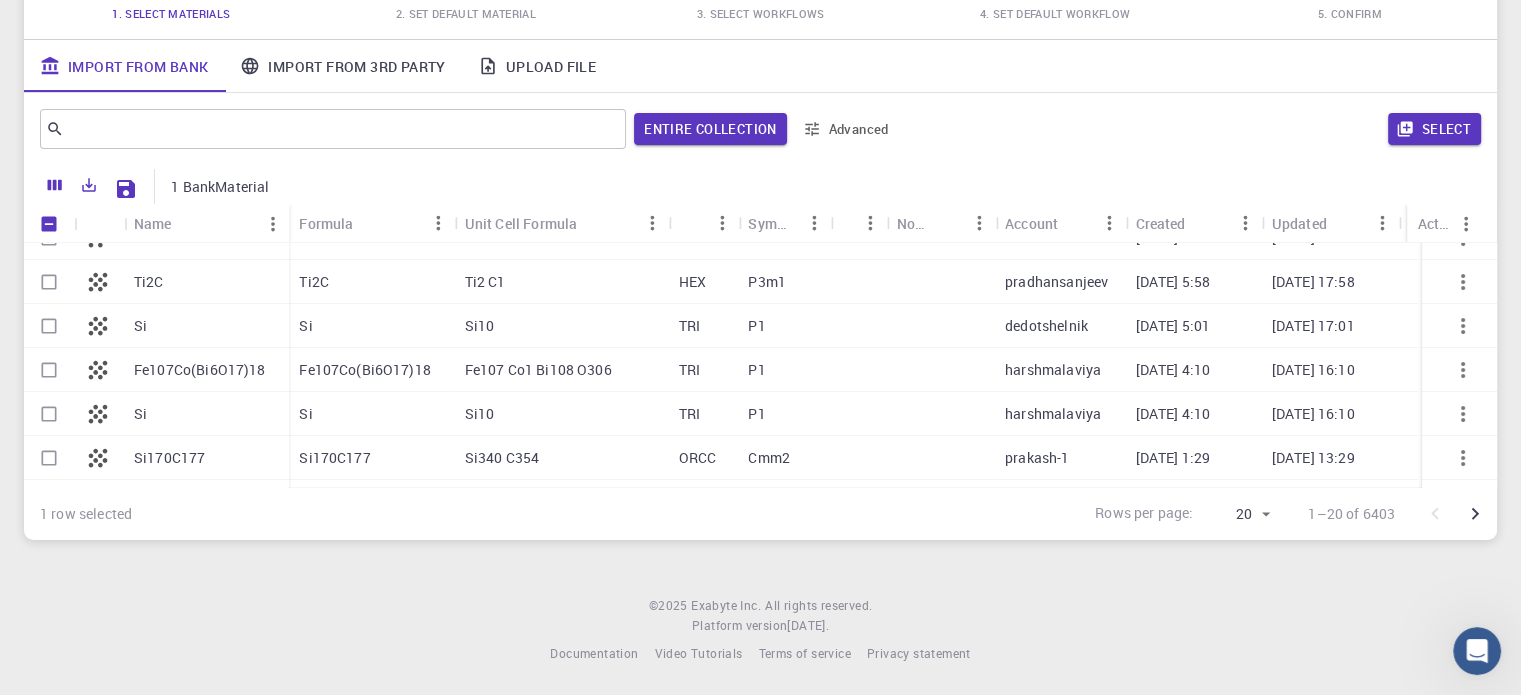 scroll, scrollTop: 0, scrollLeft: 0, axis: both 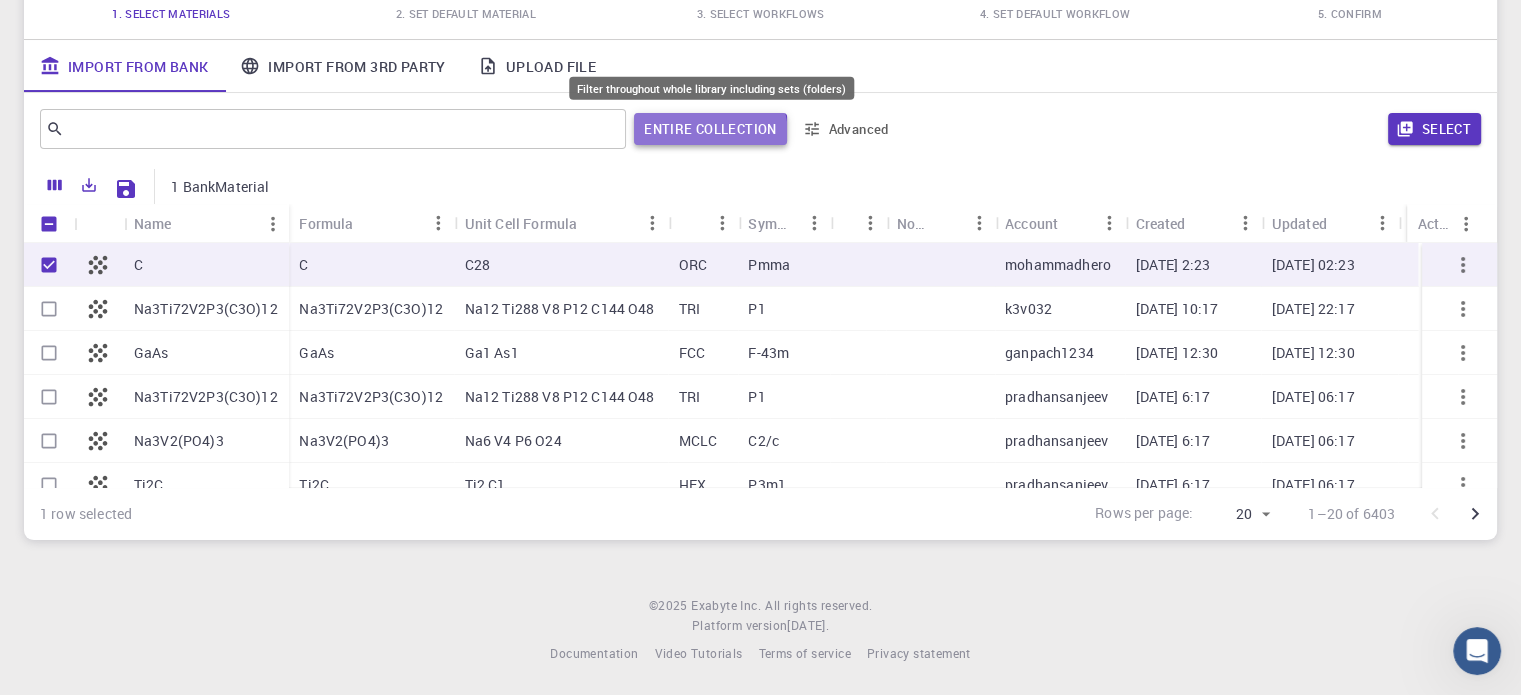 click on "Entire collection" at bounding box center (710, 129) 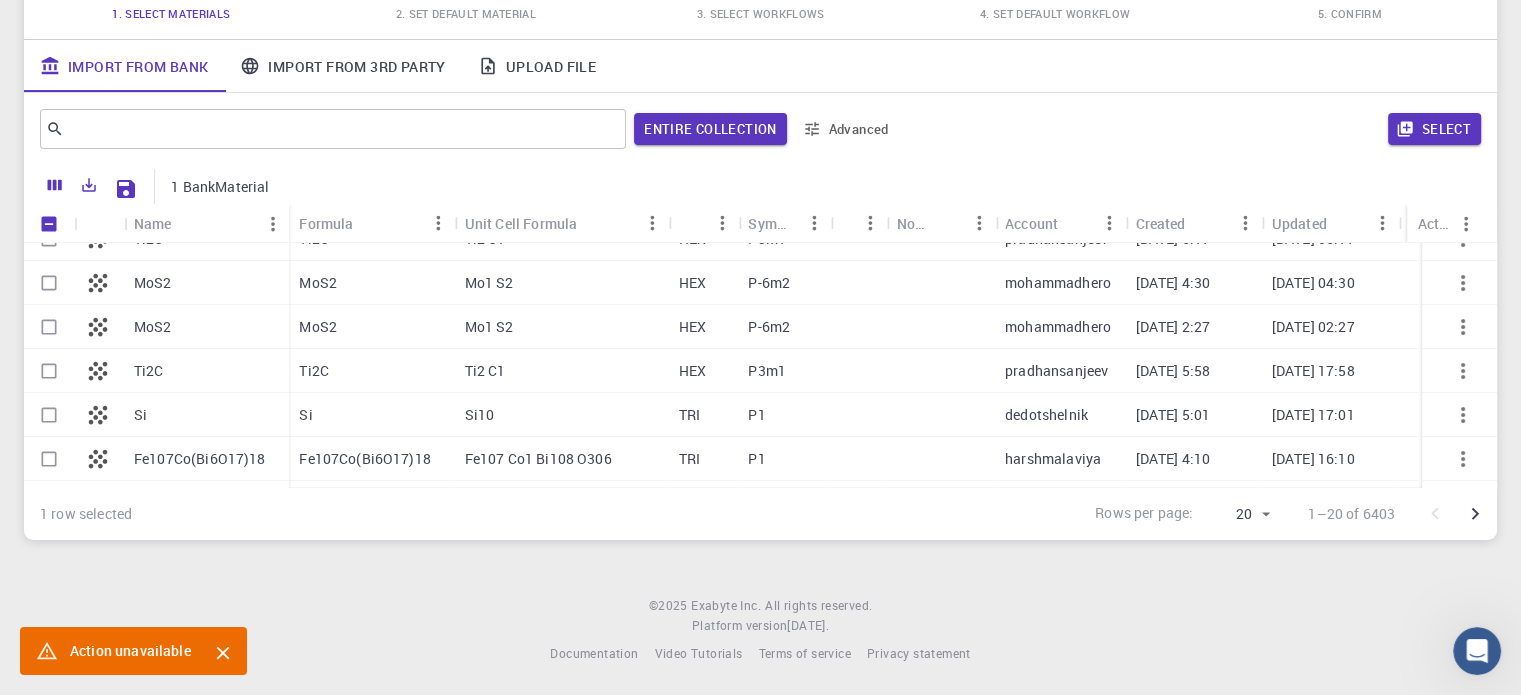 scroll, scrollTop: 247, scrollLeft: 0, axis: vertical 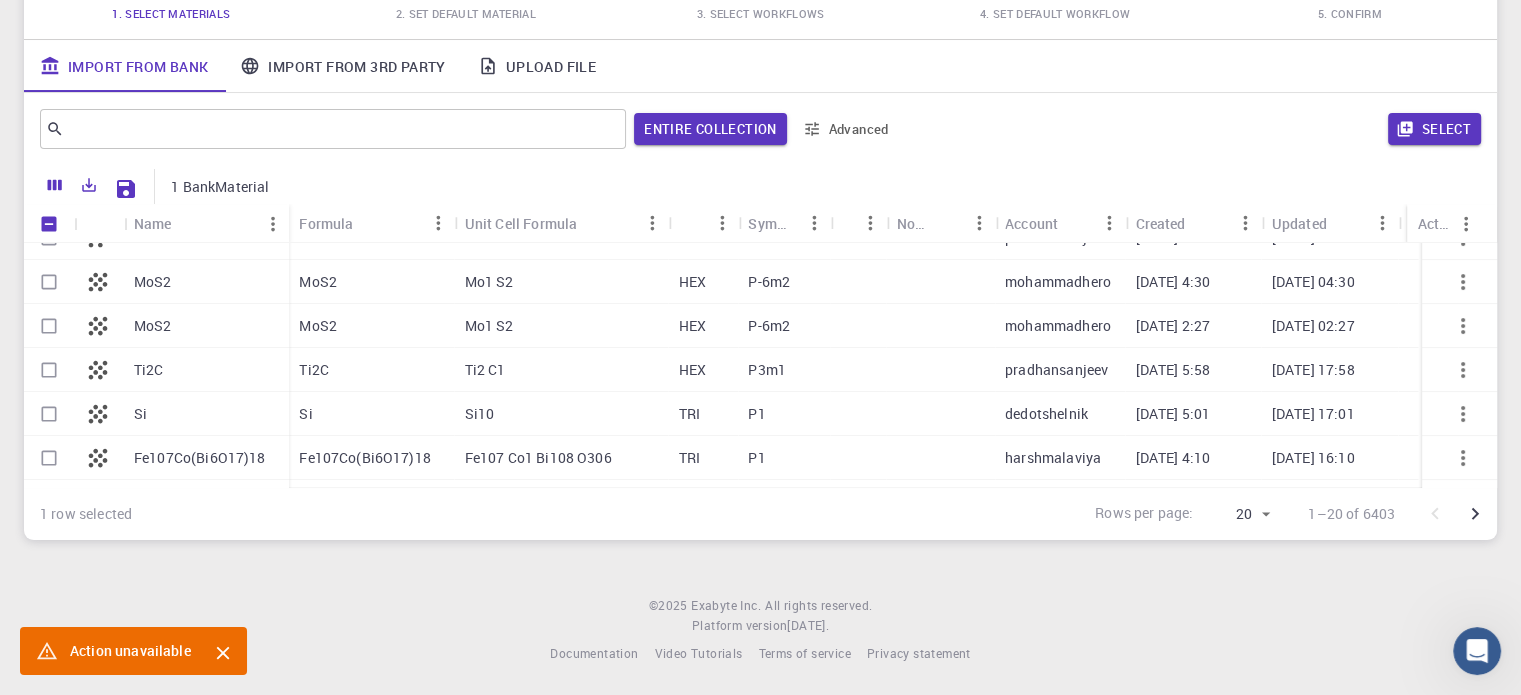 click on "Si" at bounding box center [140, 414] 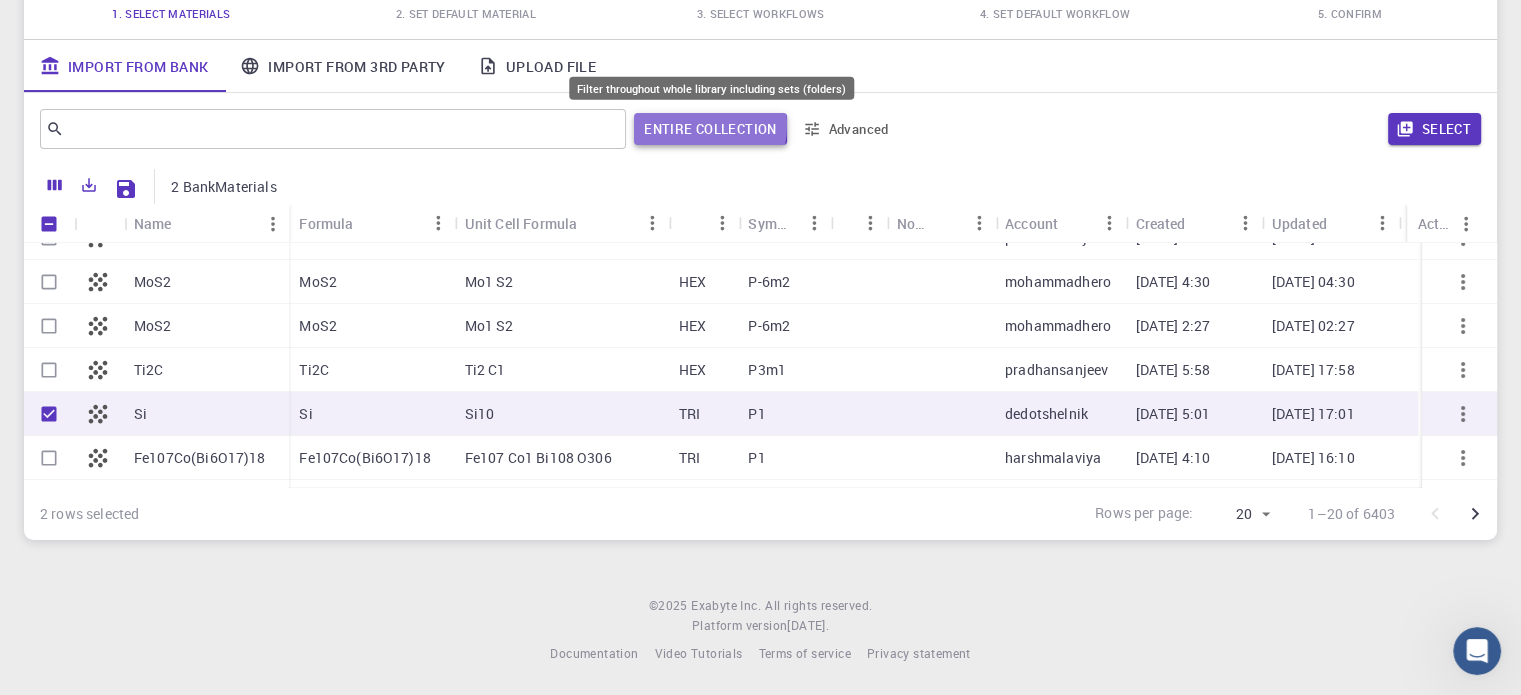 click on "Entire collection" at bounding box center (710, 129) 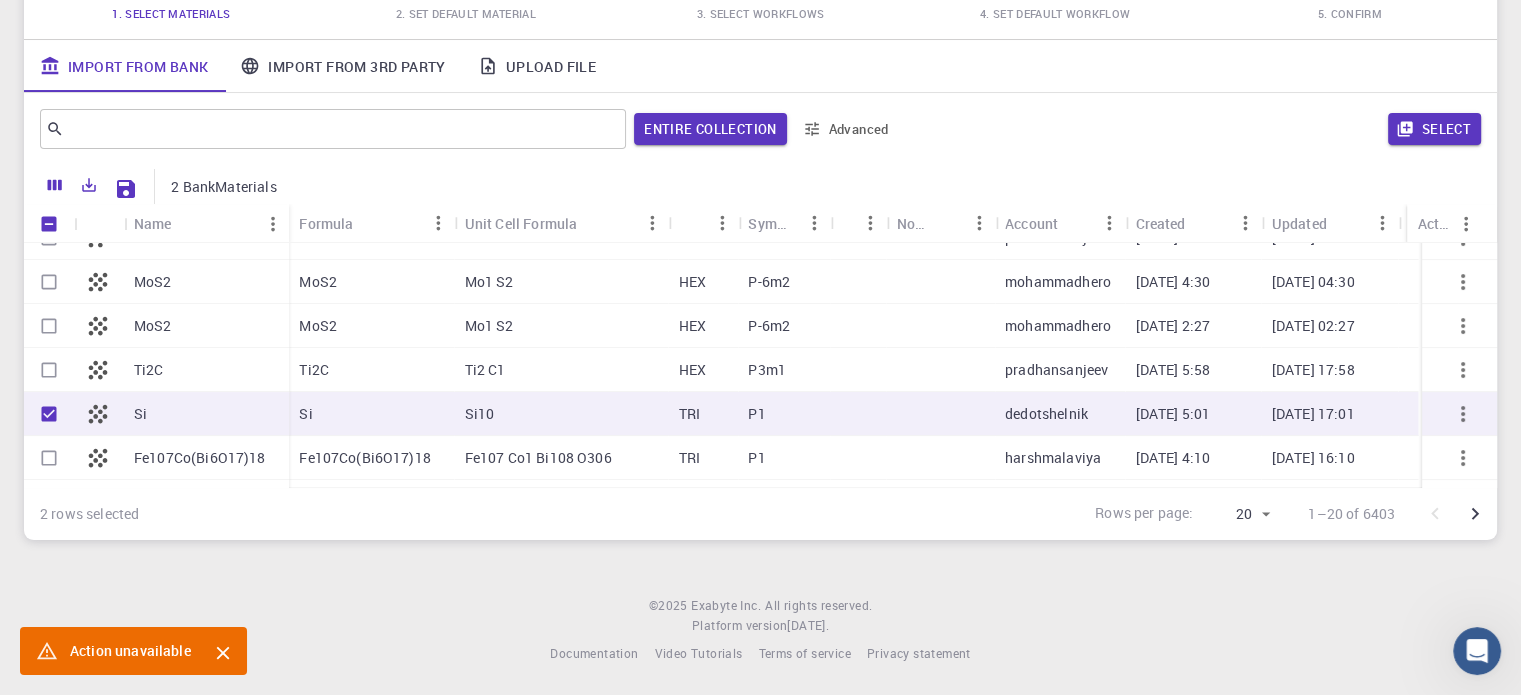 scroll, scrollTop: 416, scrollLeft: 0, axis: vertical 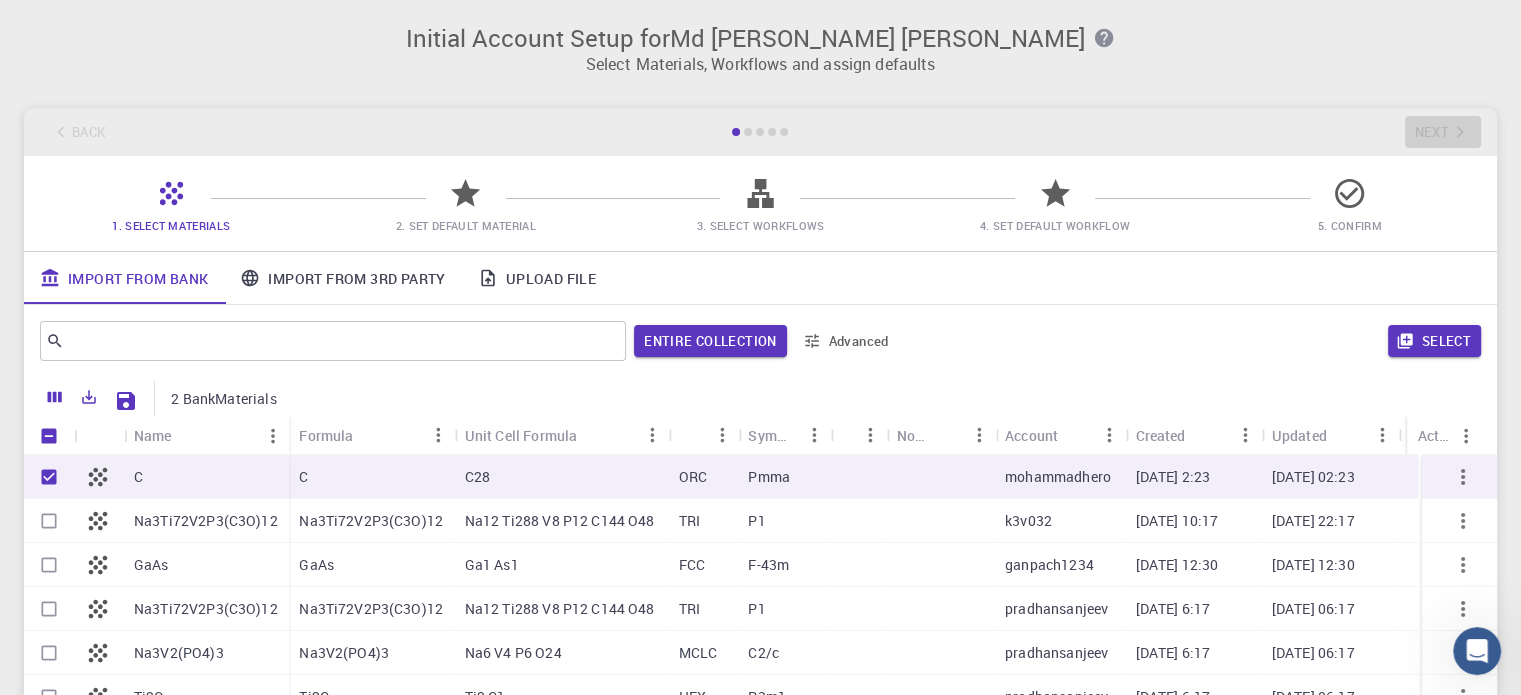 click on "2. Set Default Material" at bounding box center [466, 211] 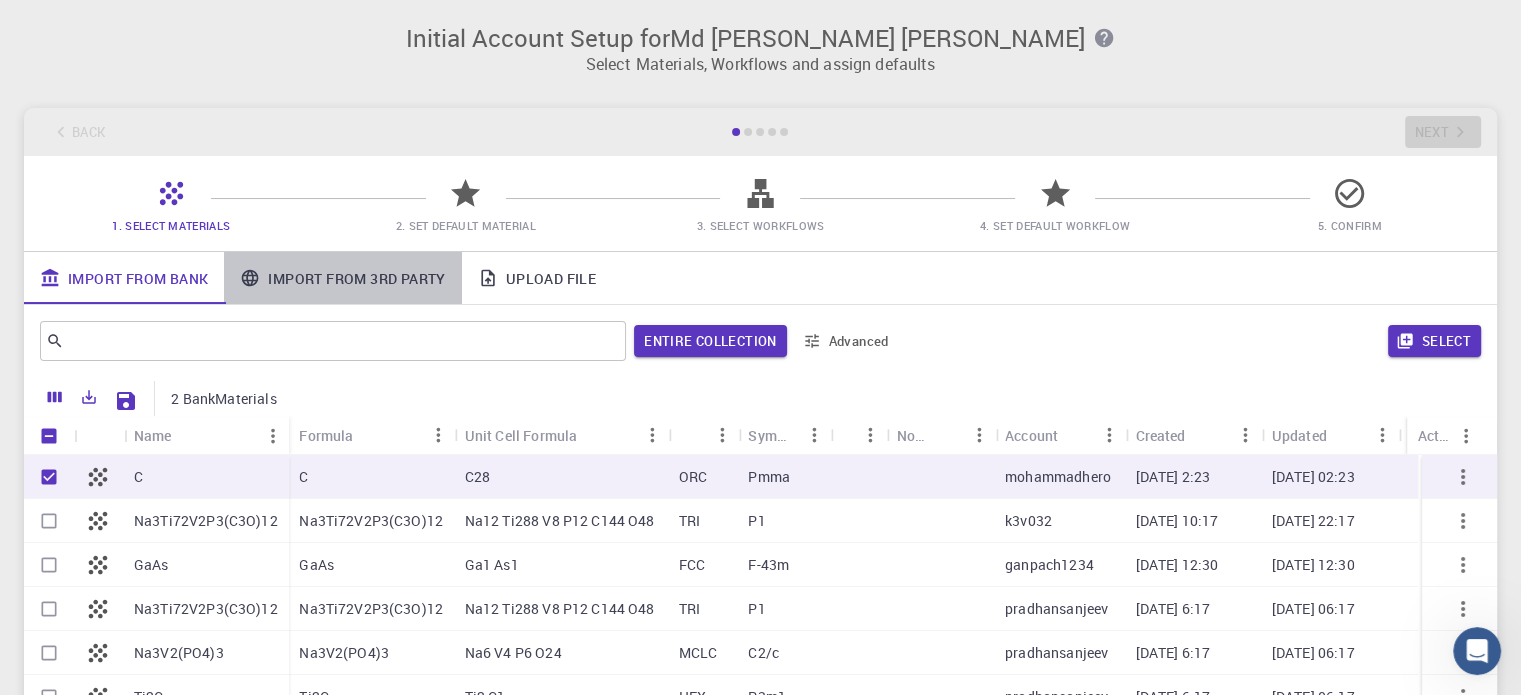 click on "Import From 3rd Party" at bounding box center (342, 278) 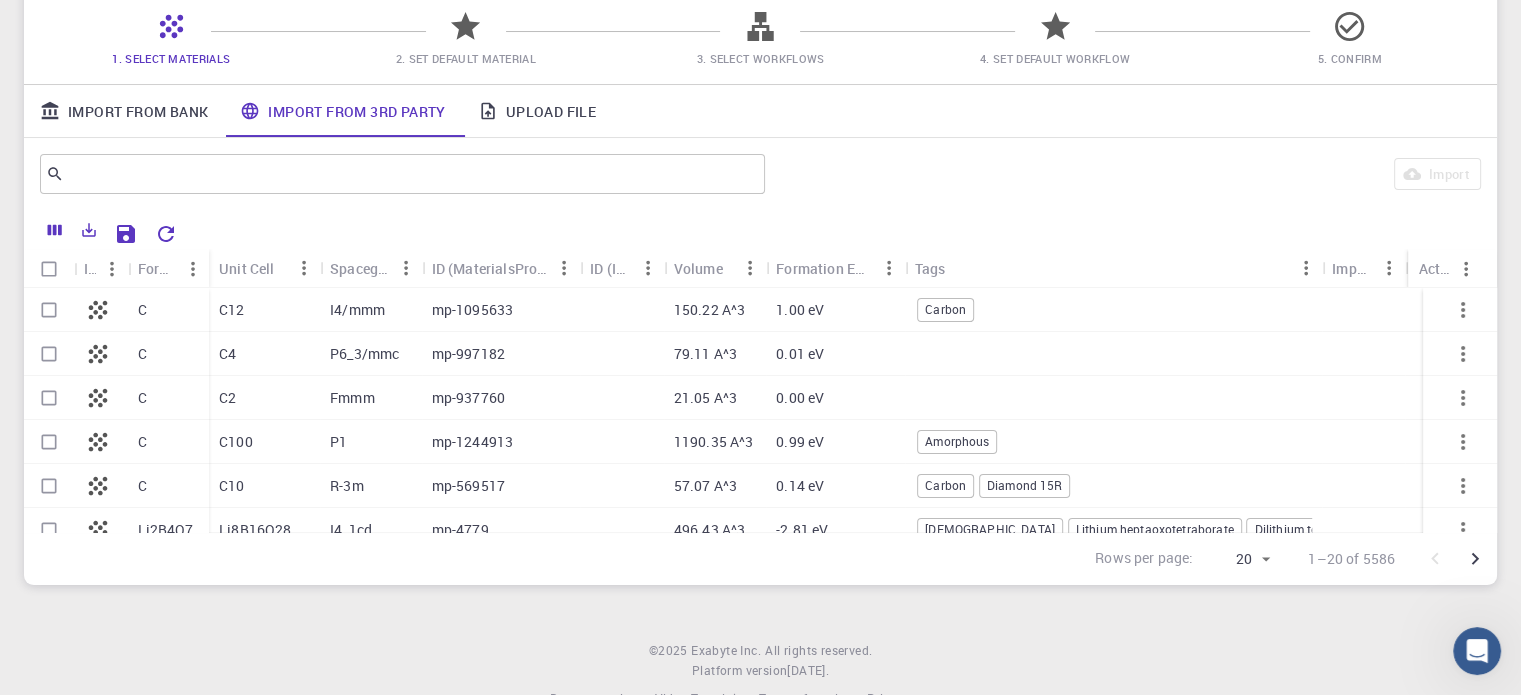 scroll, scrollTop: 180, scrollLeft: 0, axis: vertical 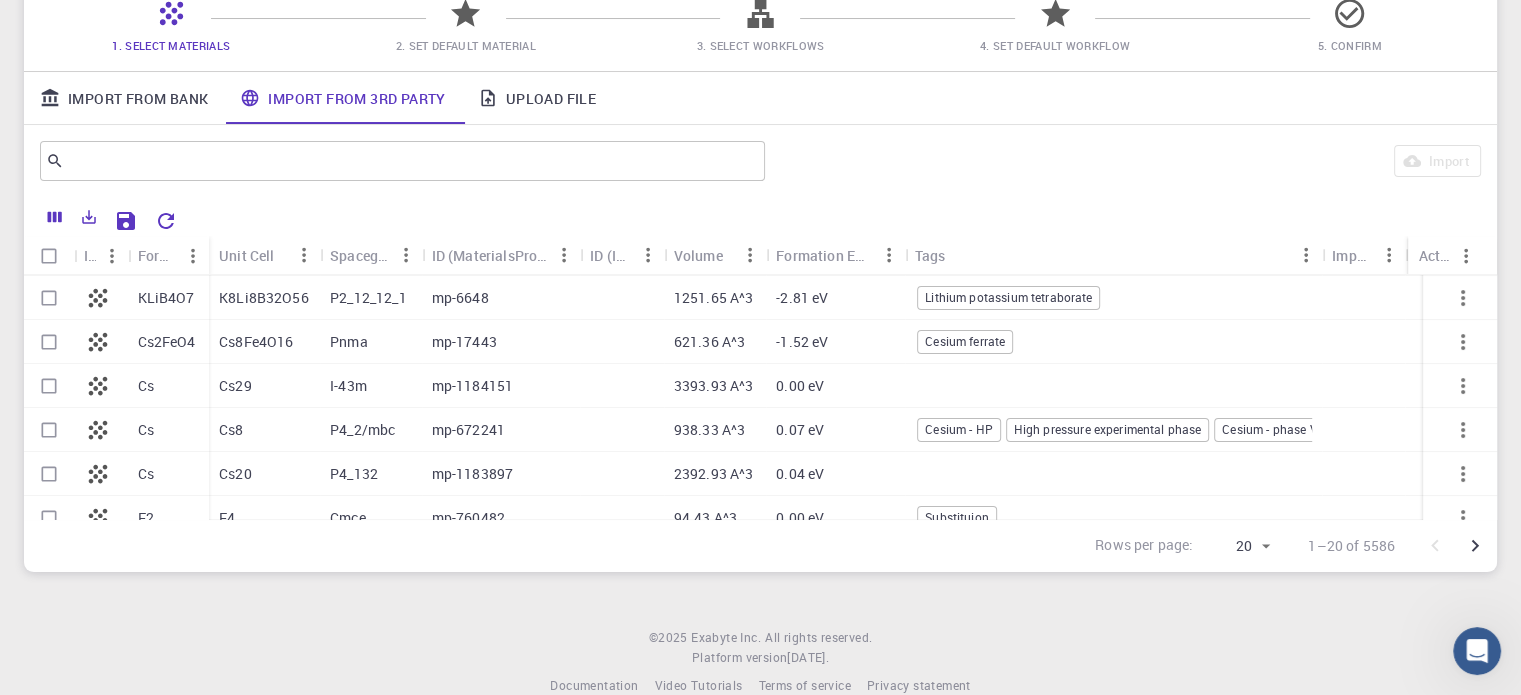 click on "P4_2/mbc" at bounding box center [362, 430] 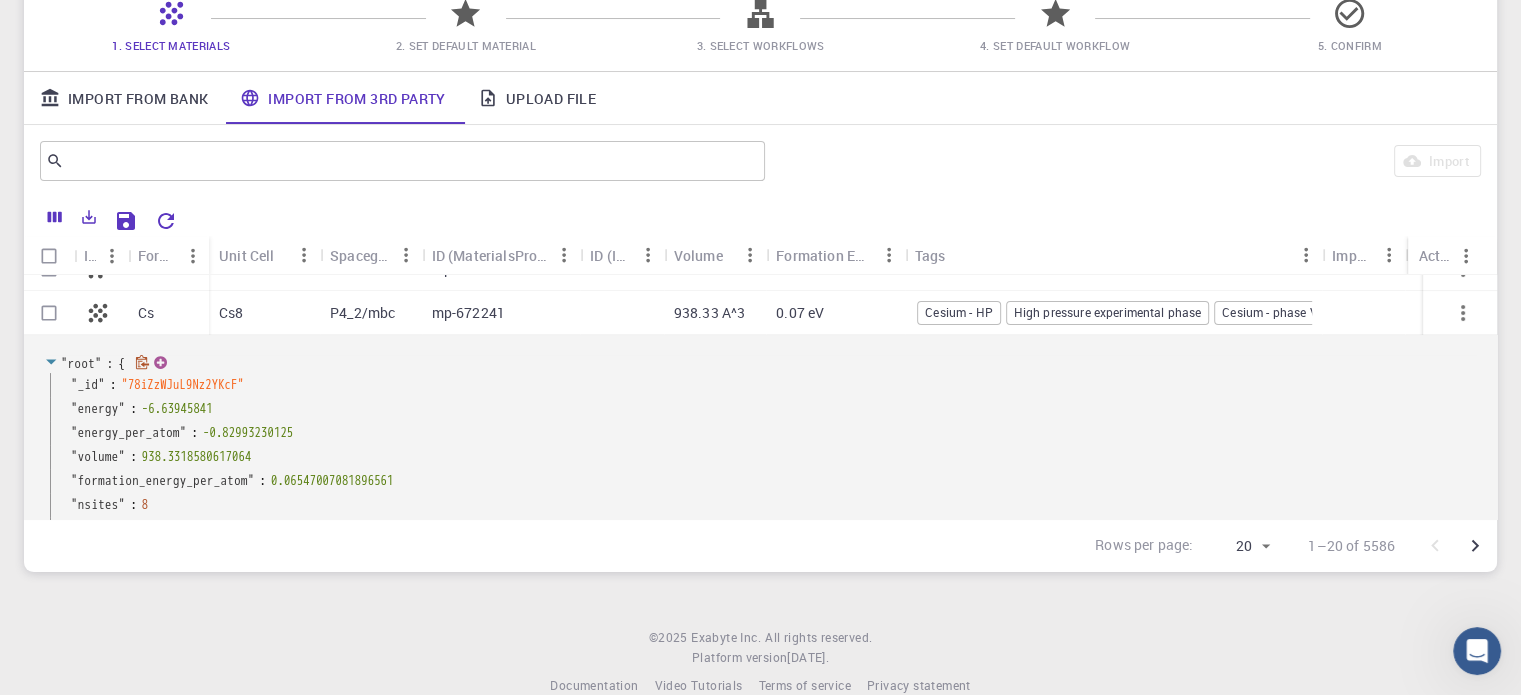 scroll, scrollTop: 419, scrollLeft: 0, axis: vertical 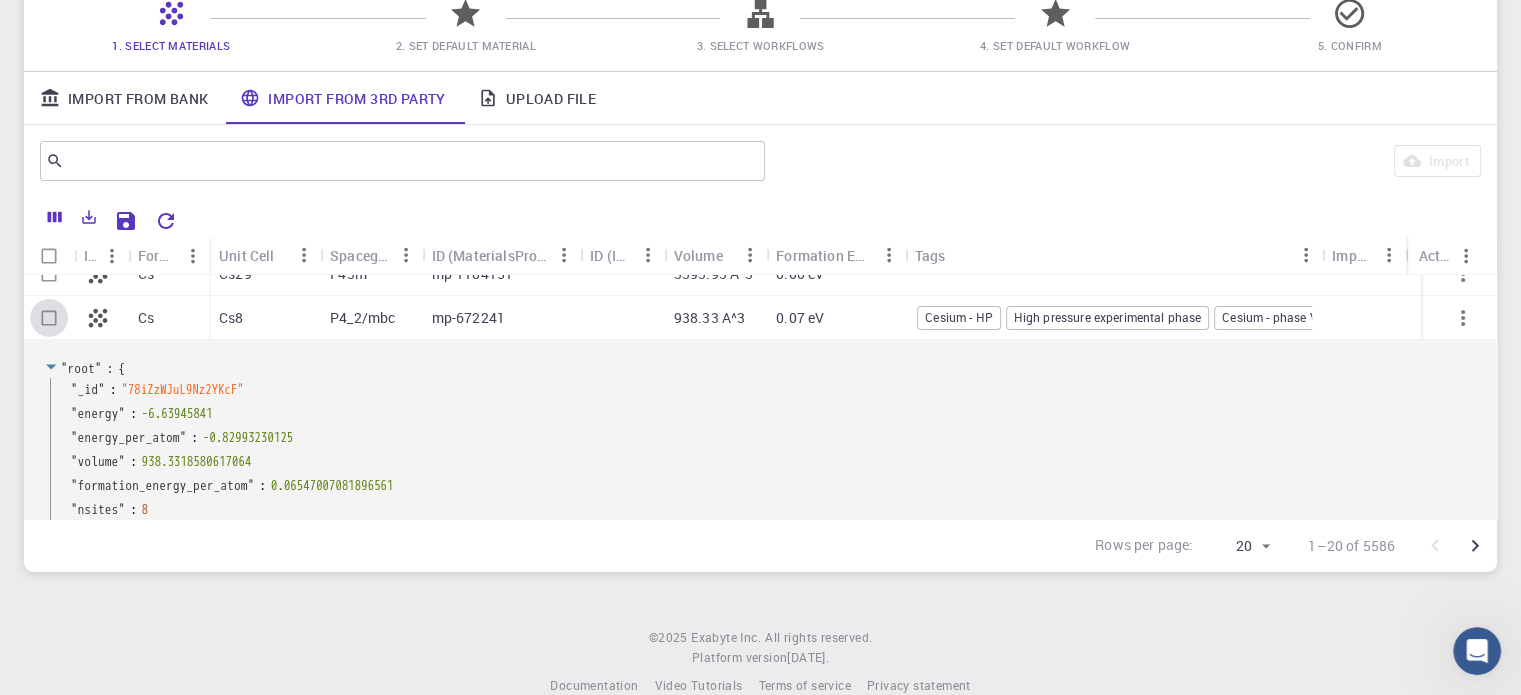 click at bounding box center [49, 318] 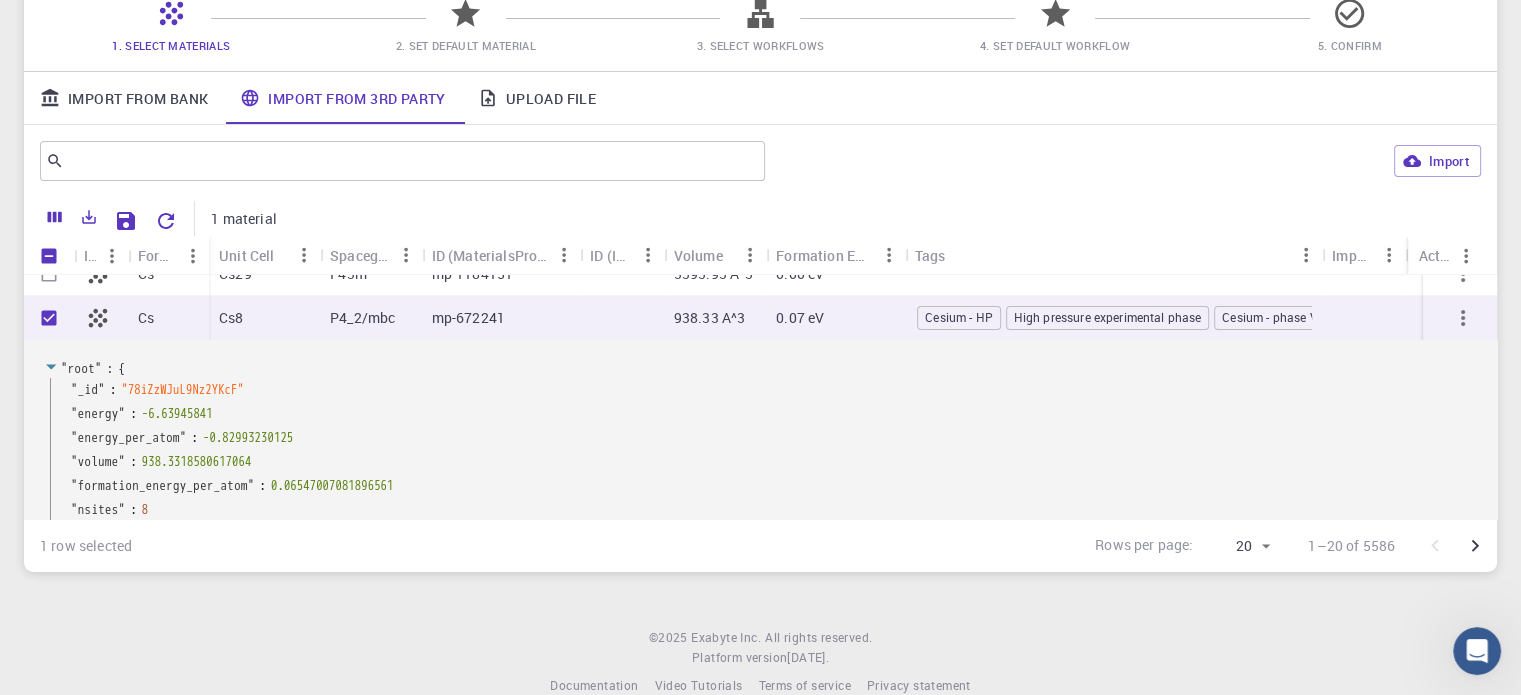 click 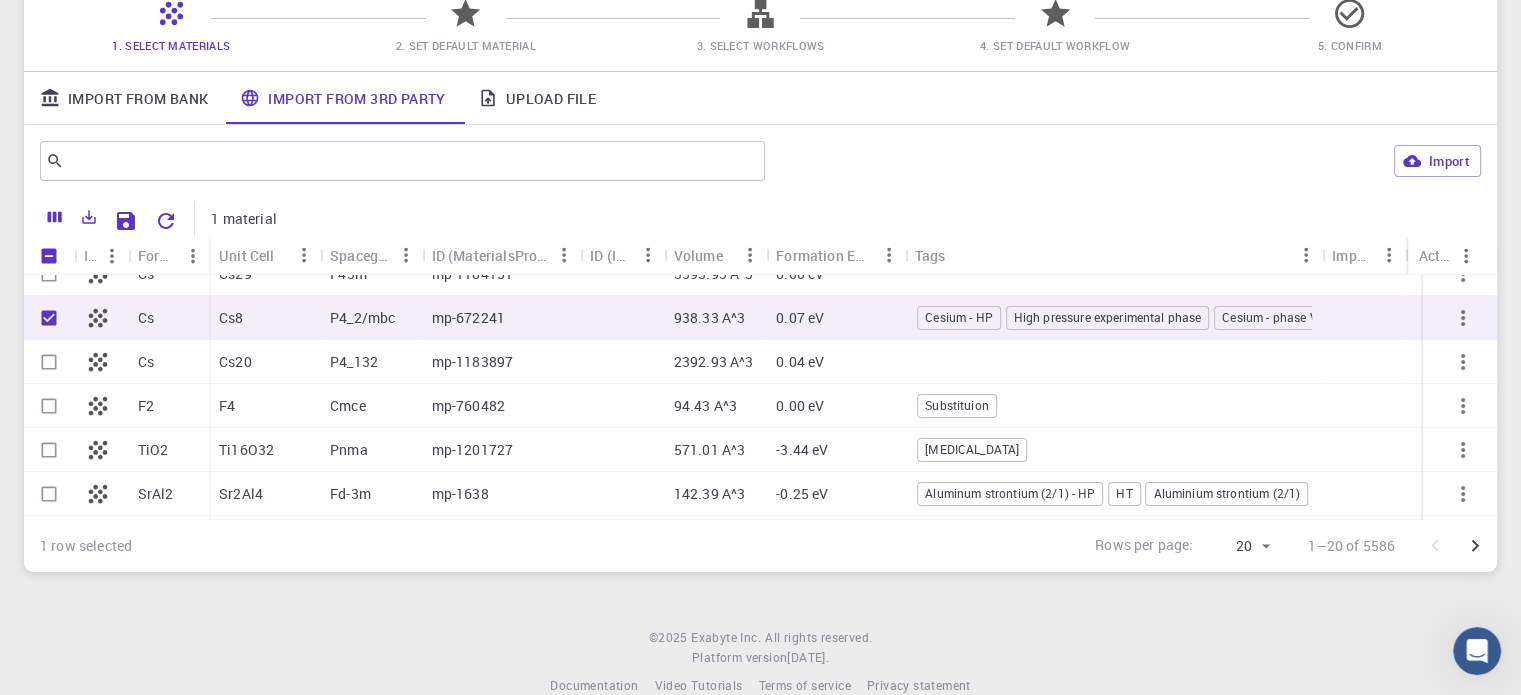 click 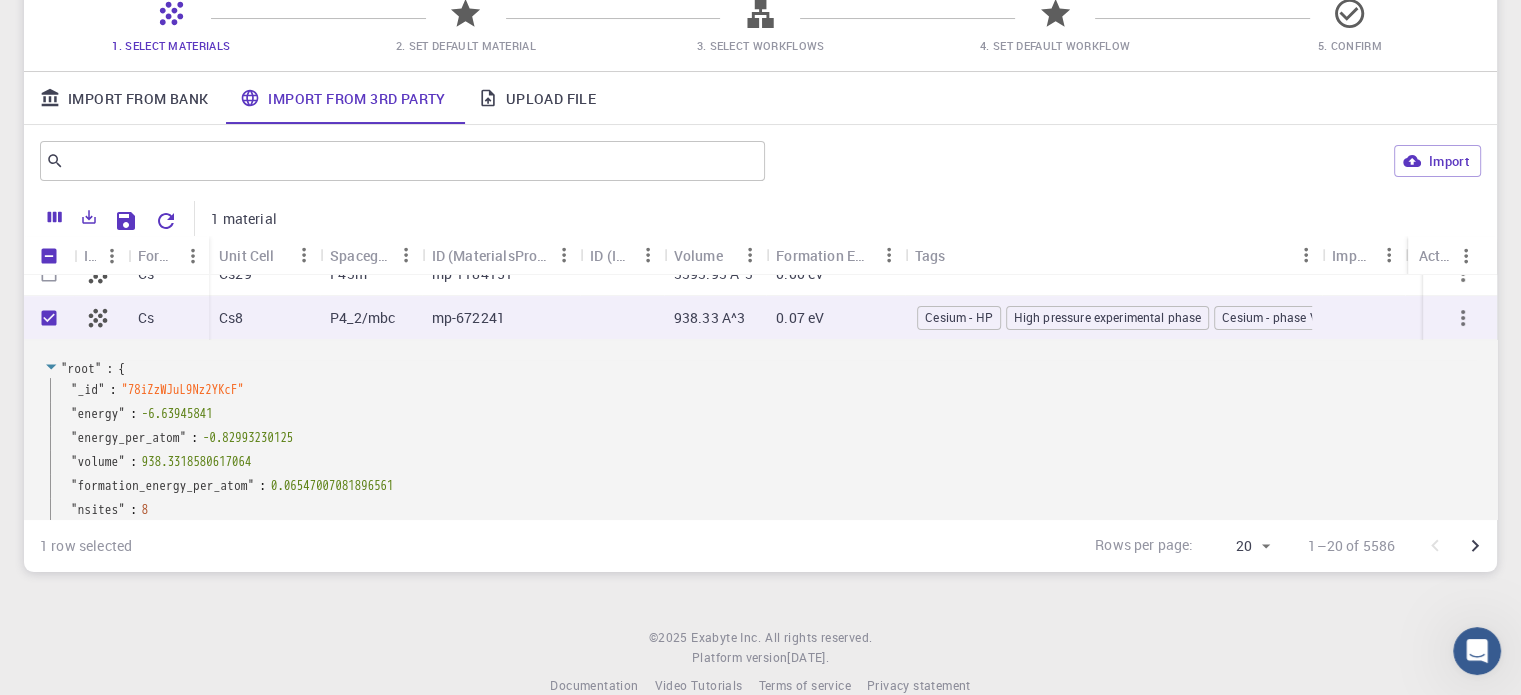 click 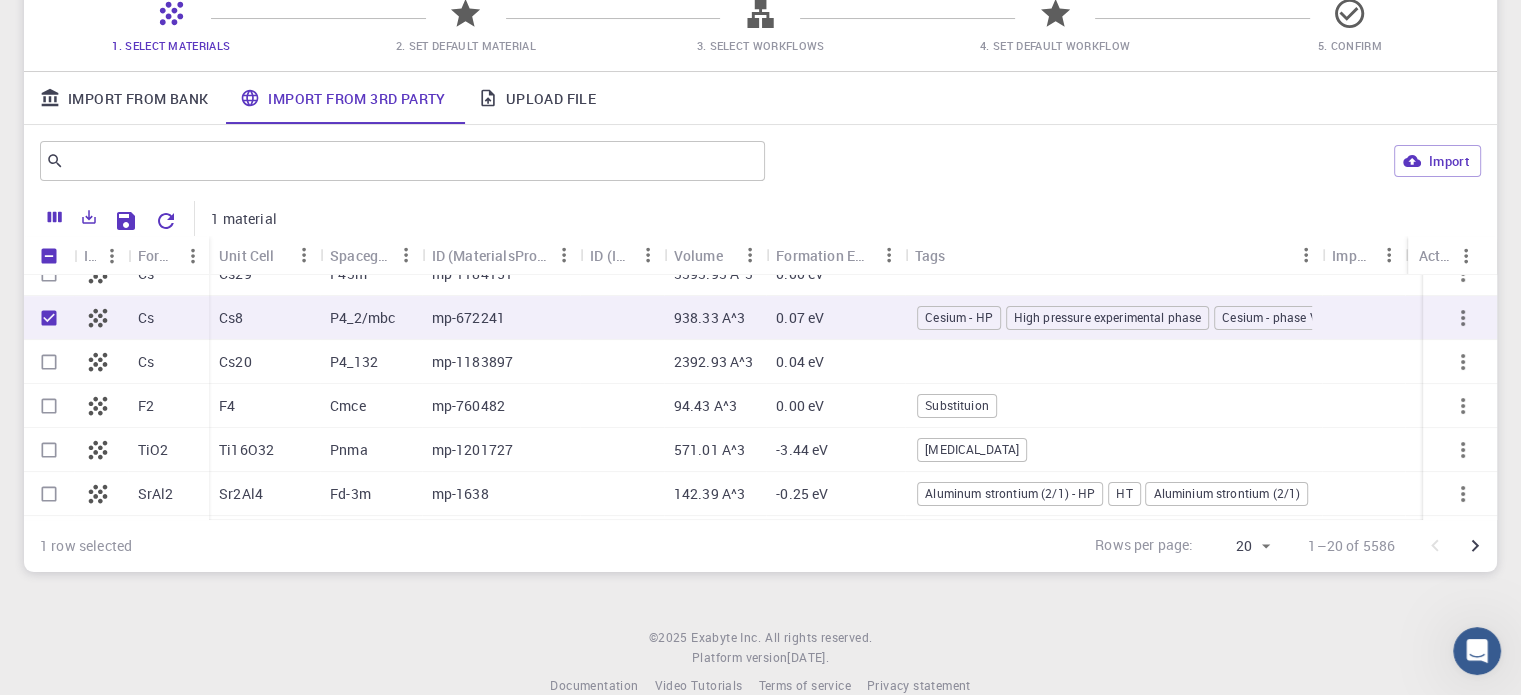 click 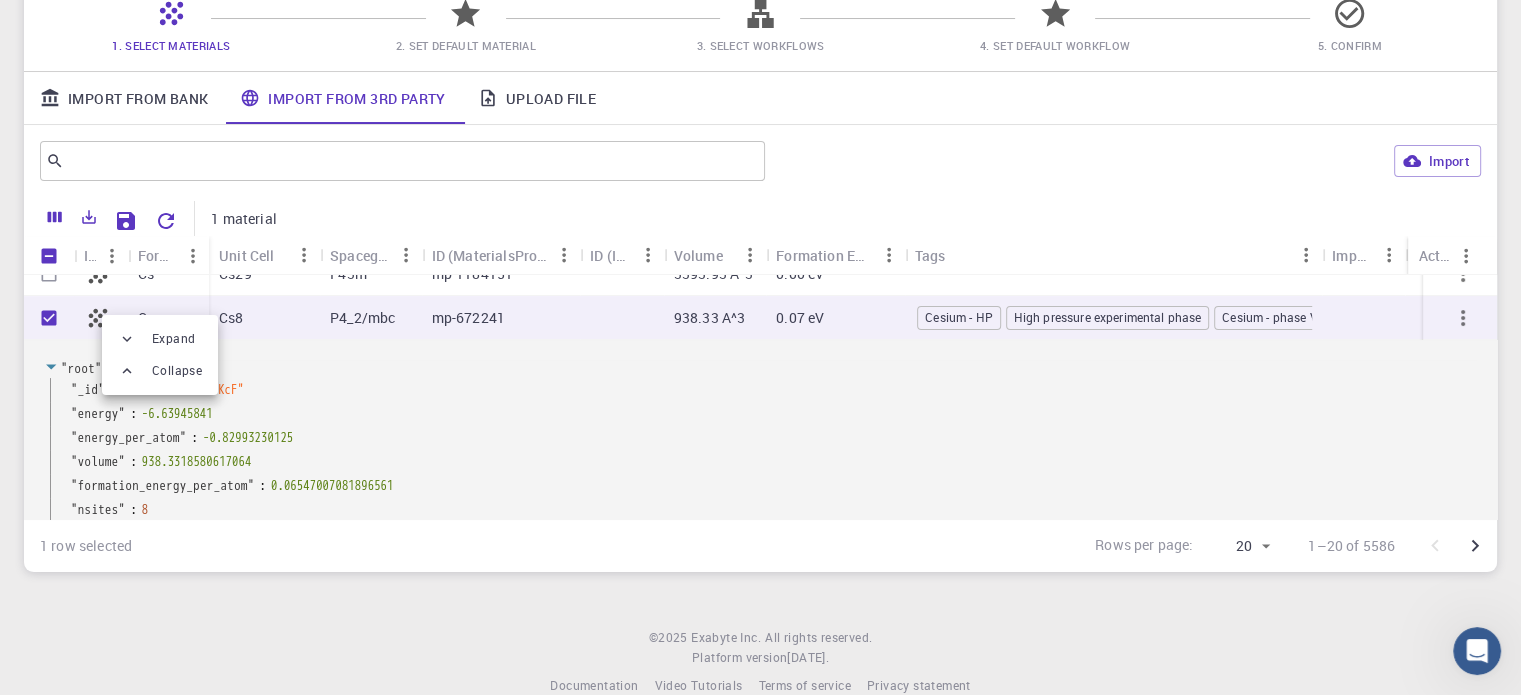 click at bounding box center (760, 347) 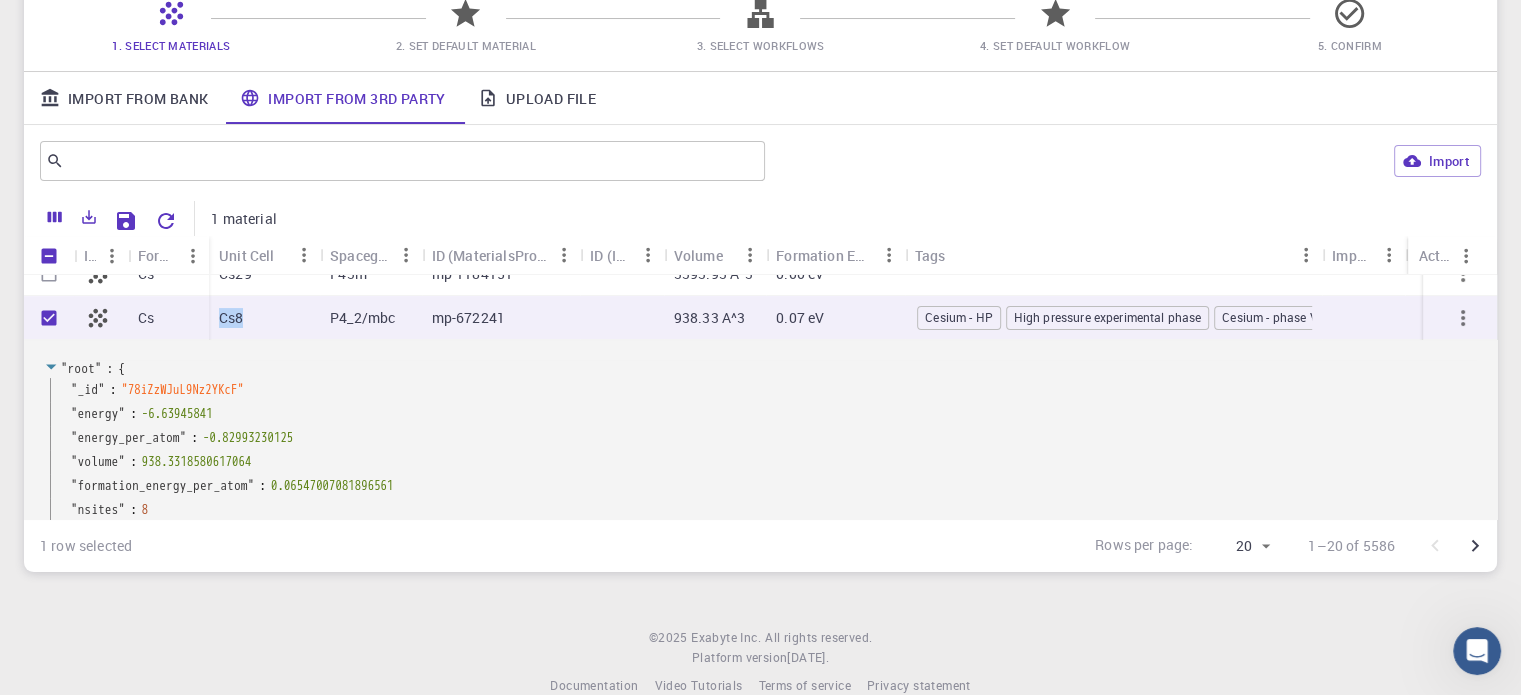 click on "Cs8" at bounding box center (264, 318) 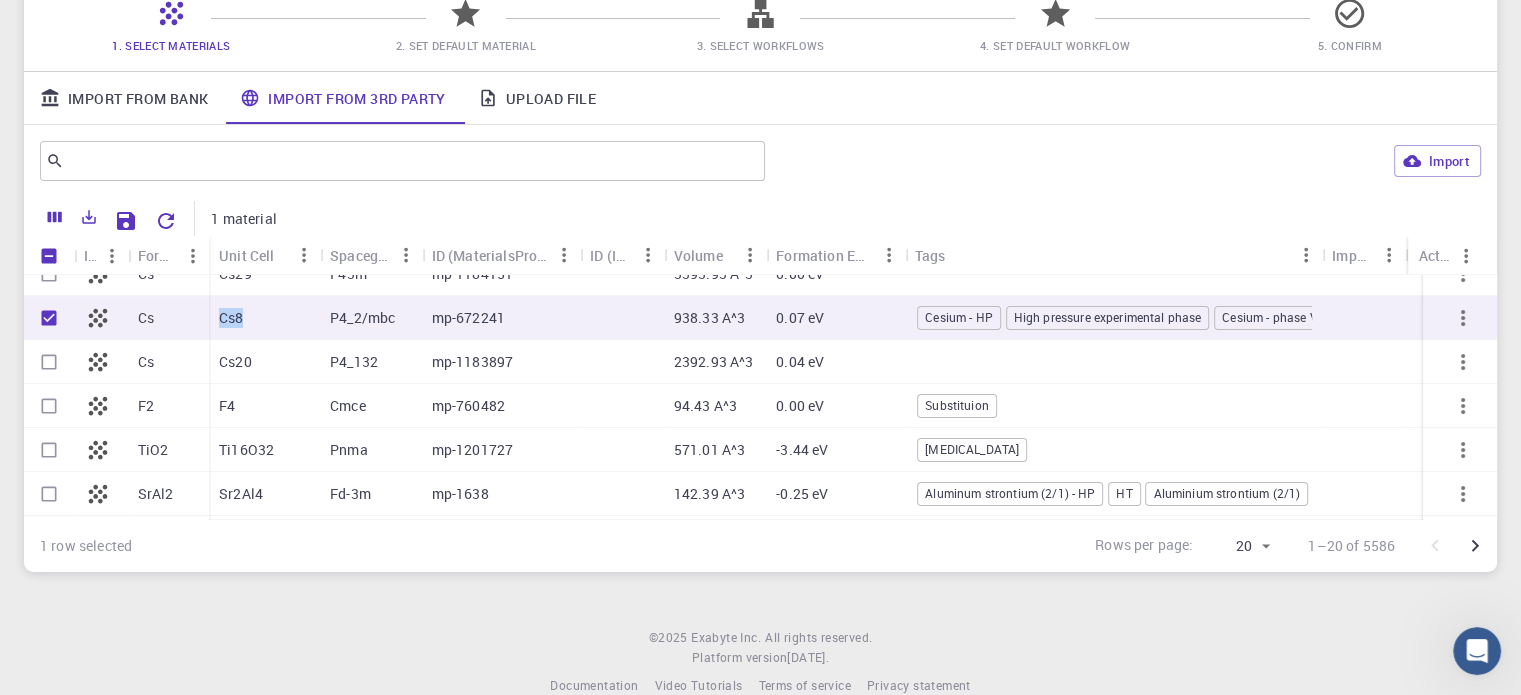 click on "Cs8" at bounding box center [264, 318] 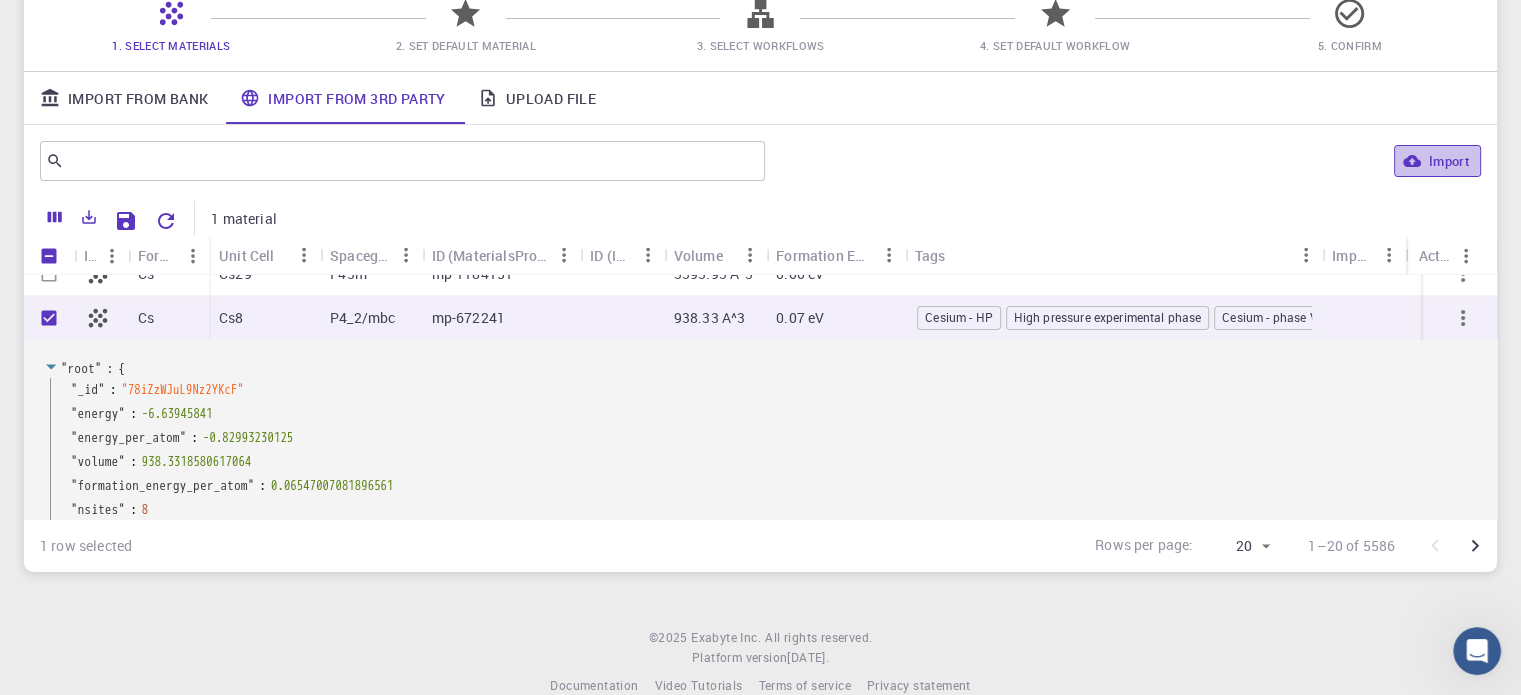 click on "Import" at bounding box center (1437, 161) 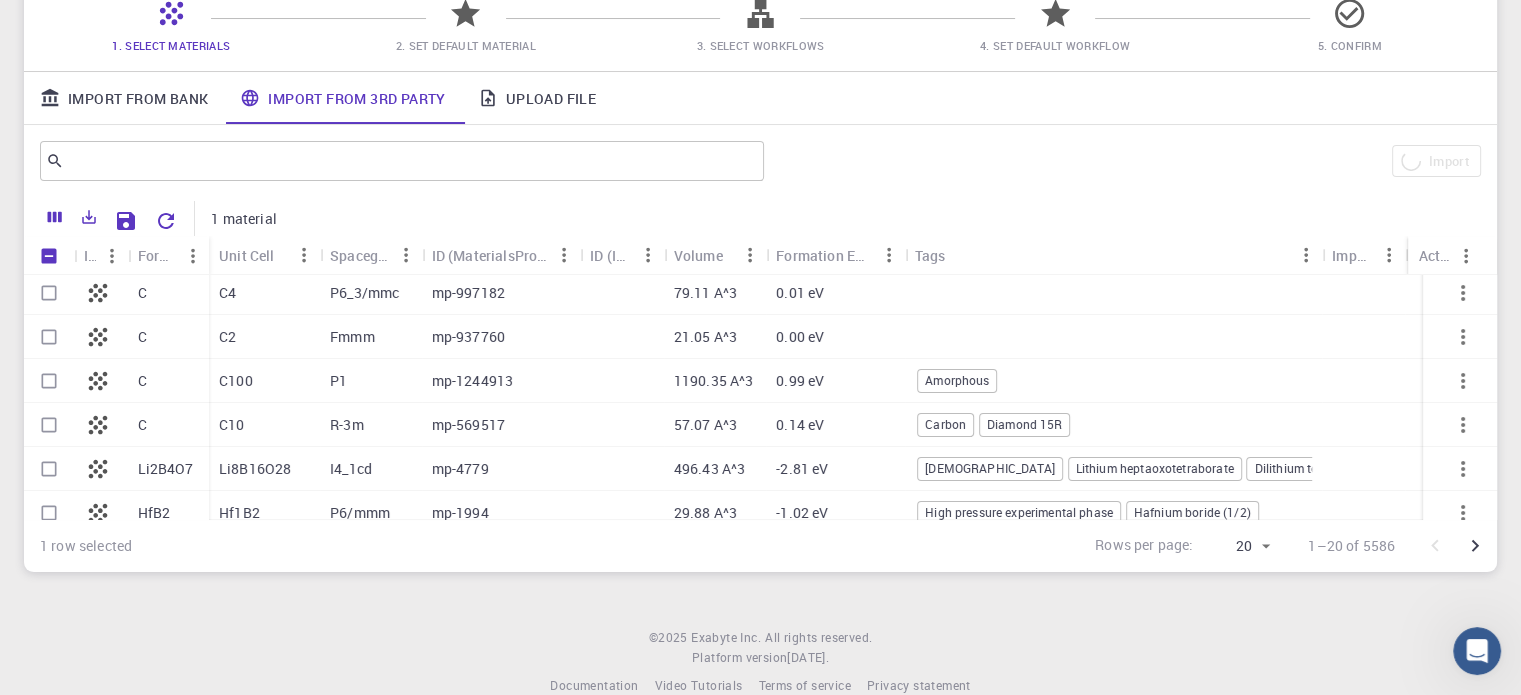 scroll, scrollTop: 19, scrollLeft: 0, axis: vertical 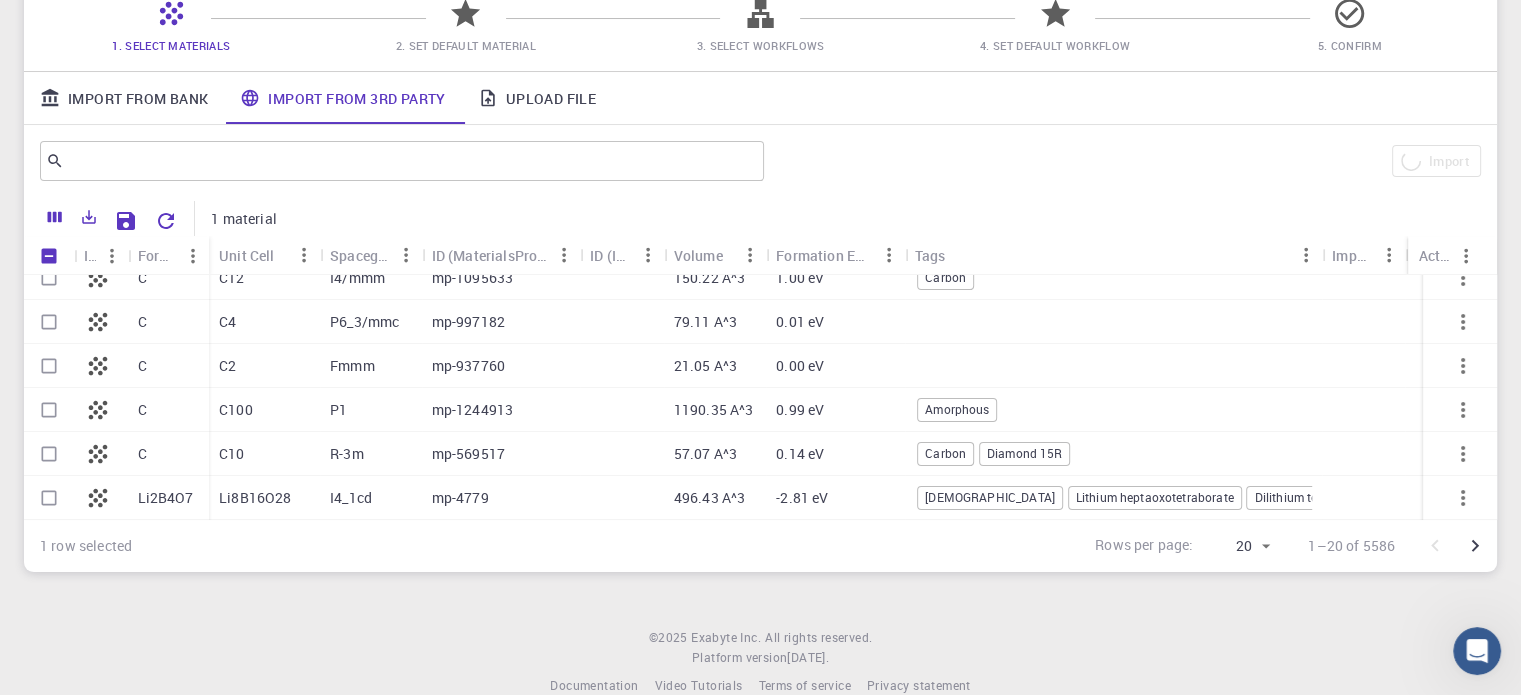 checkbox on "false" 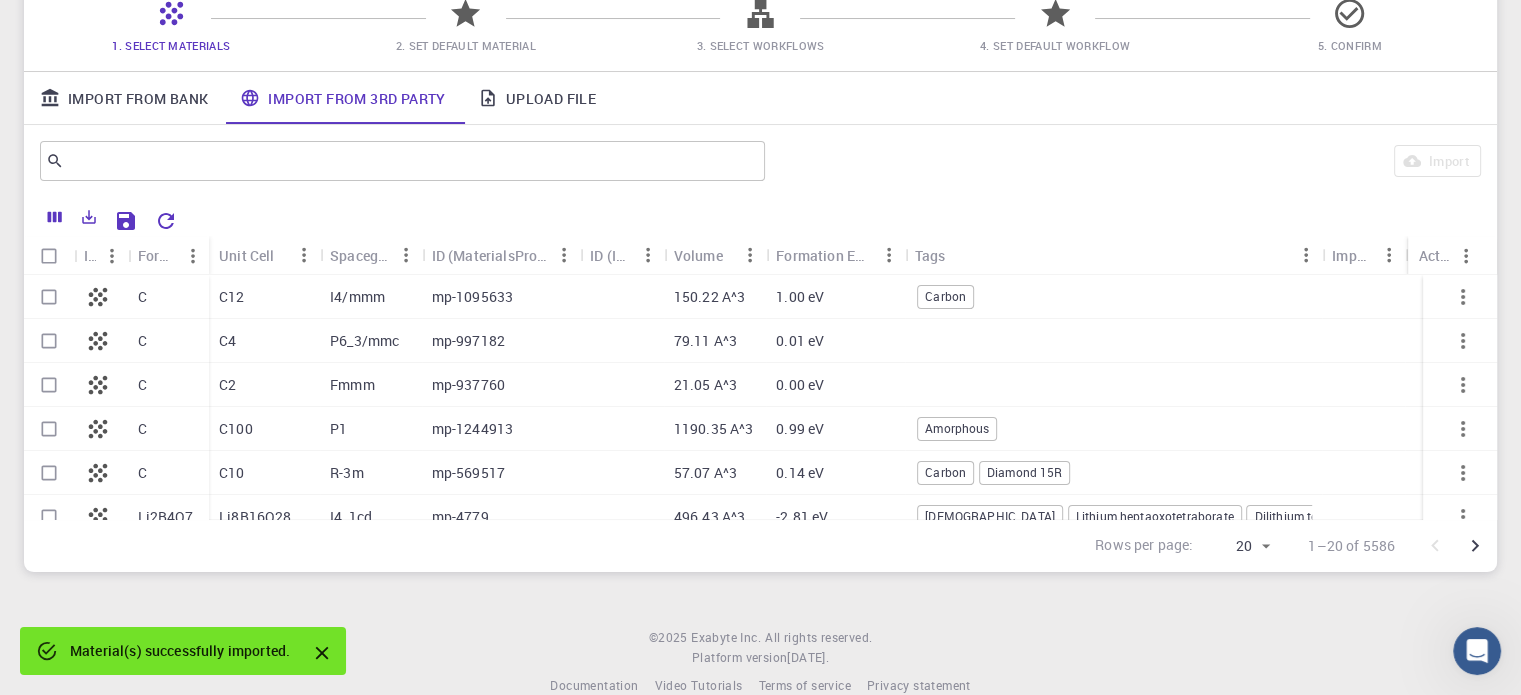 scroll, scrollTop: 0, scrollLeft: 0, axis: both 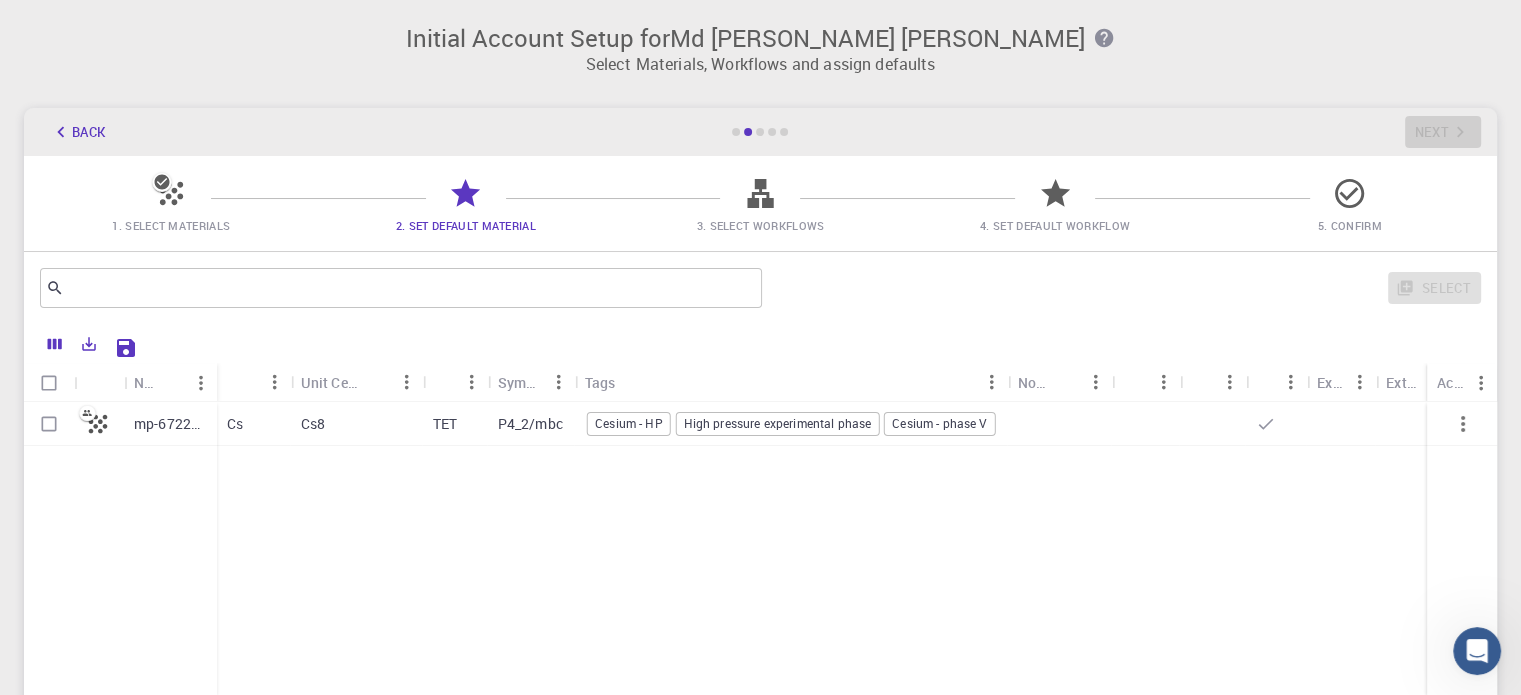 click on "Cs8" at bounding box center [313, 424] 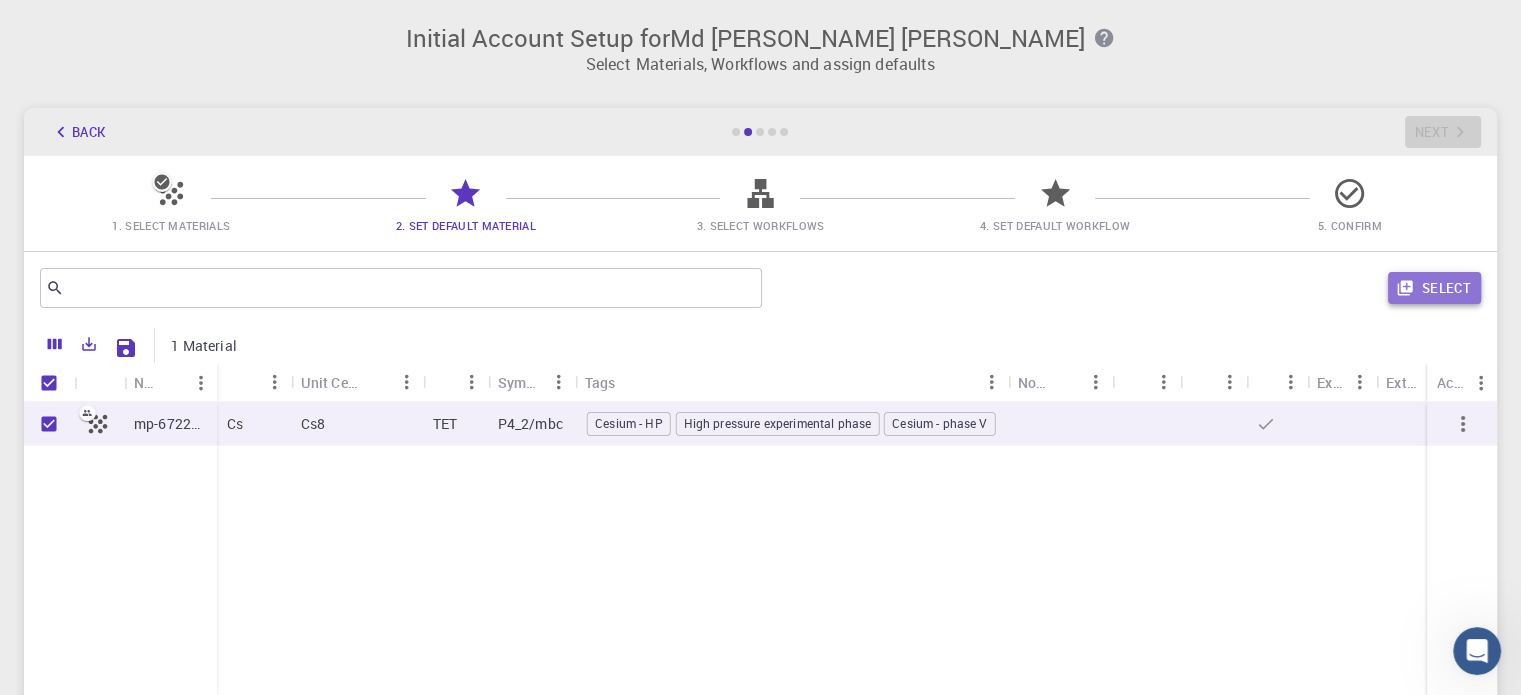 click on "Select" at bounding box center (1434, 288) 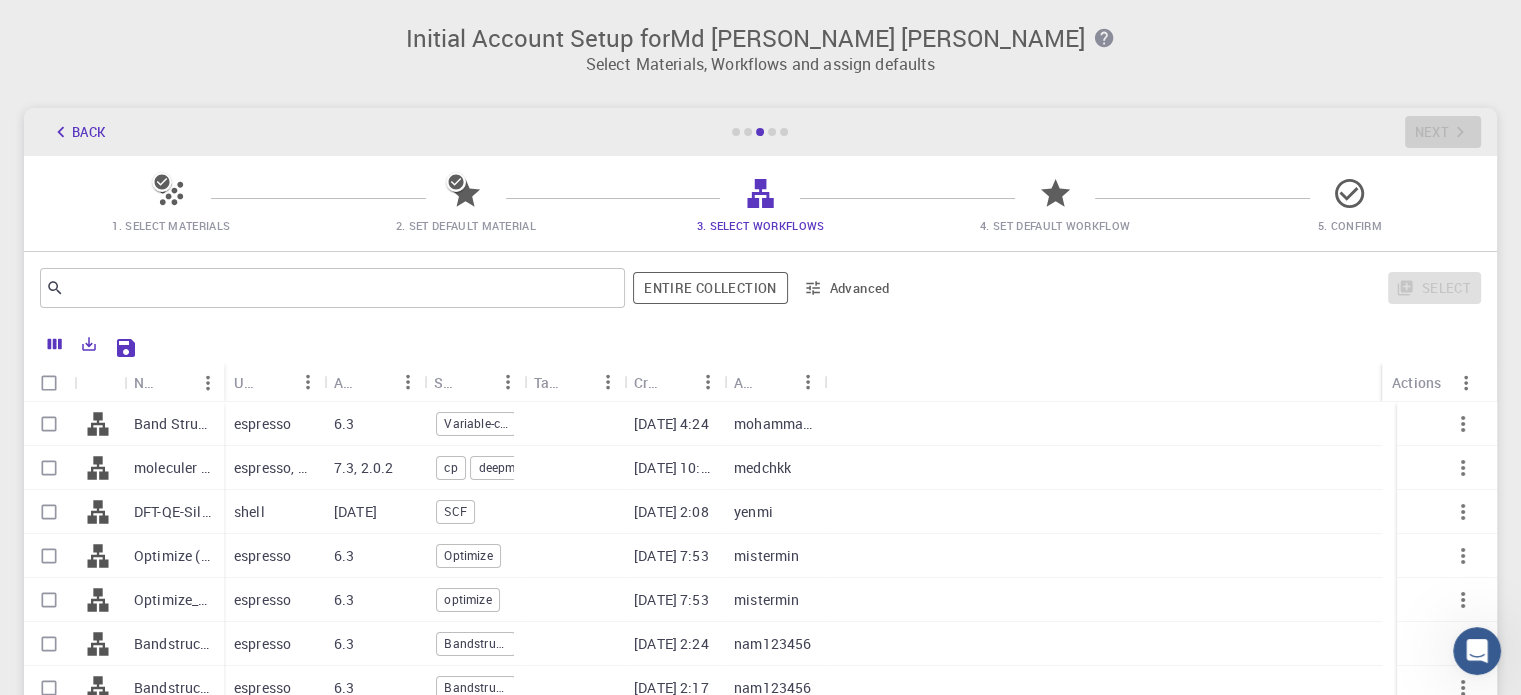 click on "moleculer dynamic (clone)" at bounding box center [174, 468] 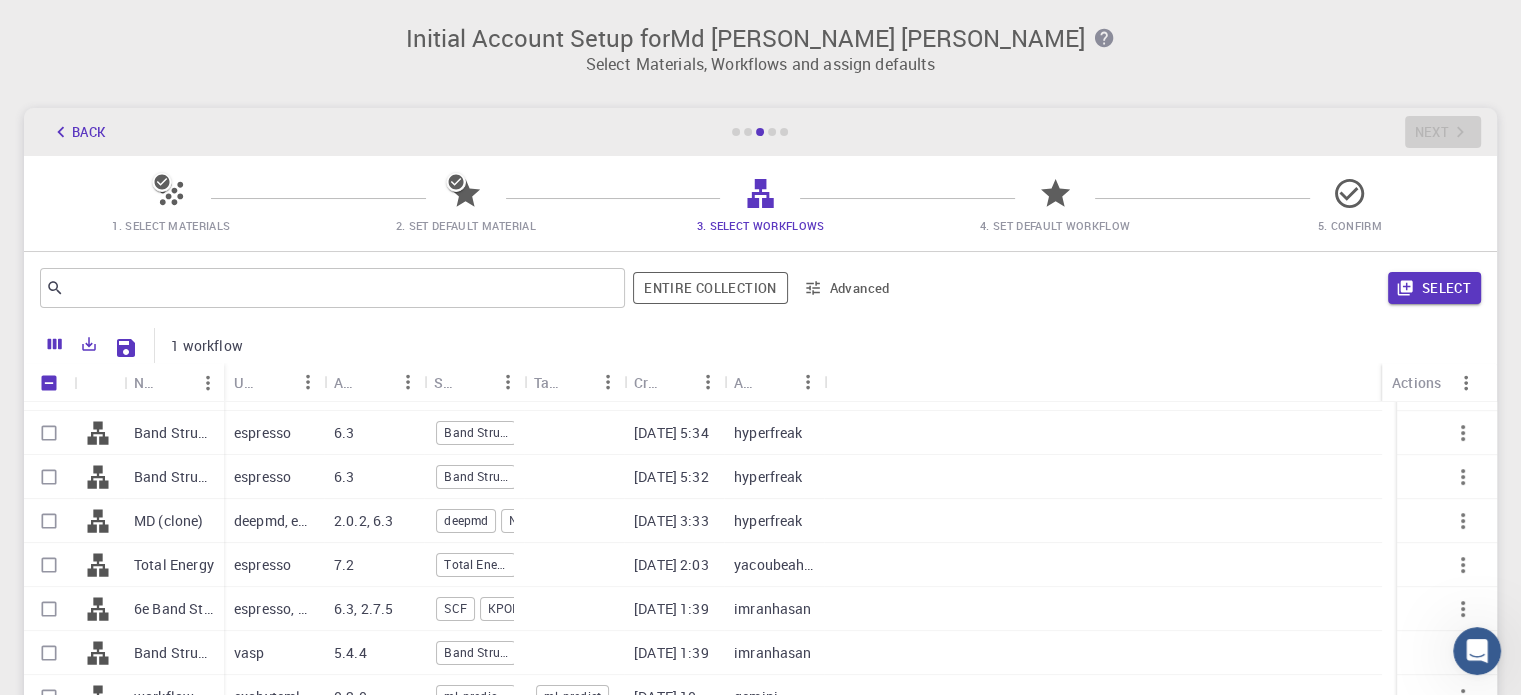 scroll, scrollTop: 582, scrollLeft: 0, axis: vertical 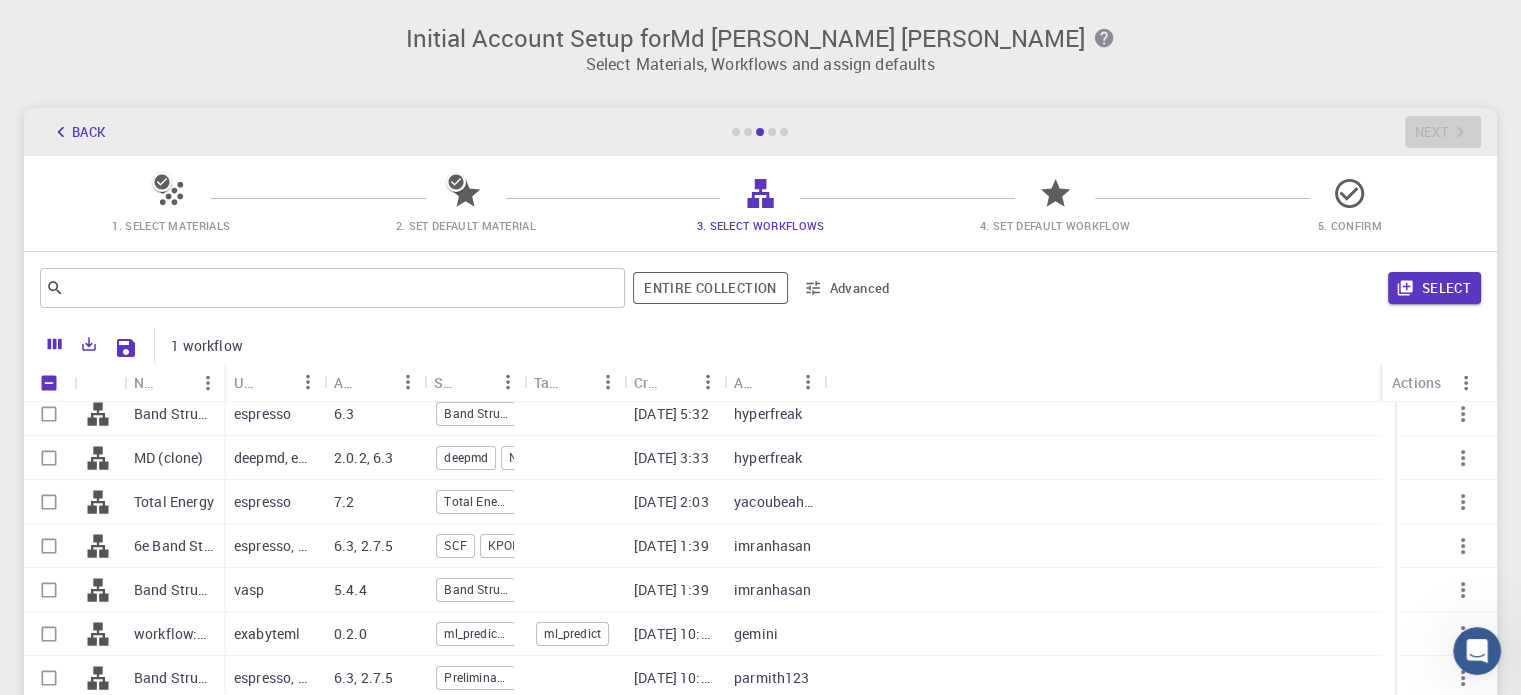 click on "Band Structure - HSE (clone) (clone)" at bounding box center [174, 678] 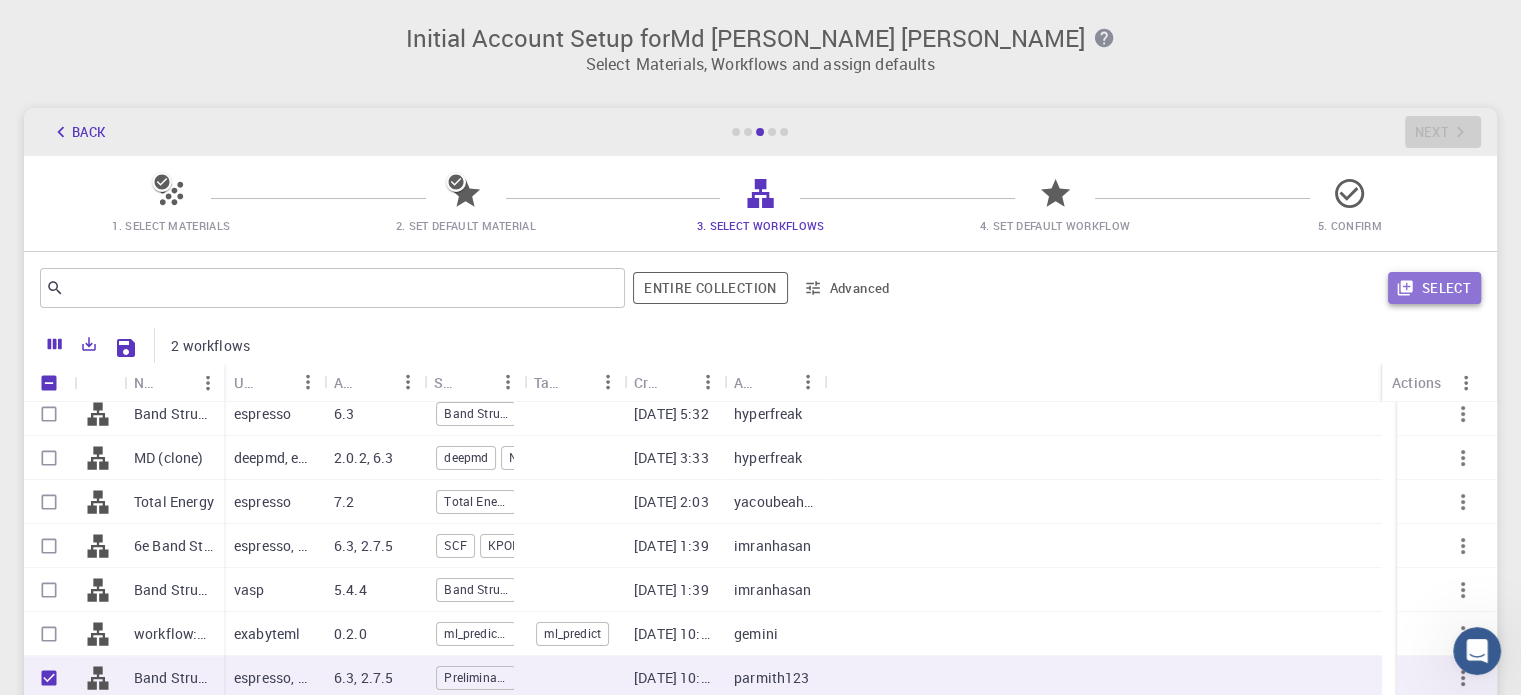 click on "Select" at bounding box center (1434, 288) 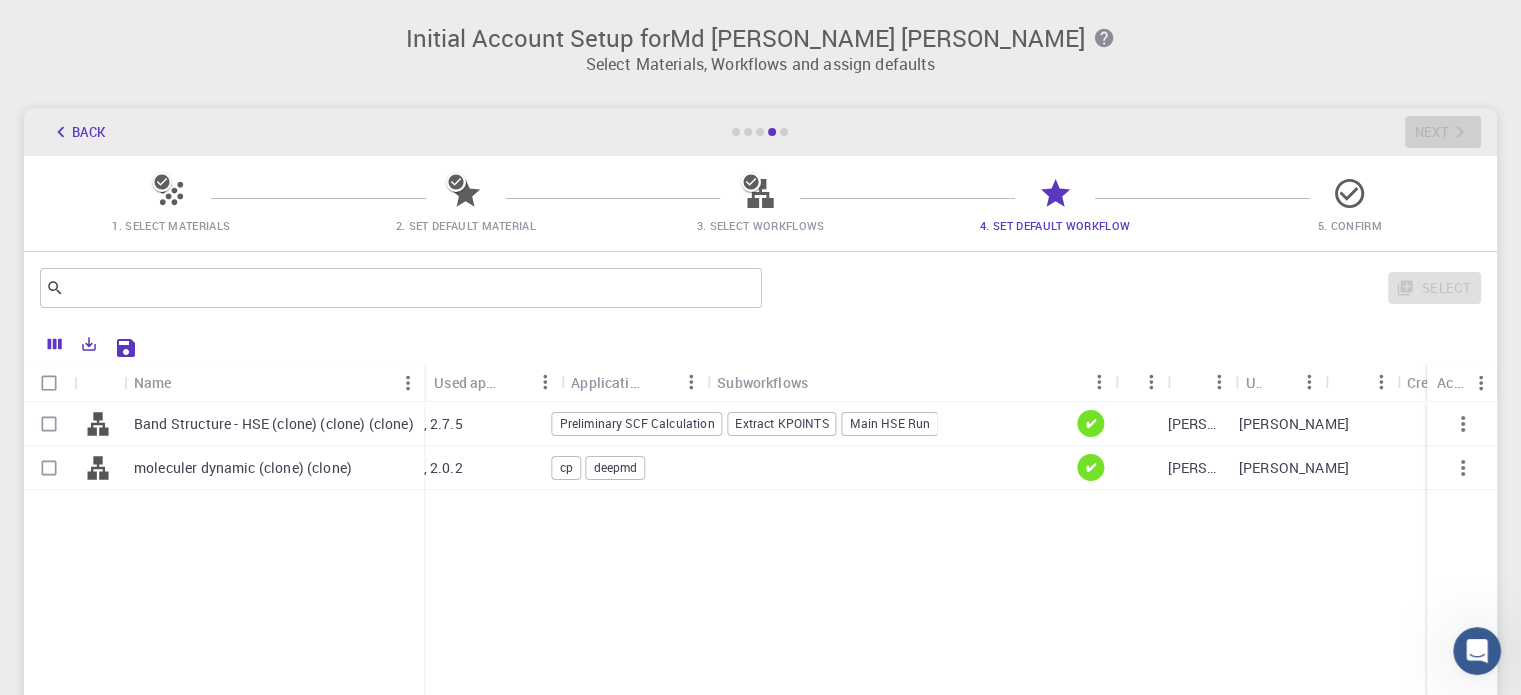 scroll, scrollTop: 0, scrollLeft: 0, axis: both 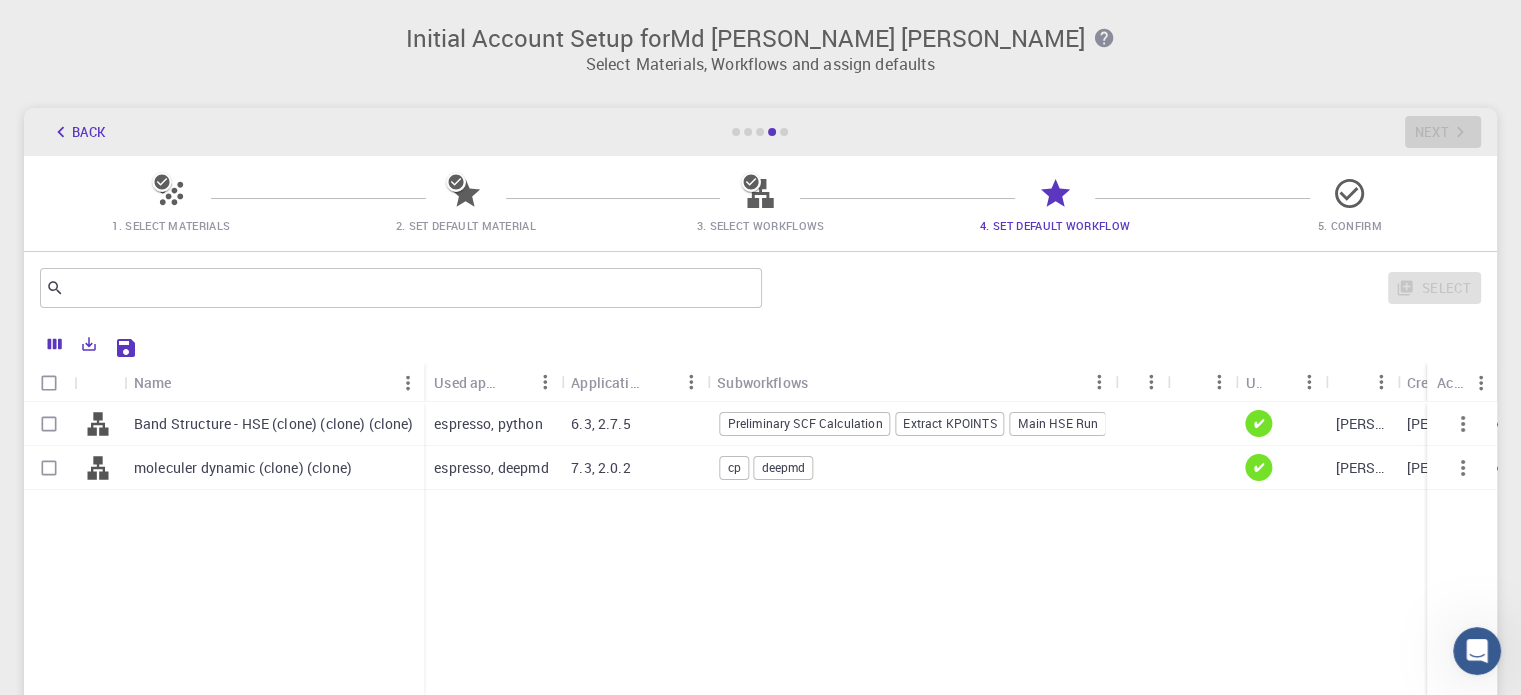 click on "Band Structure - HSE (clone) (clone) (clone)" at bounding box center (274, 424) 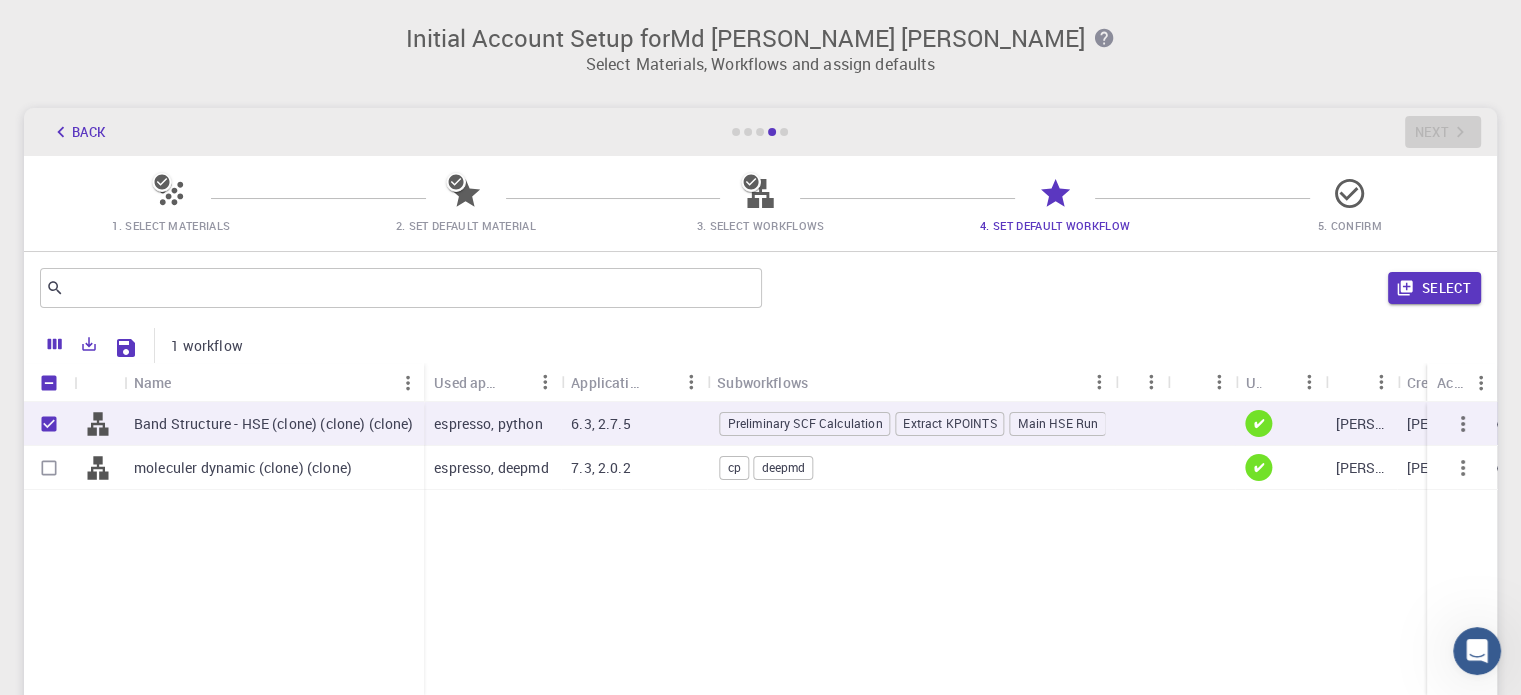 click on "moleculer dynamic (clone) (clone)" at bounding box center [274, 468] 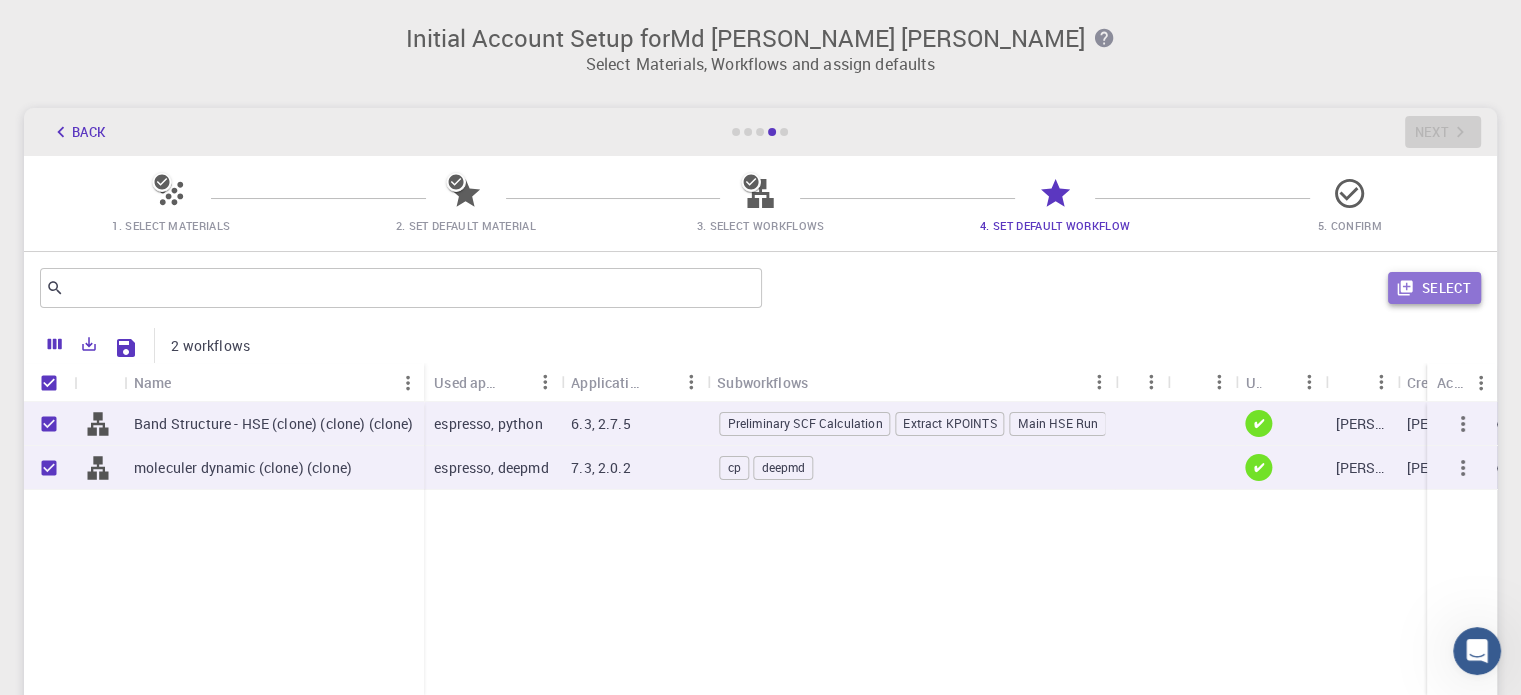 click on "Select" at bounding box center [1434, 288] 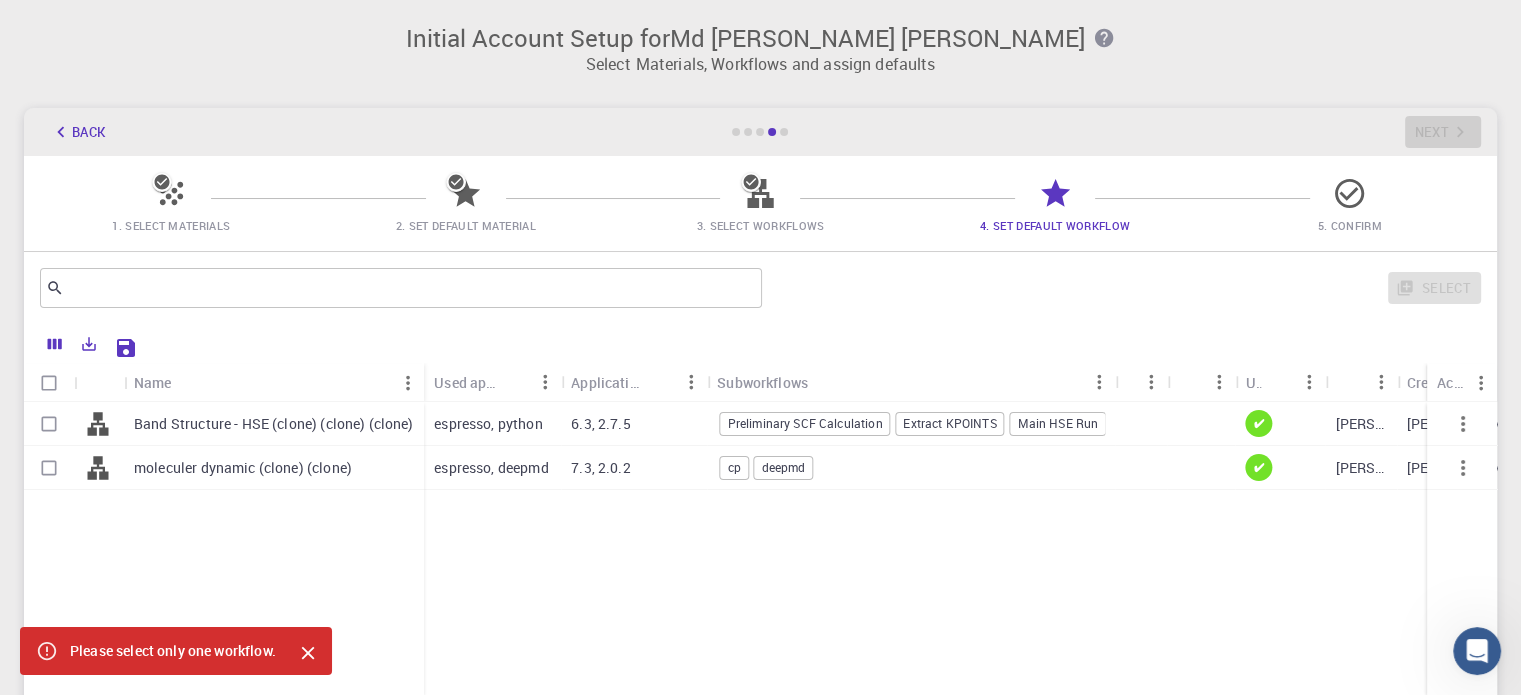 click on "Band Structure - HSE (clone) (clone) (clone)" at bounding box center (274, 424) 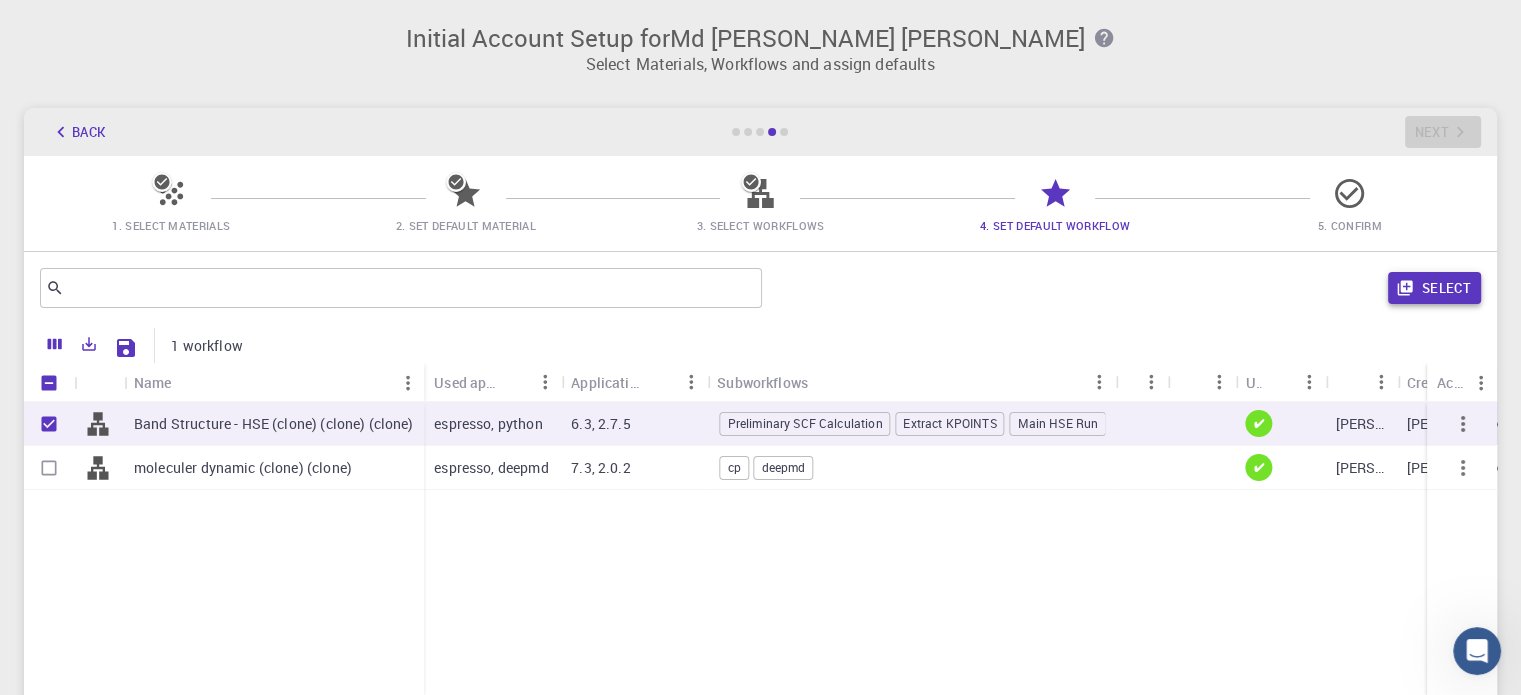 click on "Select" at bounding box center [1434, 288] 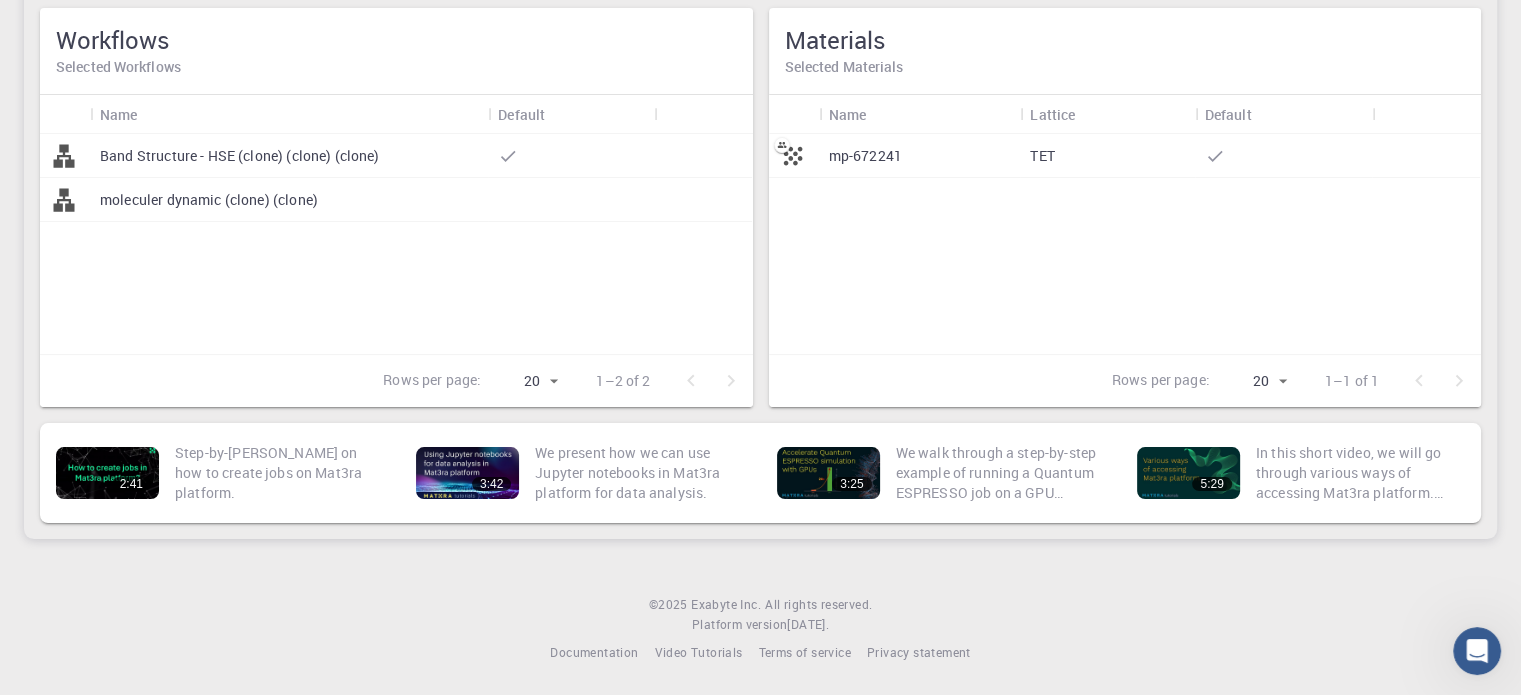 scroll, scrollTop: 0, scrollLeft: 0, axis: both 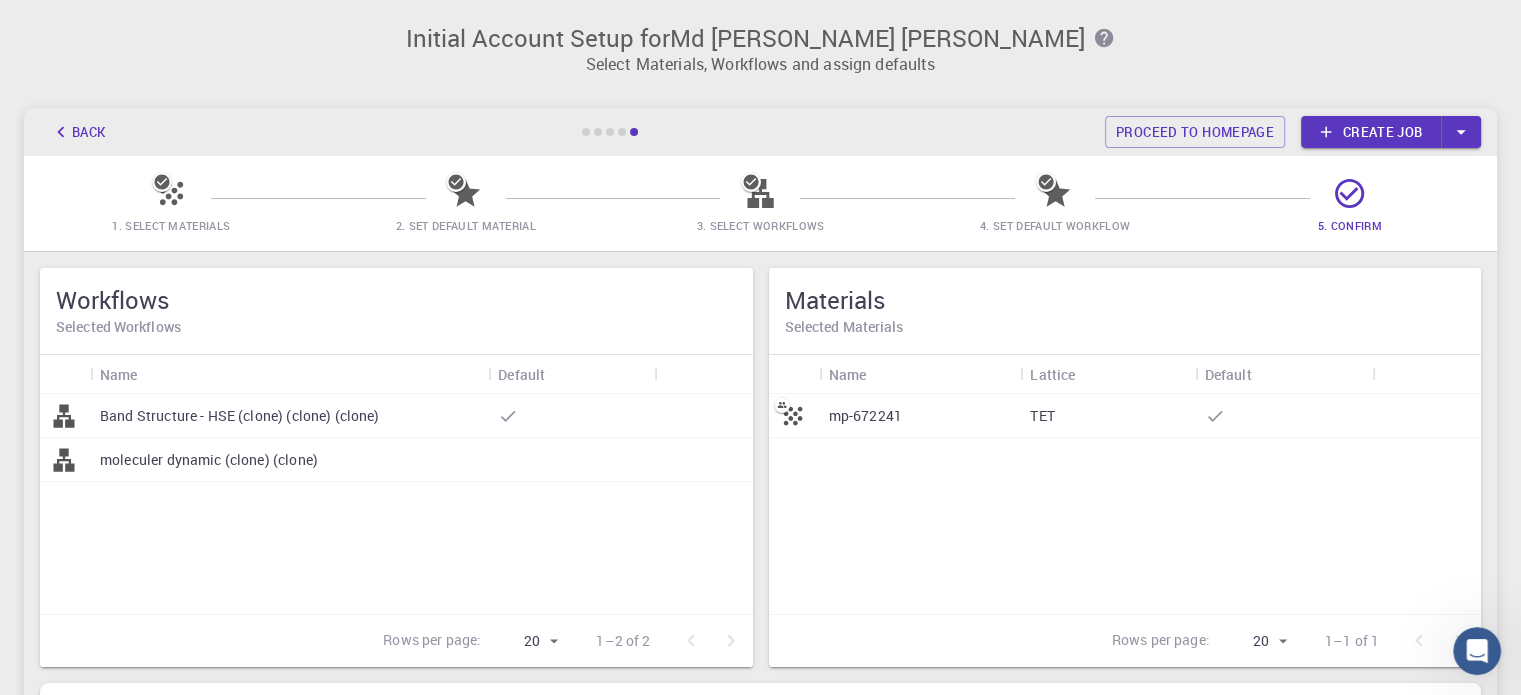 click 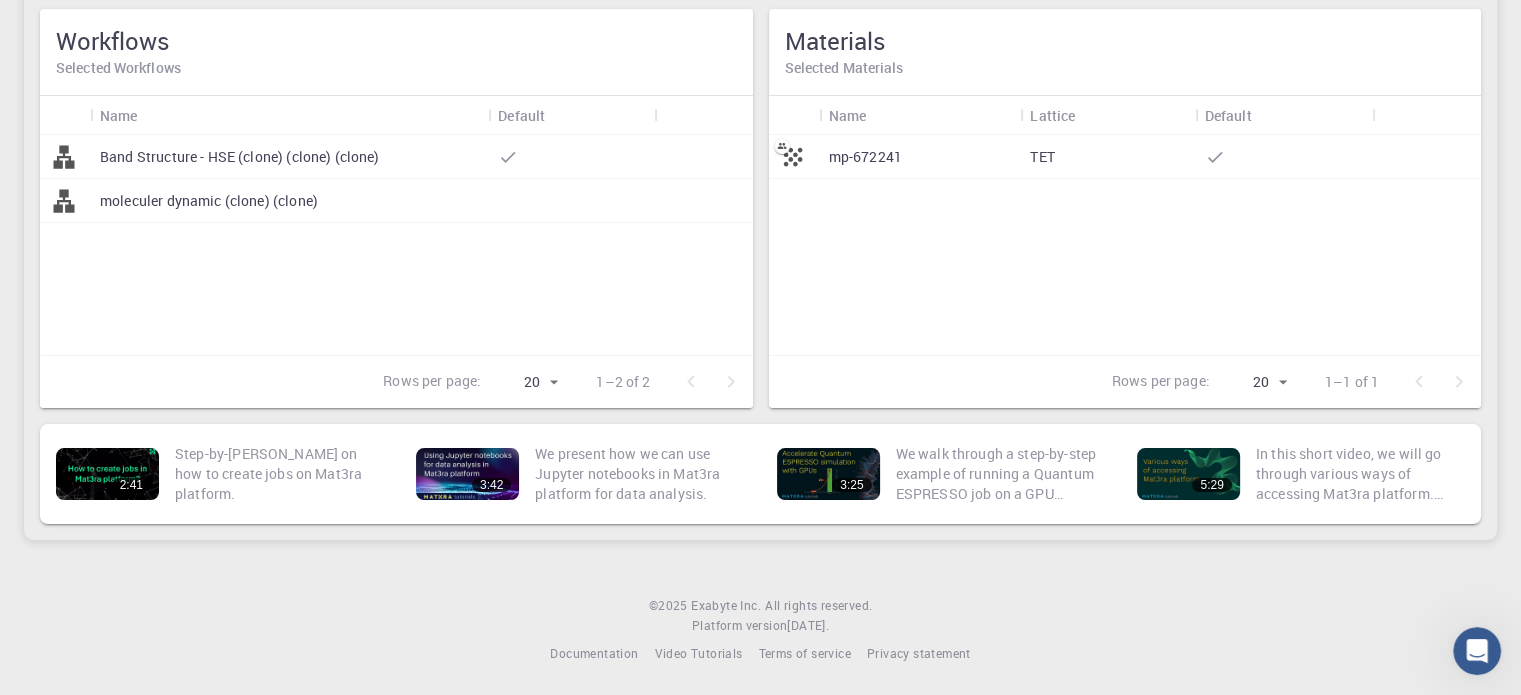scroll, scrollTop: 0, scrollLeft: 0, axis: both 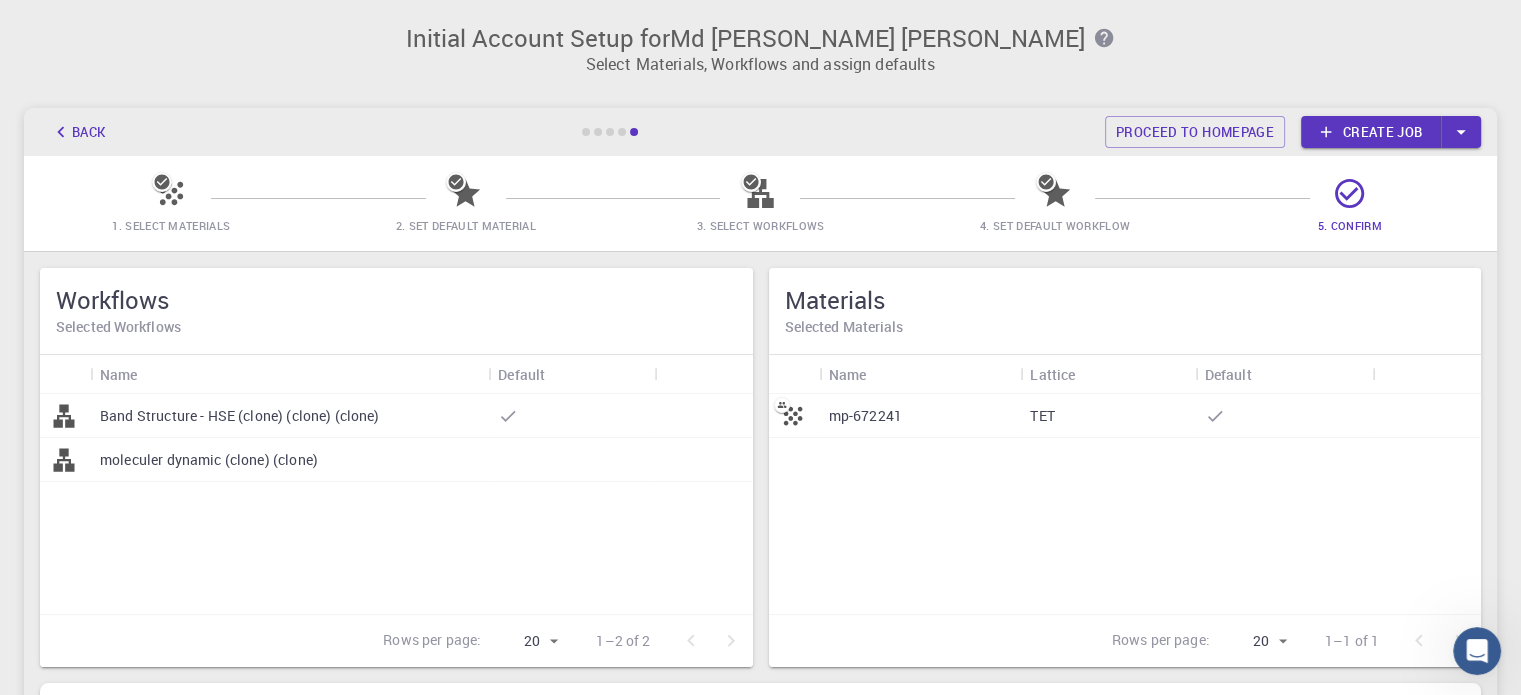 click on "mp-672241" at bounding box center [920, 416] 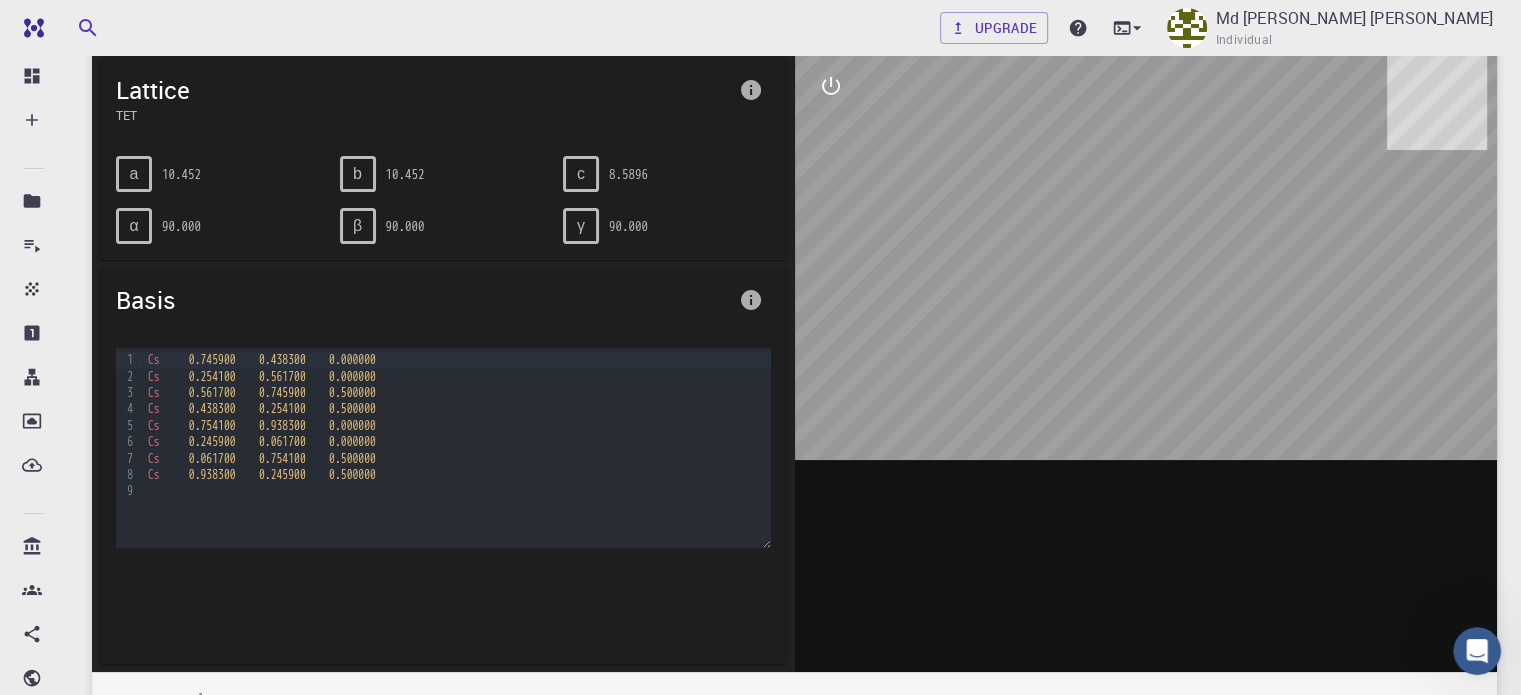 scroll, scrollTop: 151, scrollLeft: 0, axis: vertical 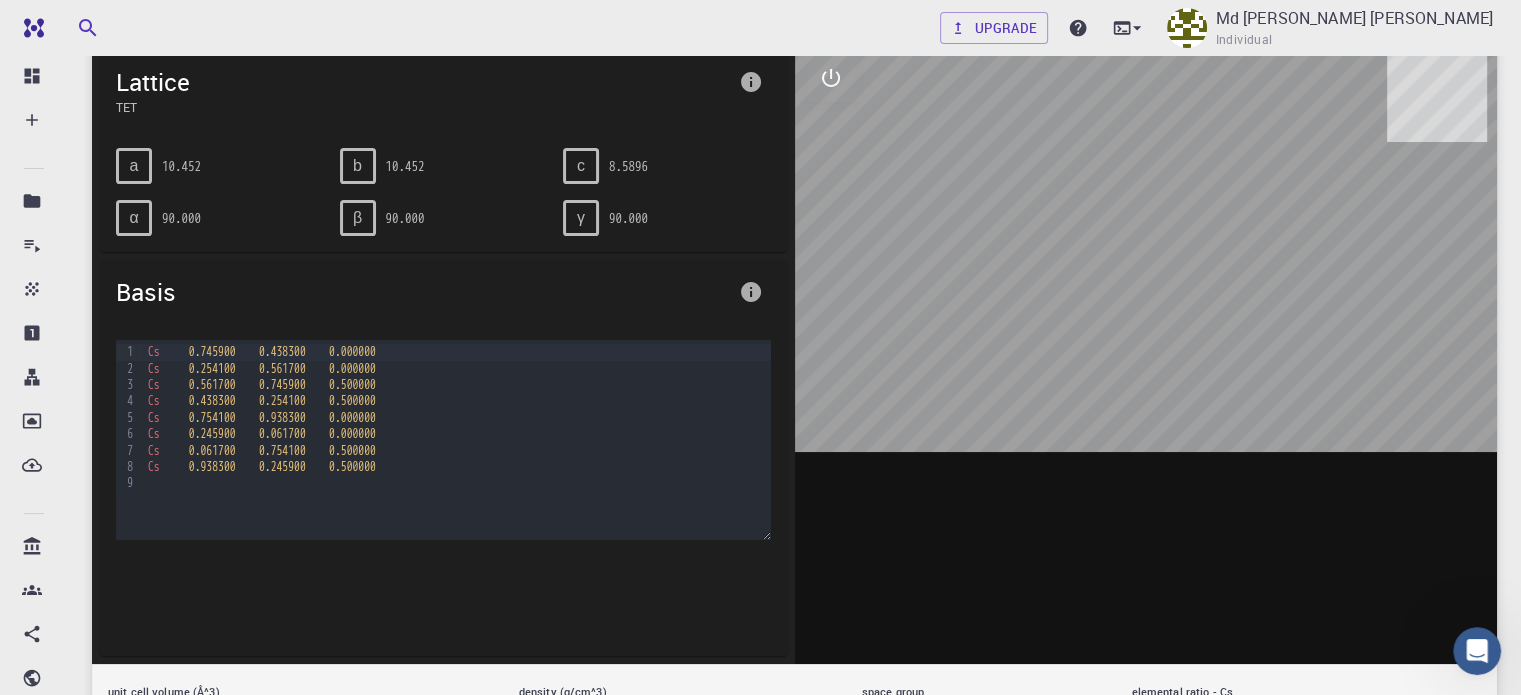 drag, startPoint x: 1080, startPoint y: 299, endPoint x: 1244, endPoint y: 326, distance: 166.2077 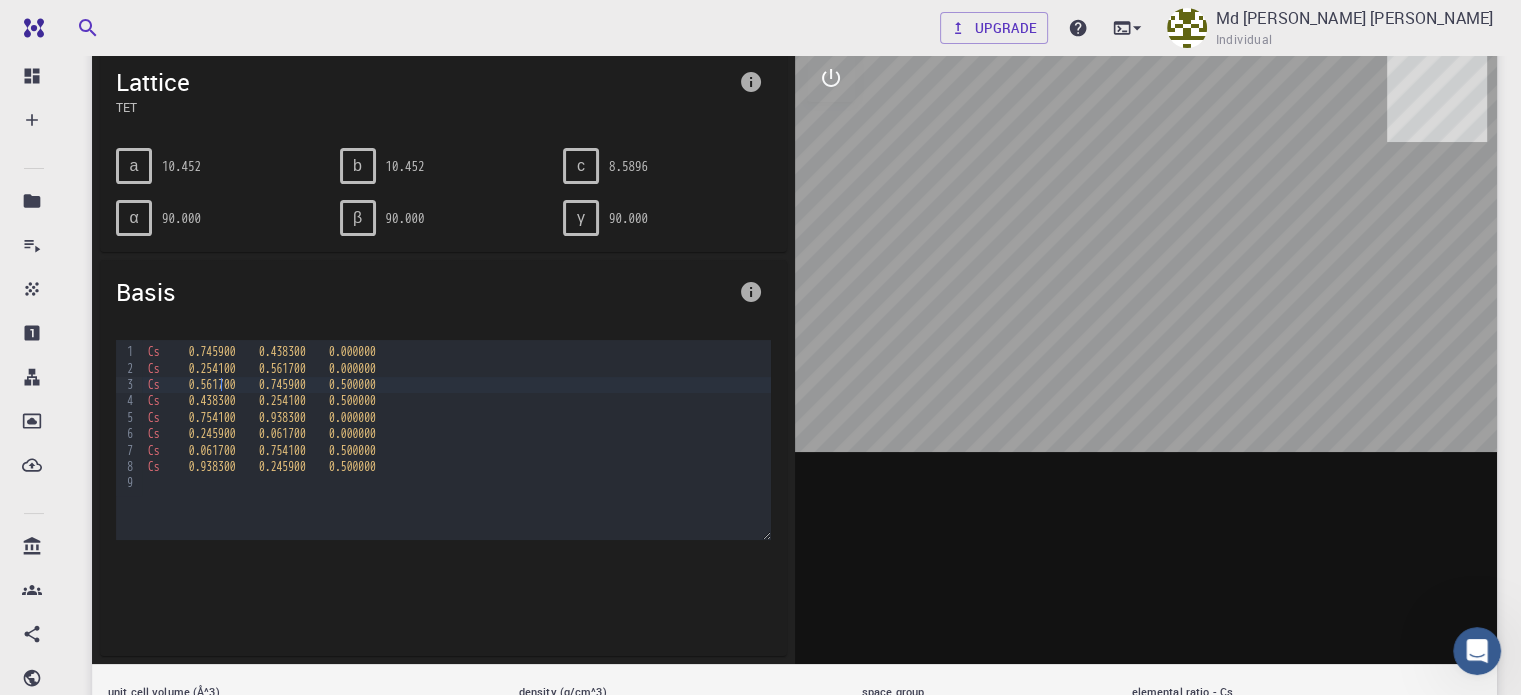 click on "0.561700" at bounding box center (212, 385) 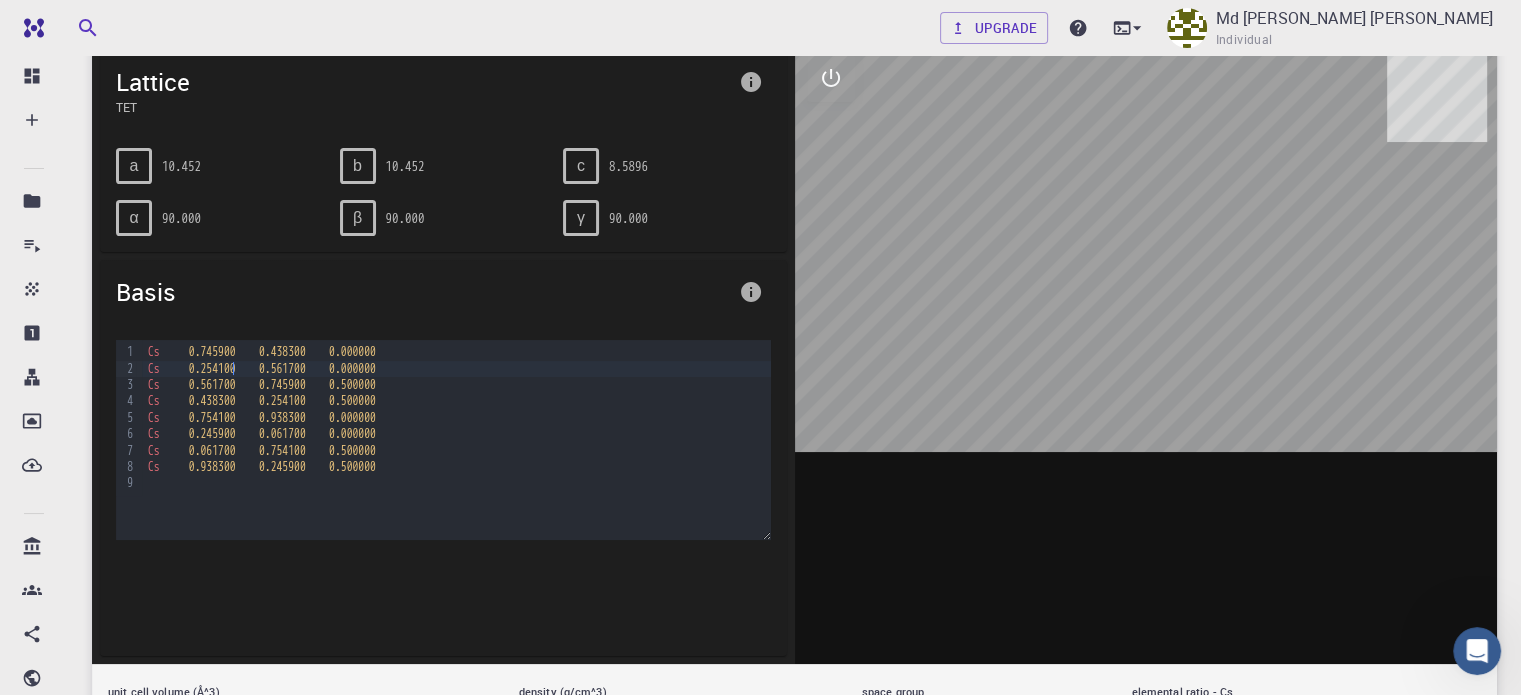 click on "0.254100" at bounding box center (212, 369) 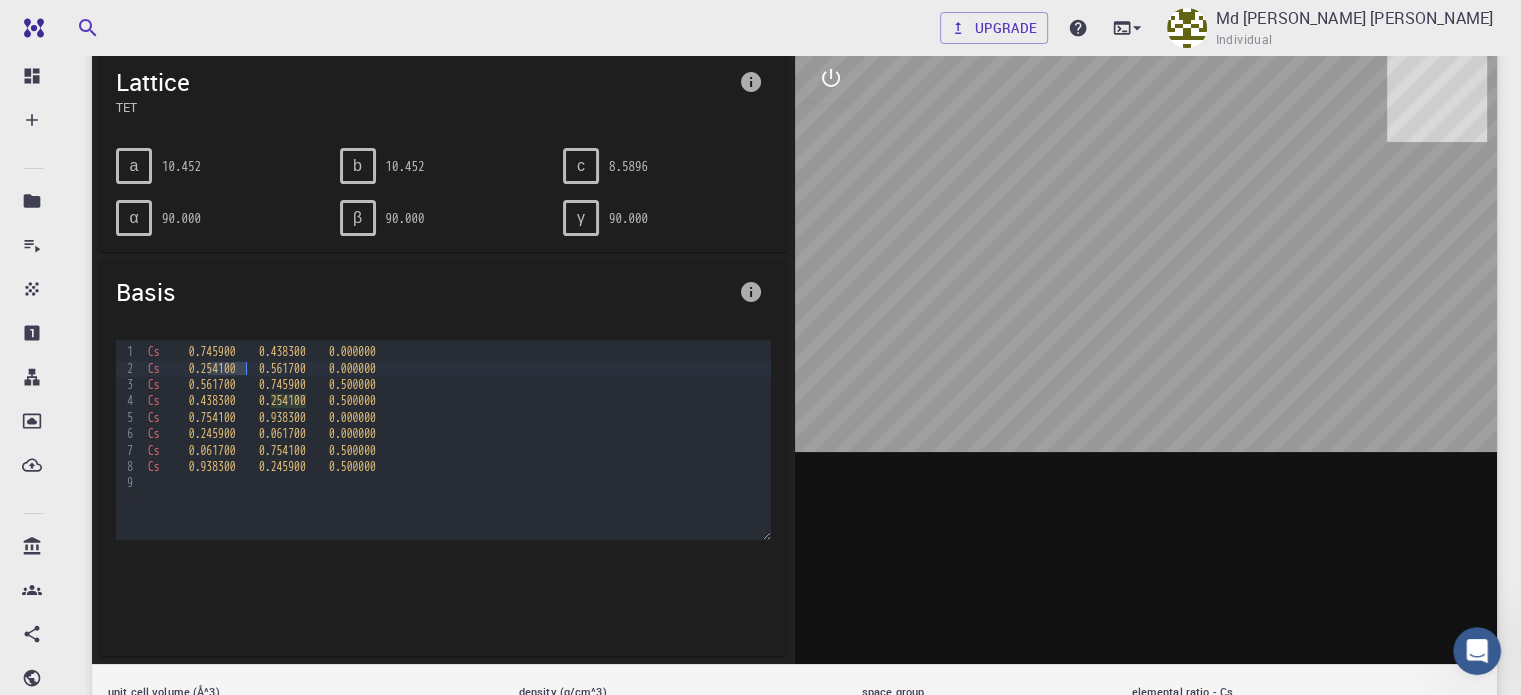 click on "0.254100" at bounding box center (212, 369) 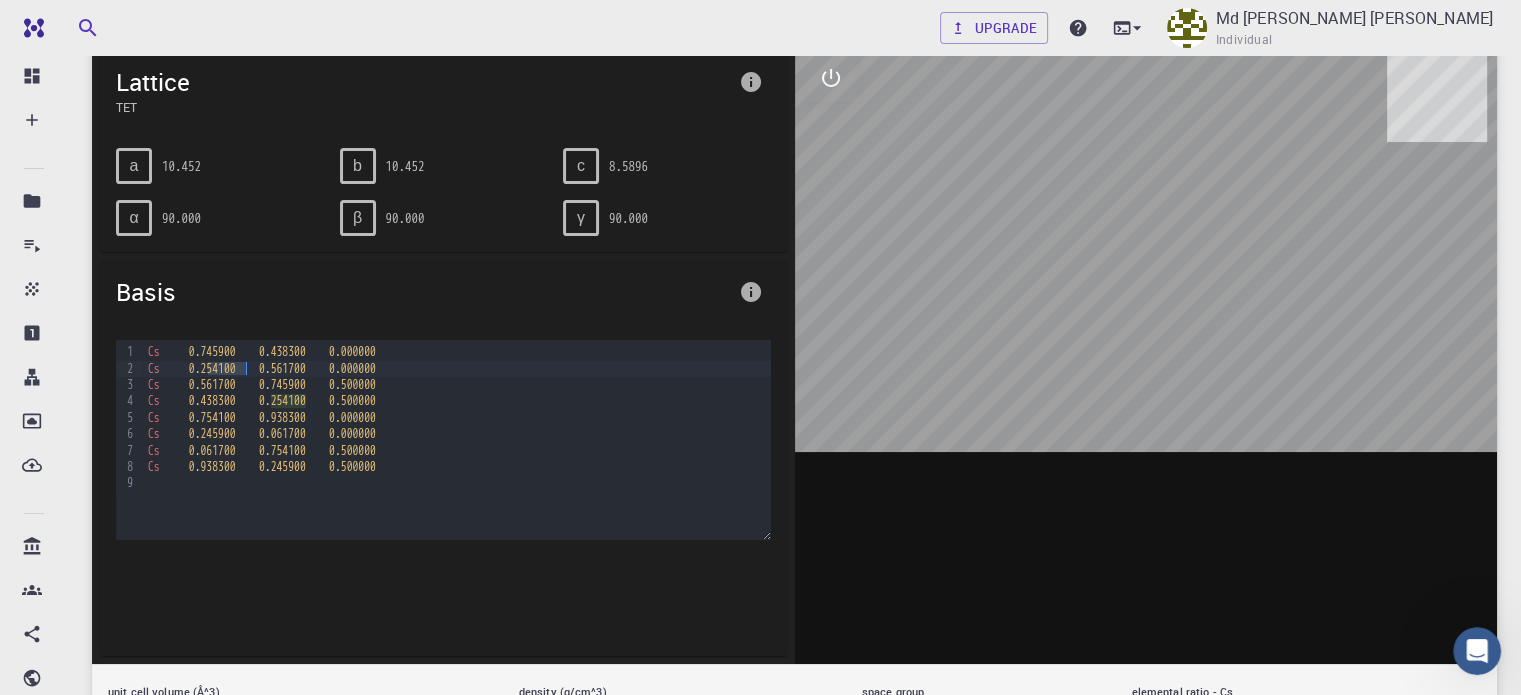 click on "0.254100" at bounding box center [212, 369] 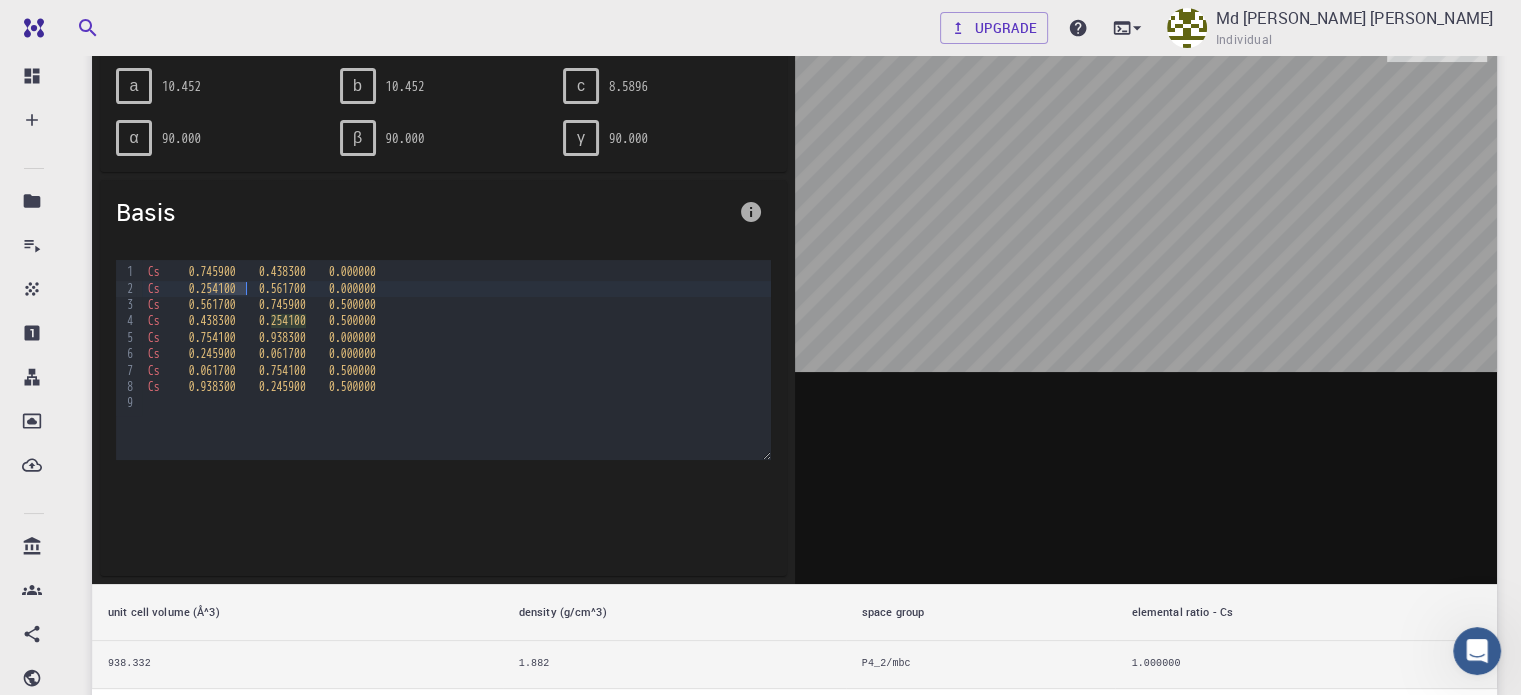 scroll, scrollTop: 0, scrollLeft: 0, axis: both 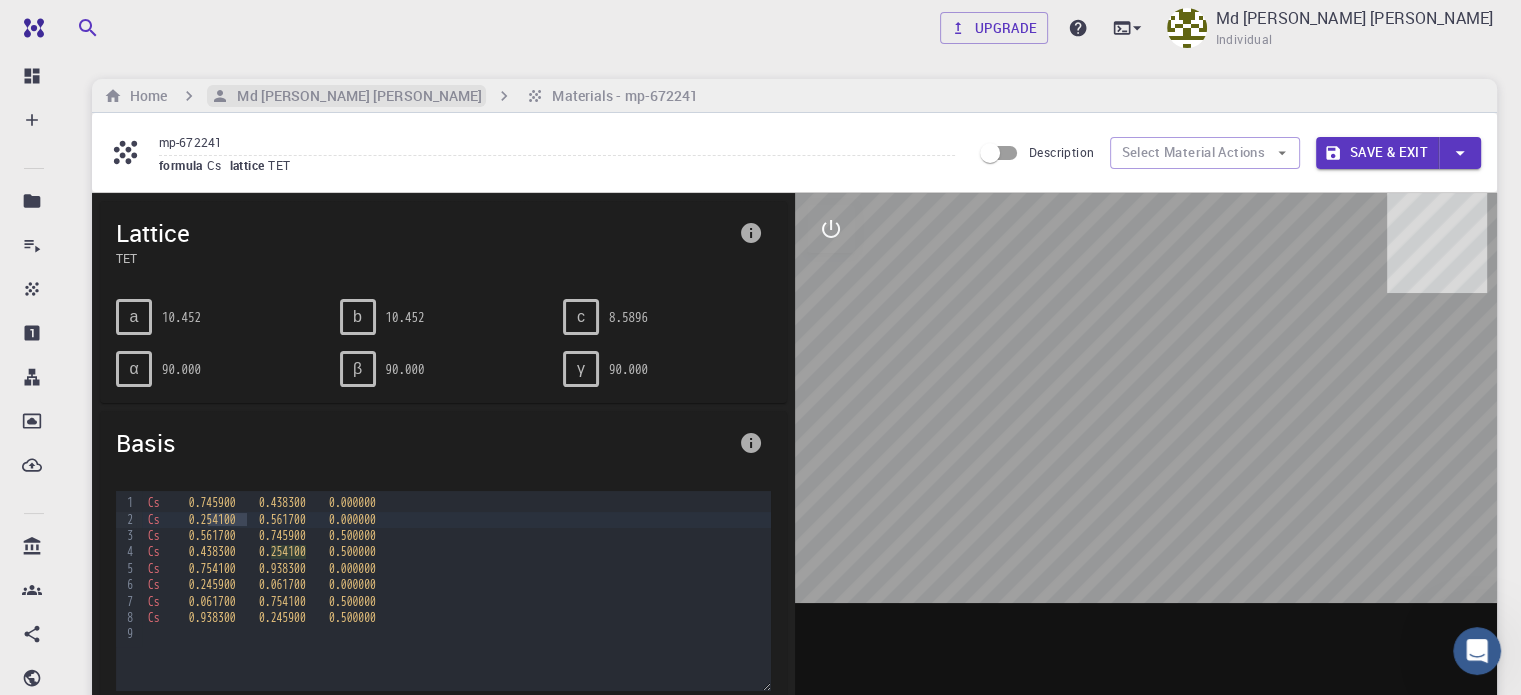 click on "Md [PERSON_NAME] [PERSON_NAME]" at bounding box center (355, 96) 